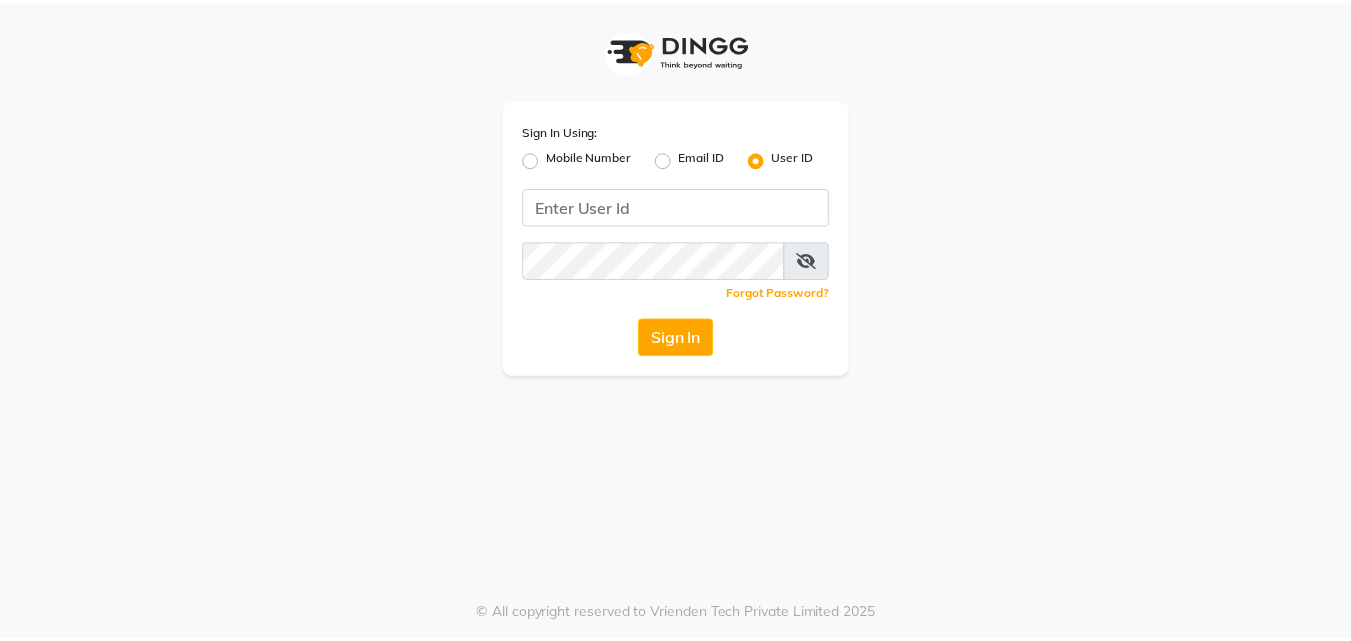 scroll, scrollTop: 0, scrollLeft: 0, axis: both 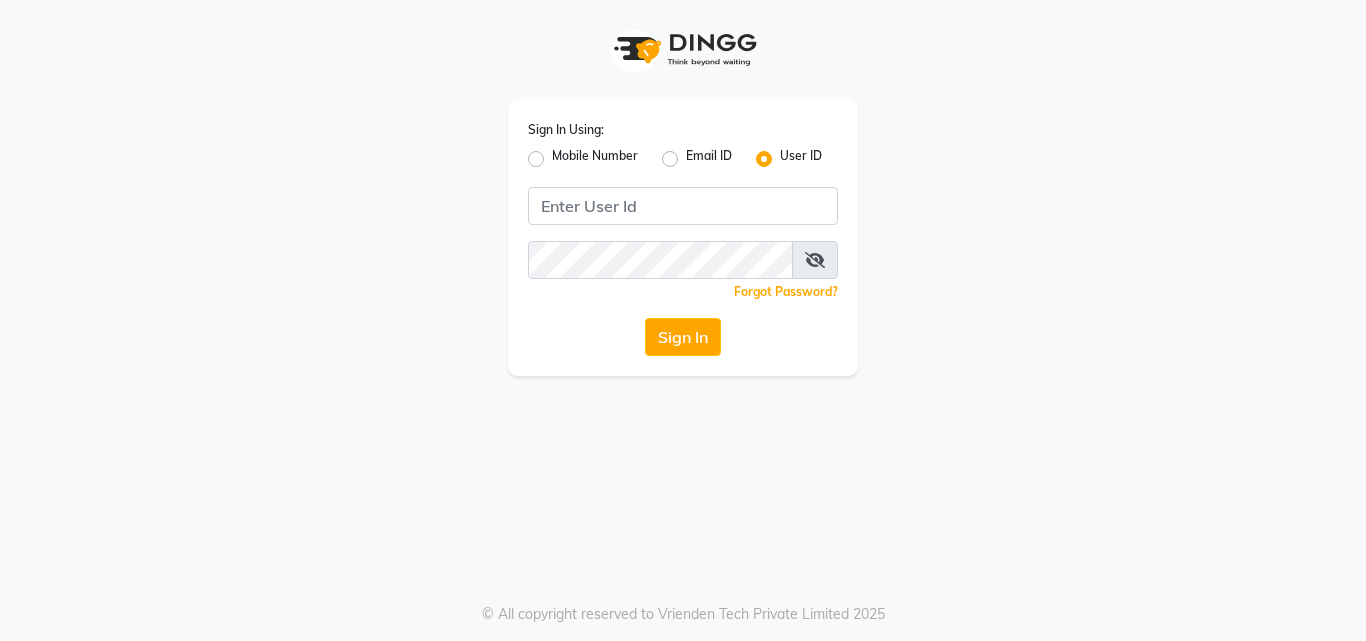 click 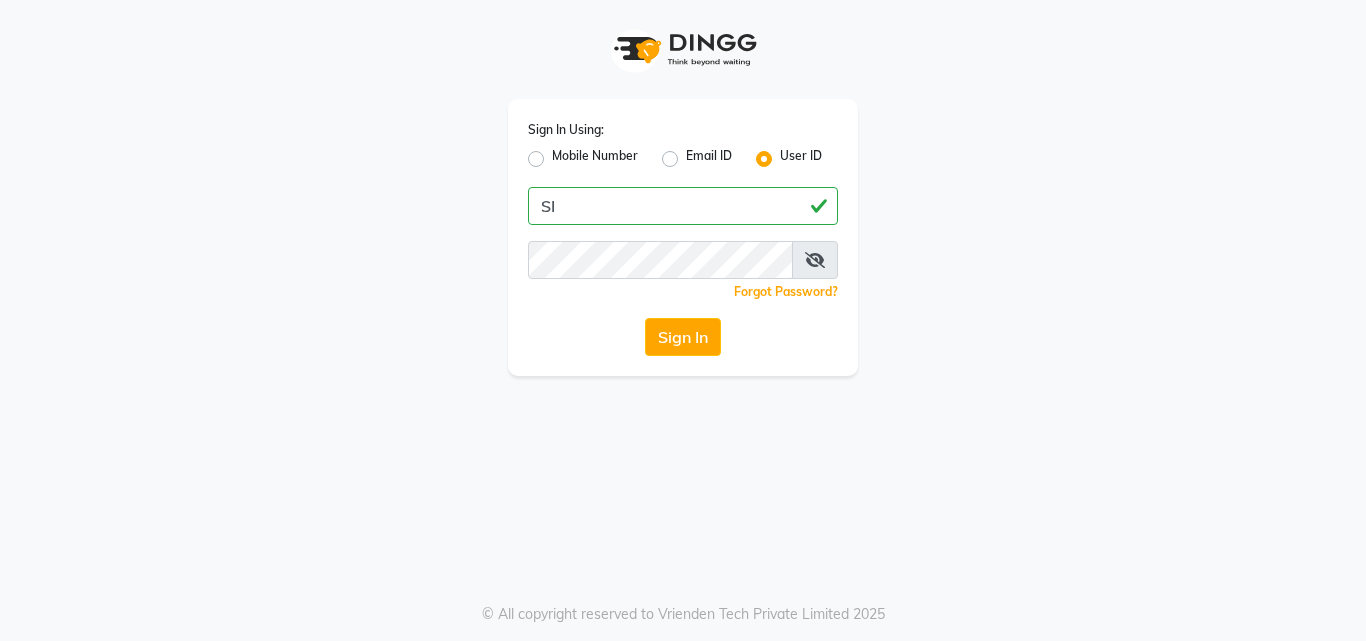 type on "S" 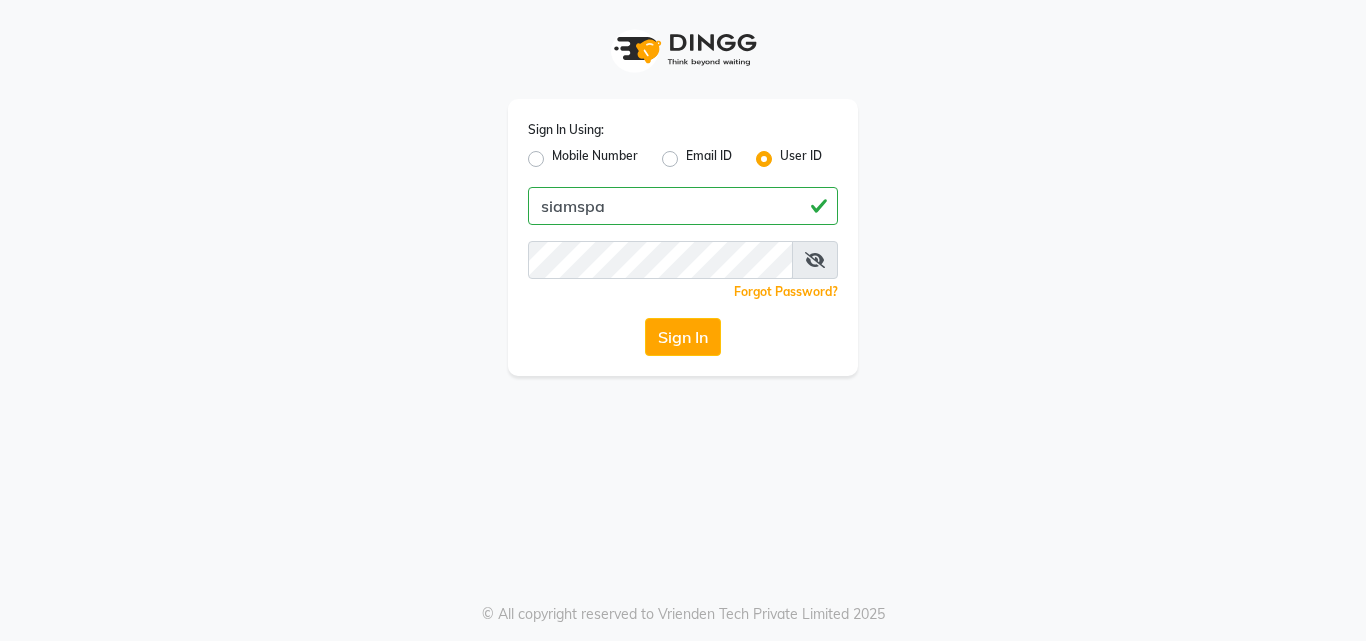 type on "siamspa" 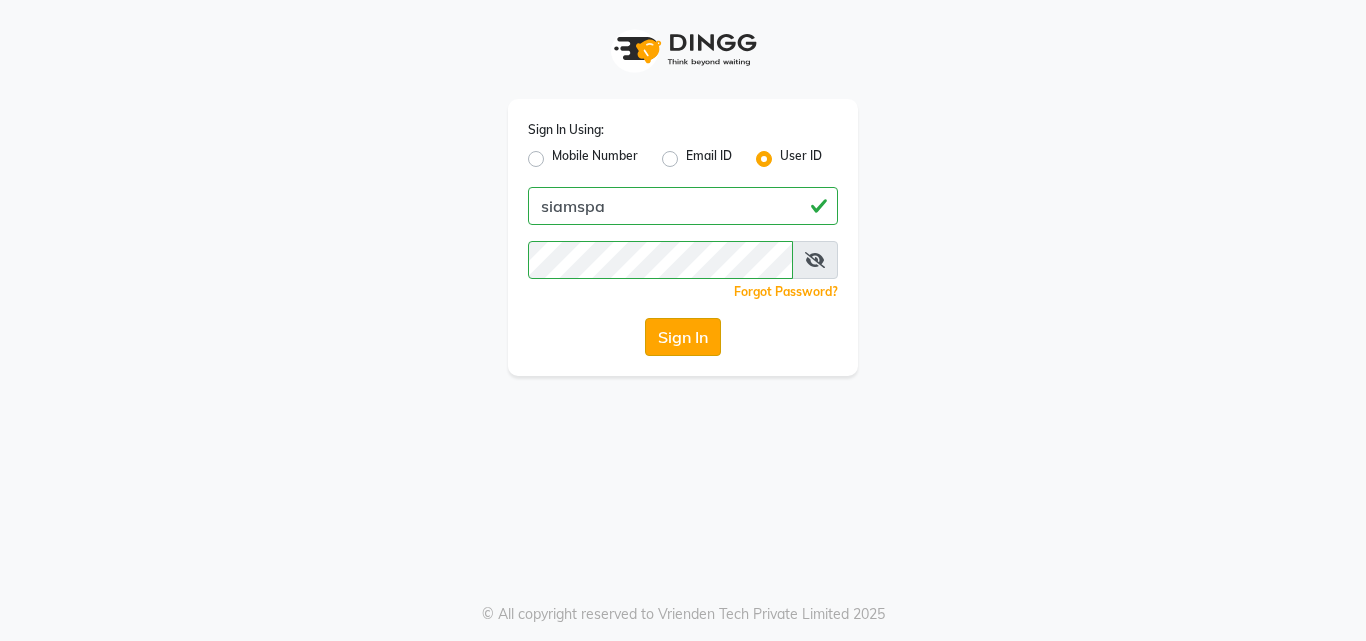 click on "Sign In" 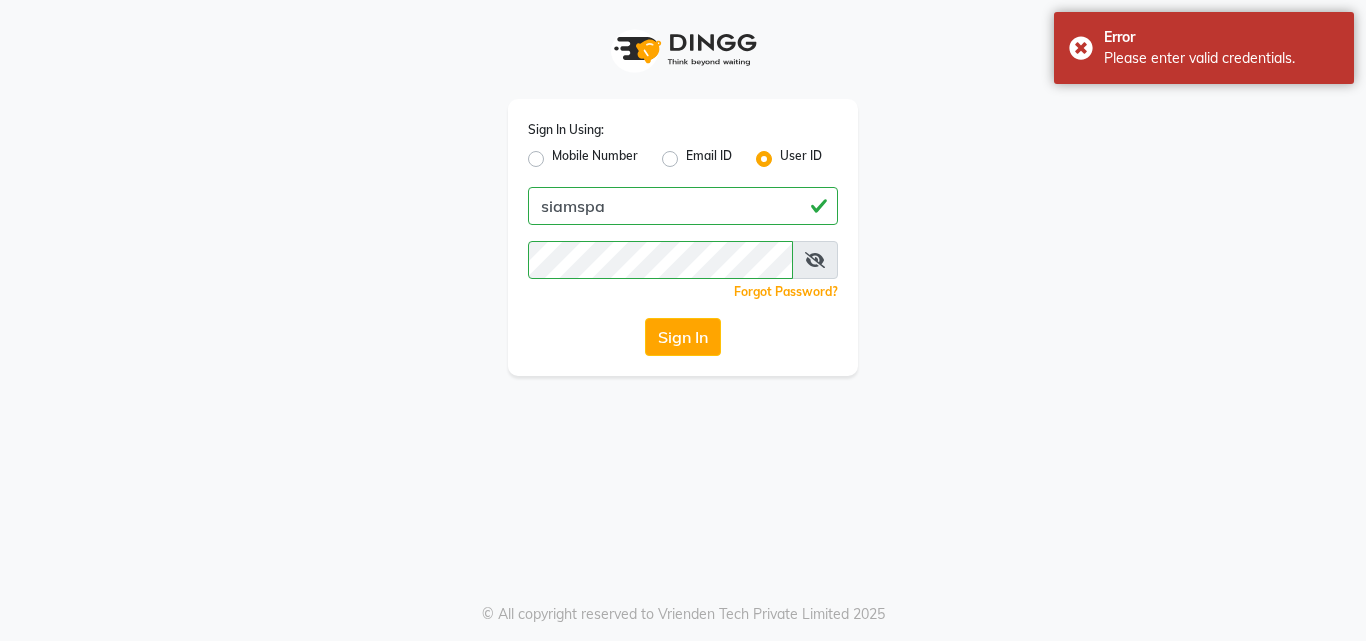click at bounding box center [815, 260] 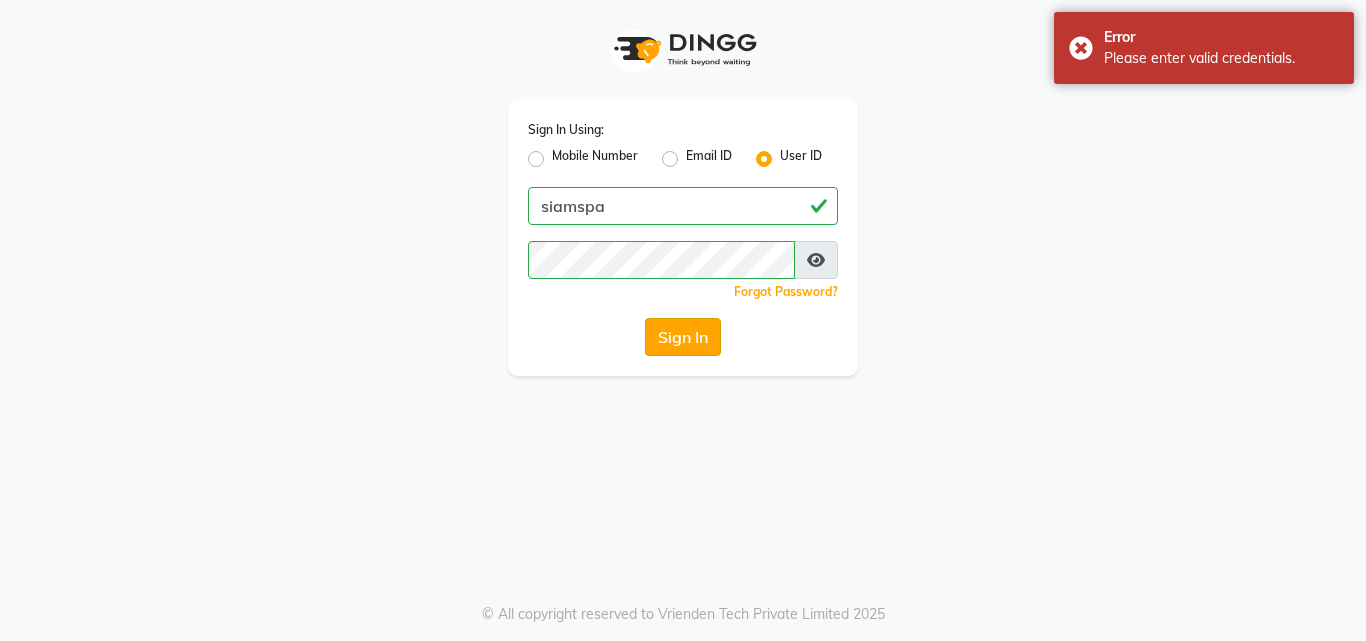 click on "Sign In" 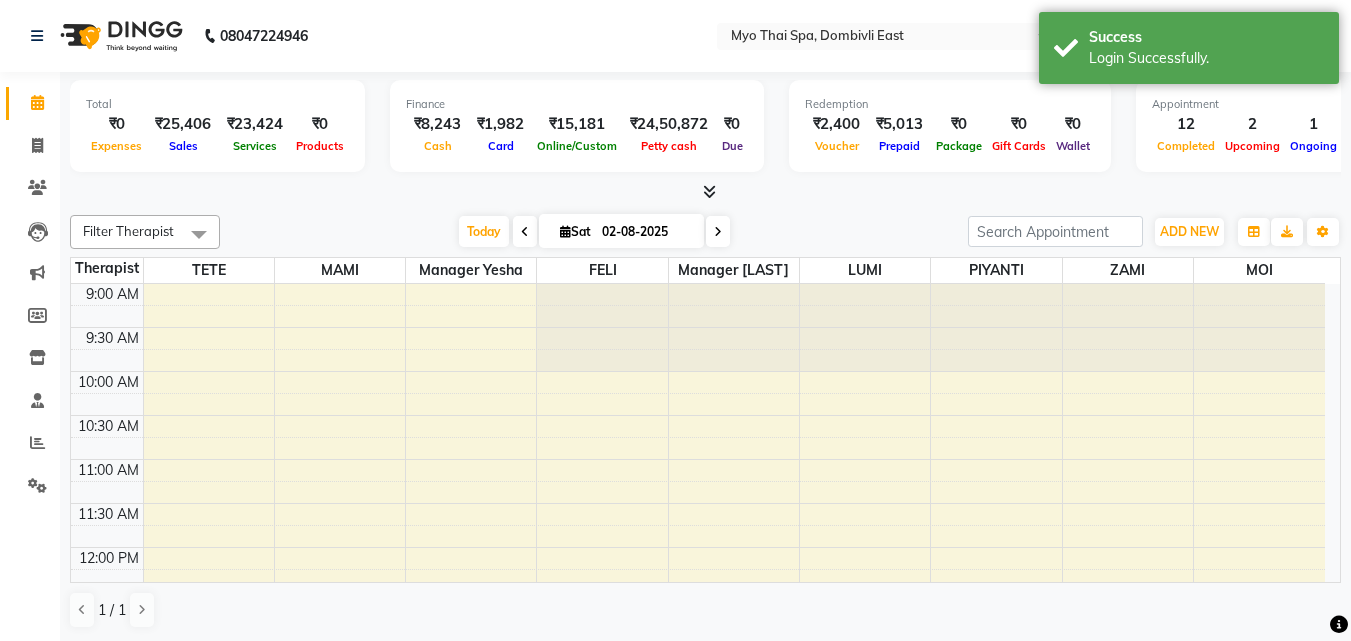 scroll, scrollTop: 0, scrollLeft: 0, axis: both 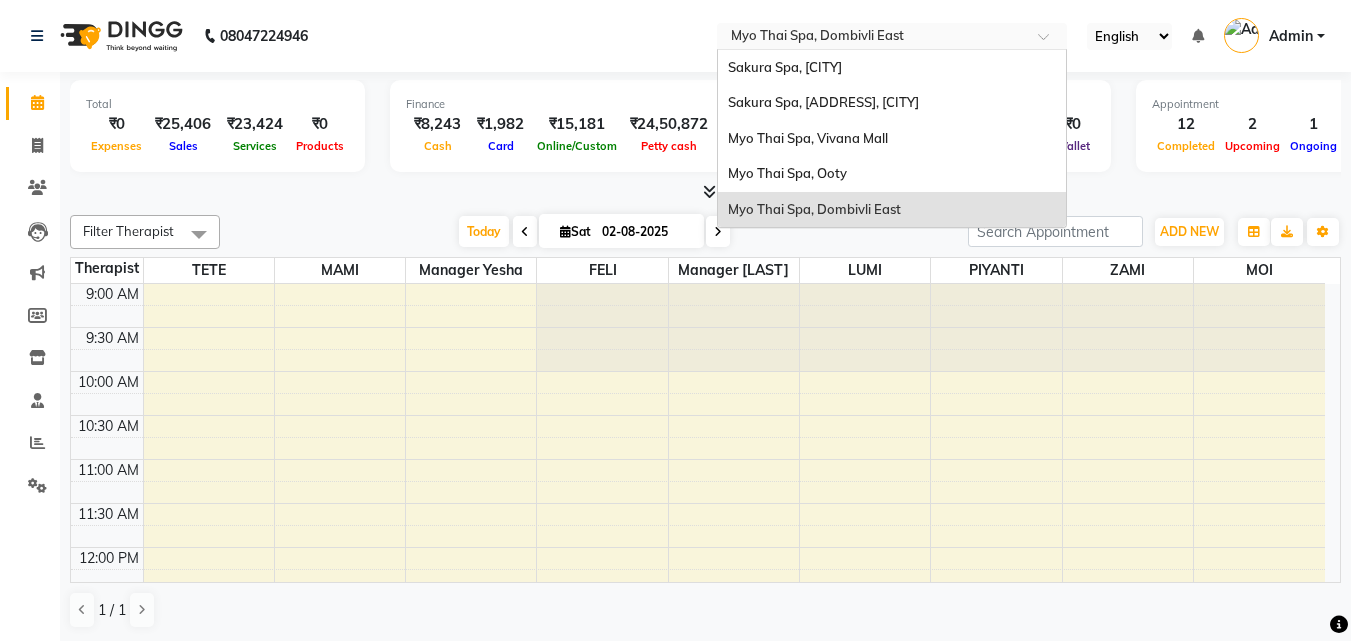 click at bounding box center (872, 38) 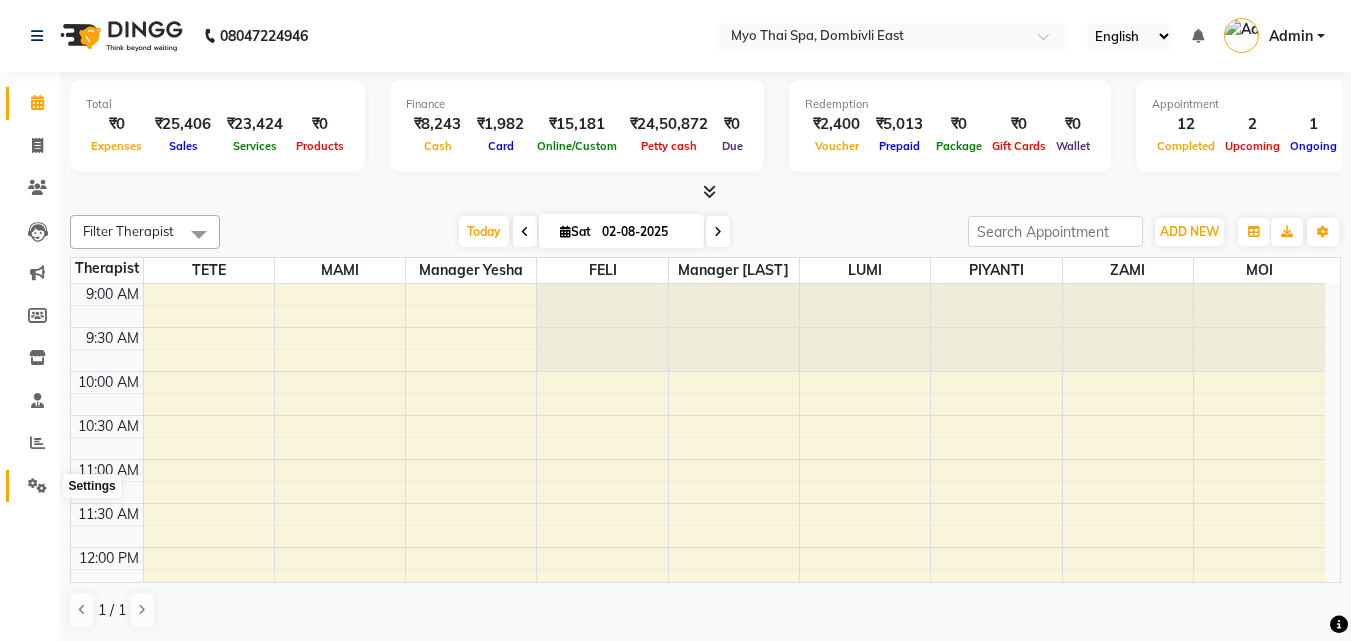 click 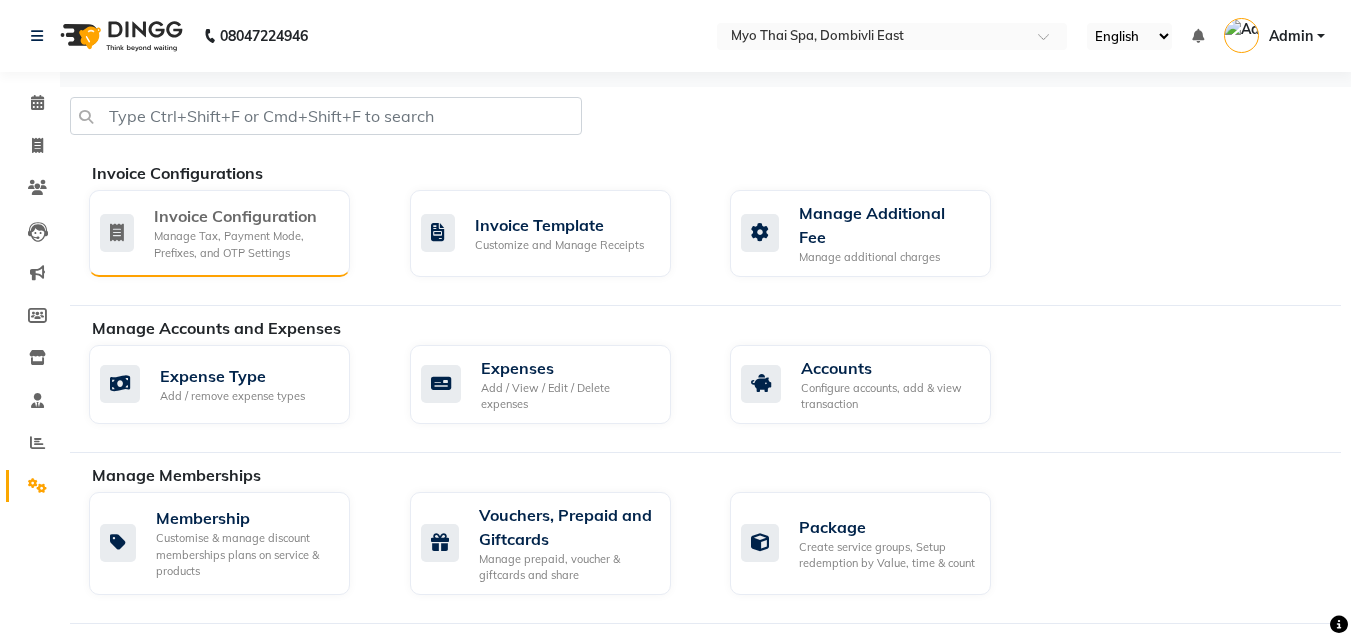 click on "Manage Tax, Payment Mode, Prefixes, and OTP Settings" 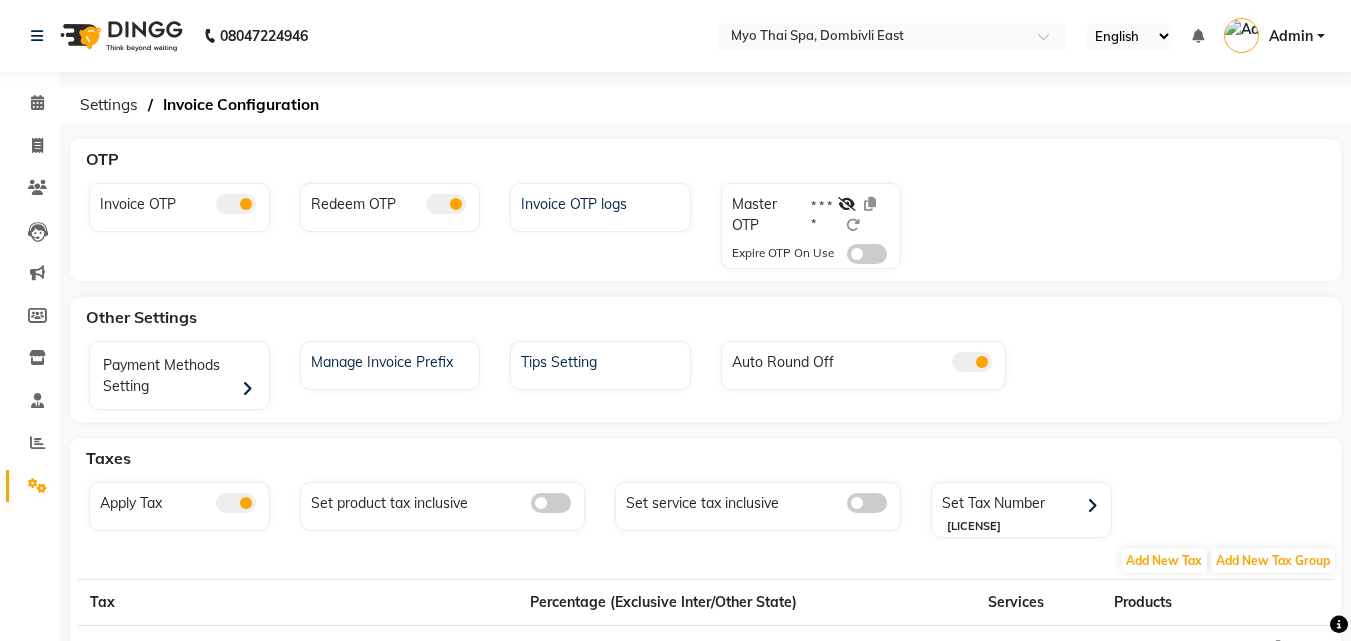 click 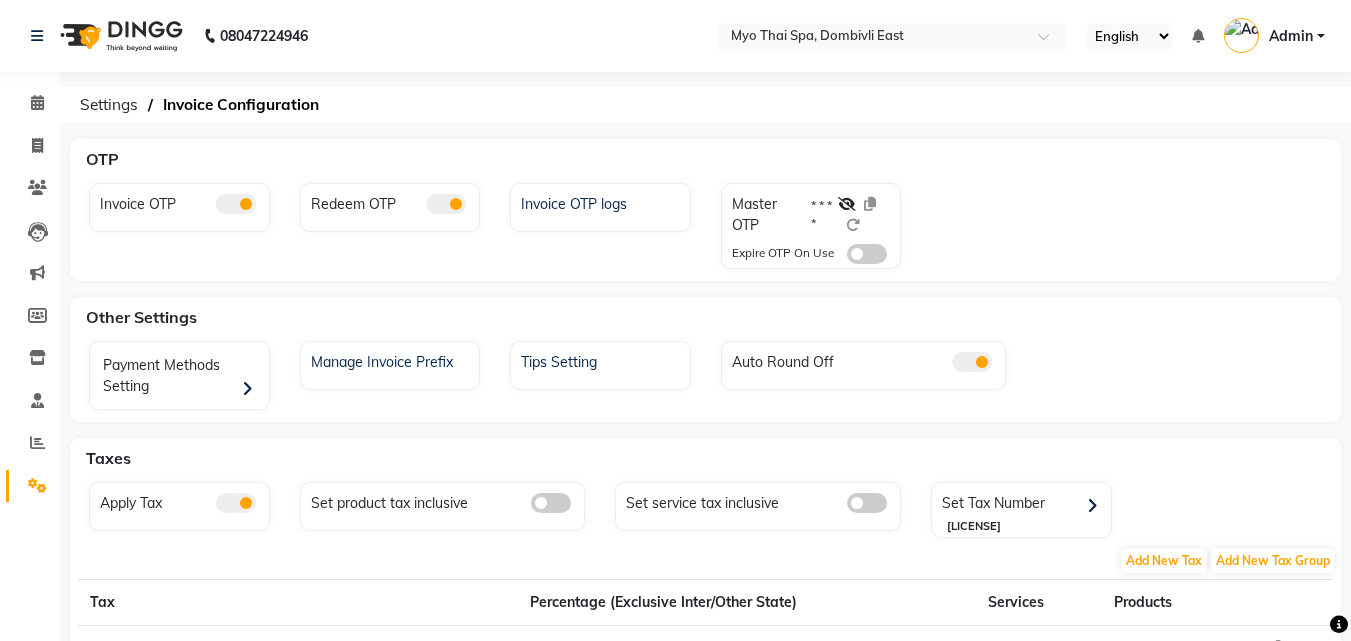 click 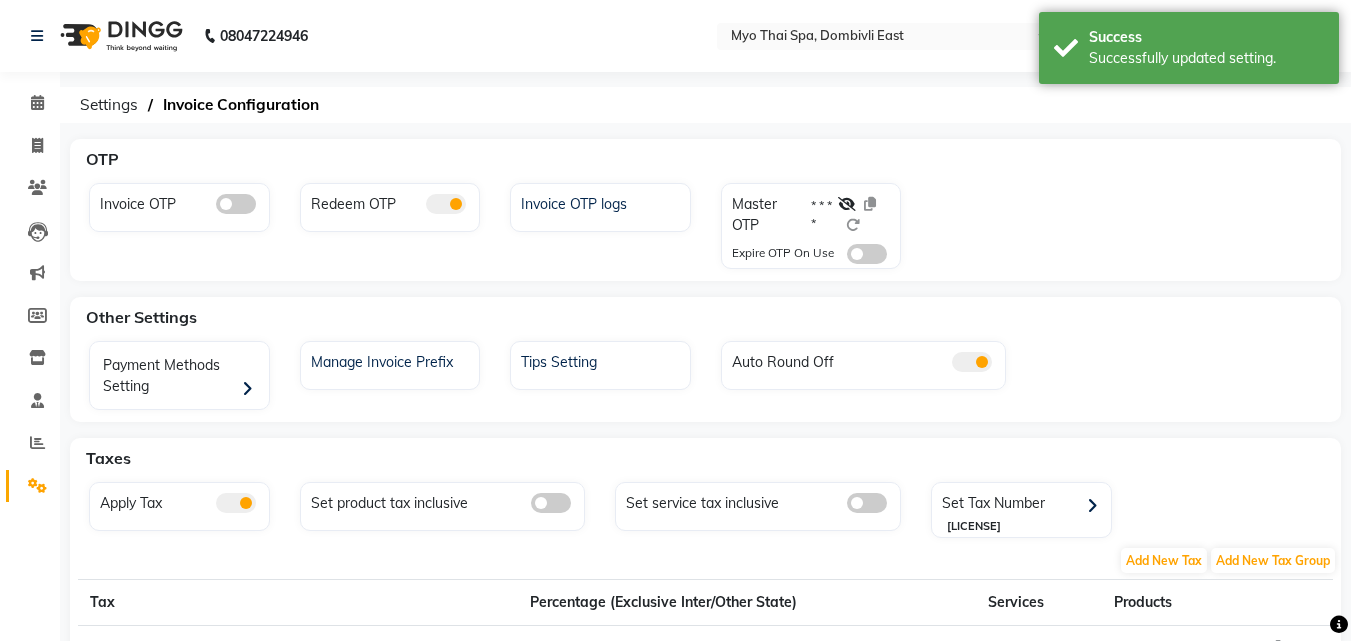click 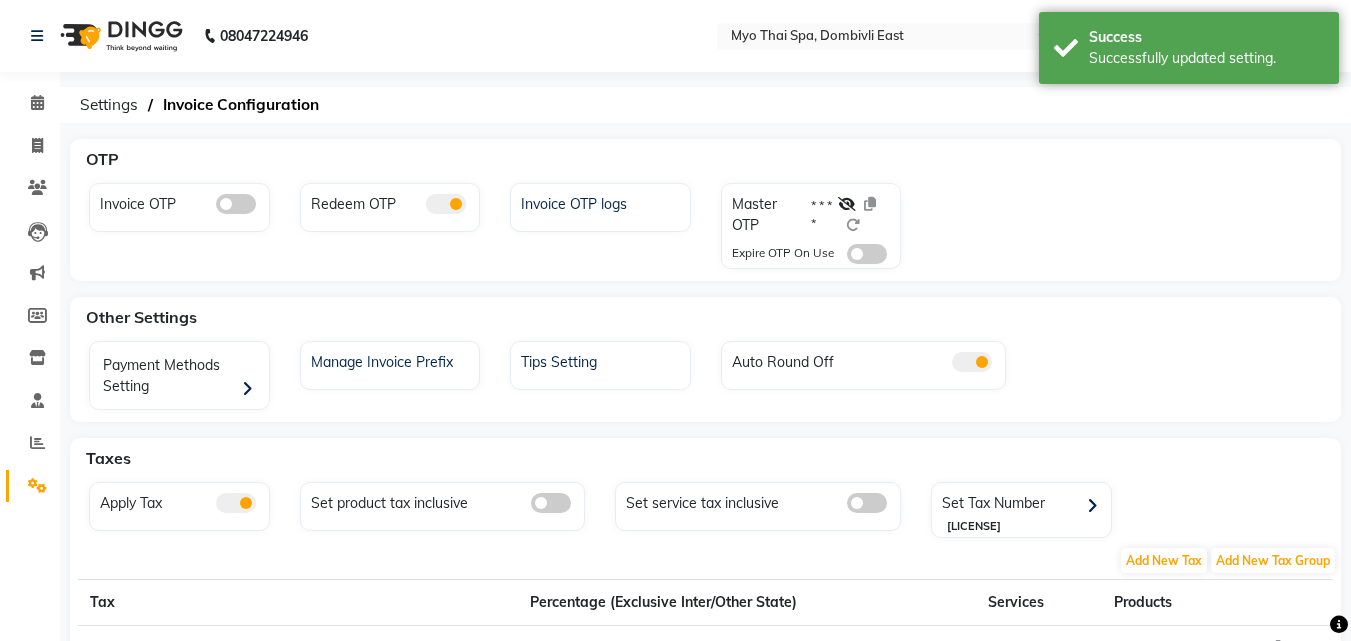 click 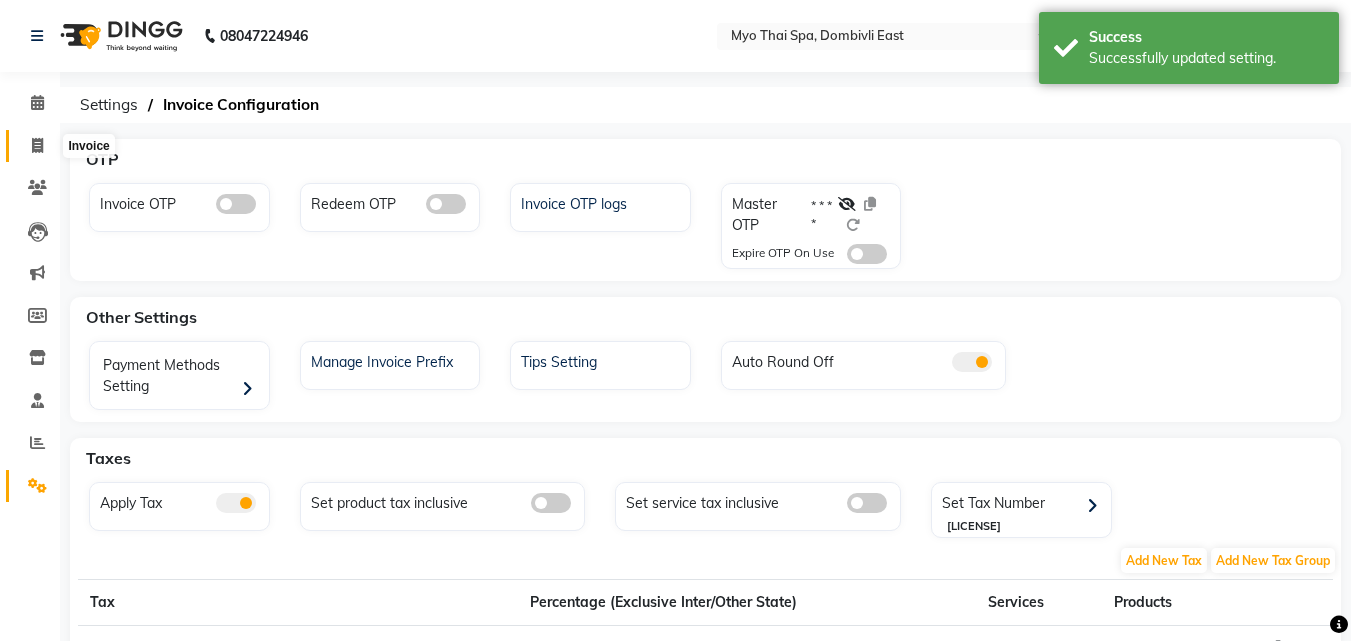click 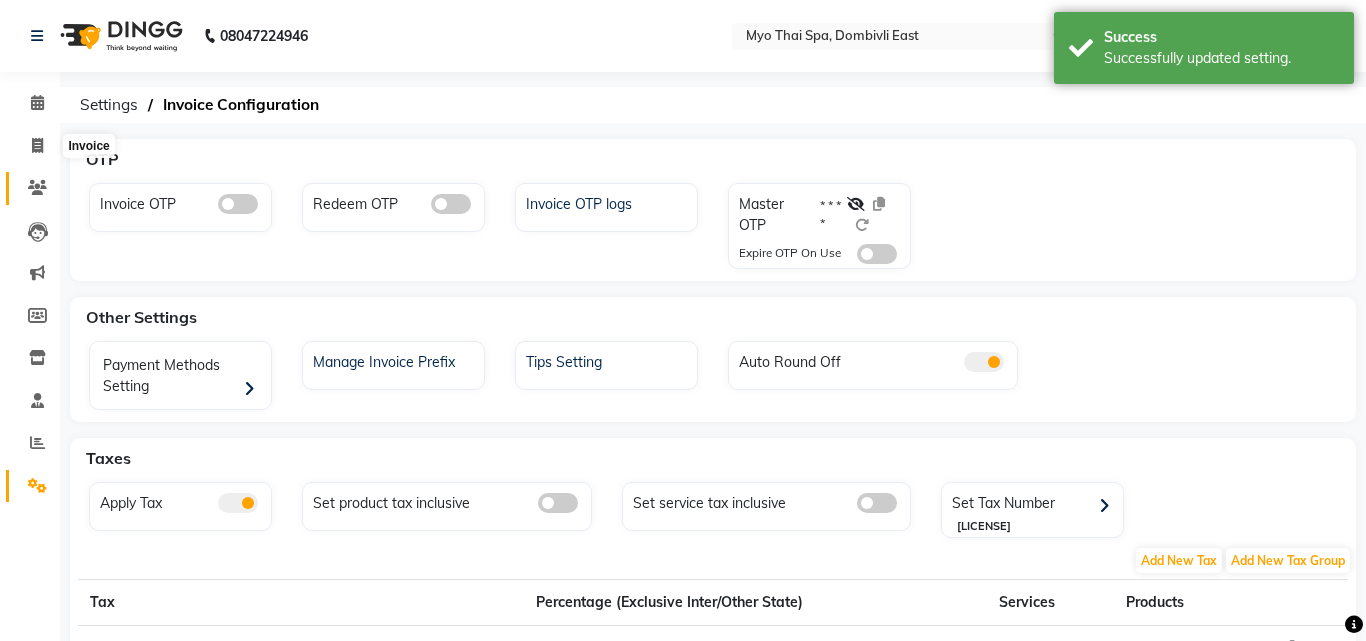 select on "5086" 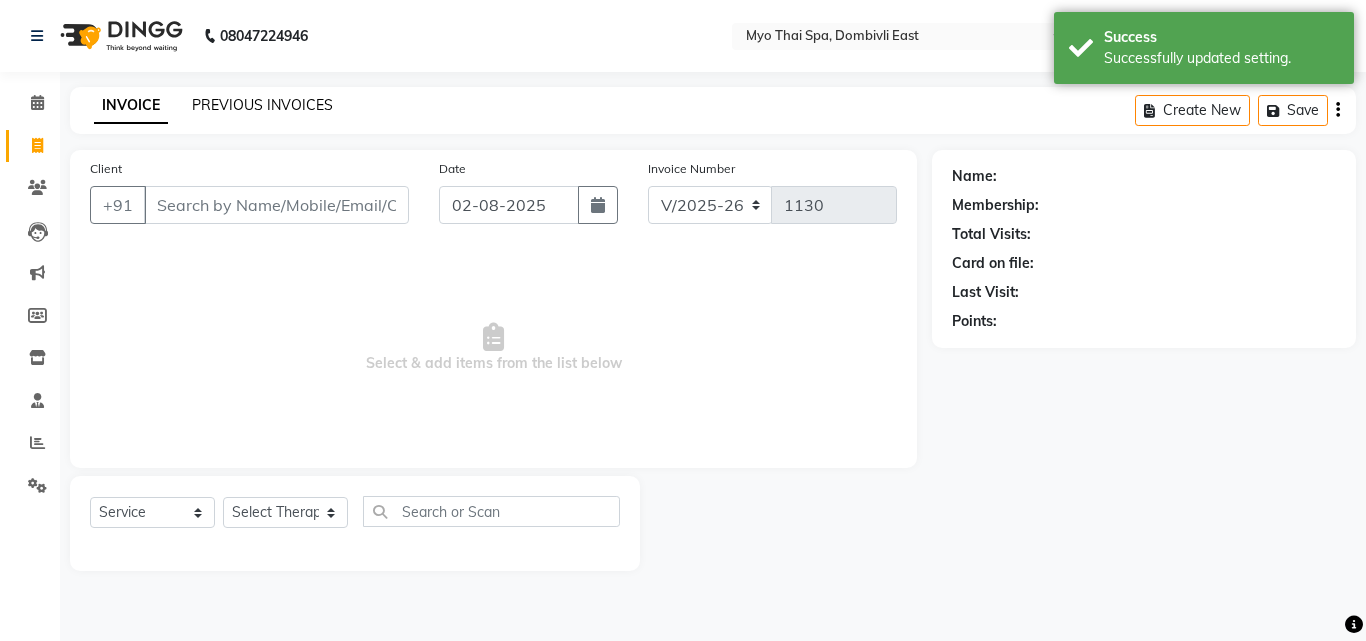 click on "PREVIOUS INVOICES" 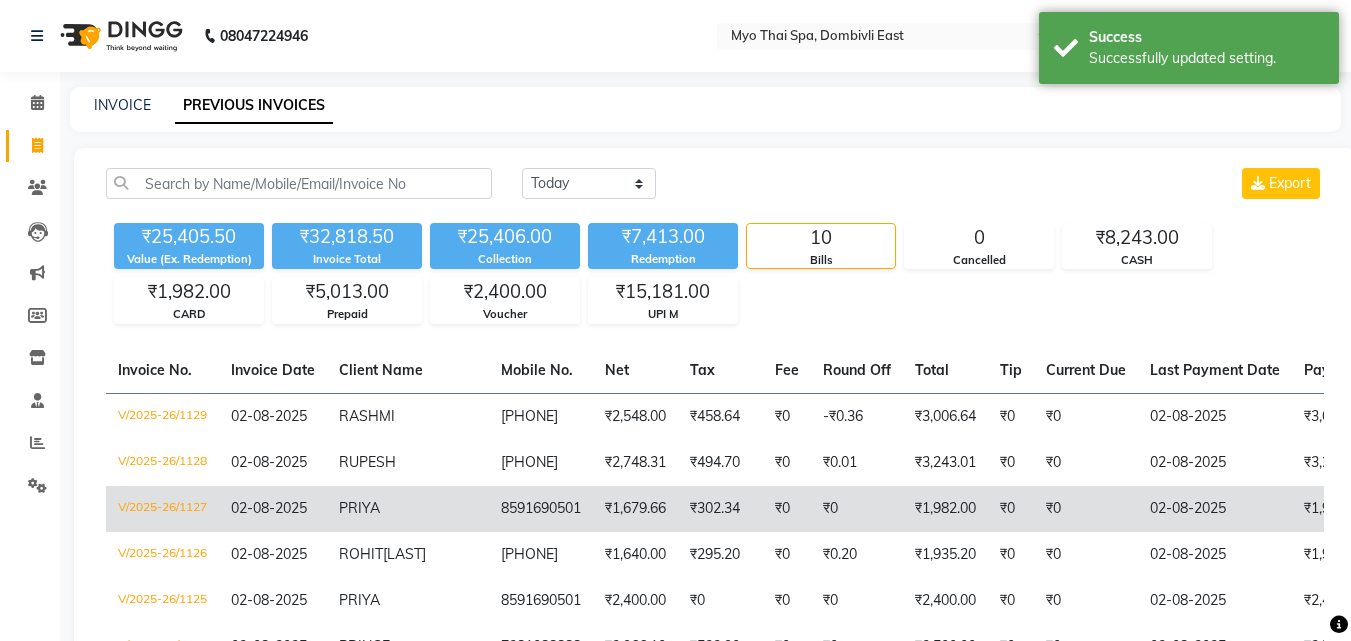 click on "V/2025-26/1127" 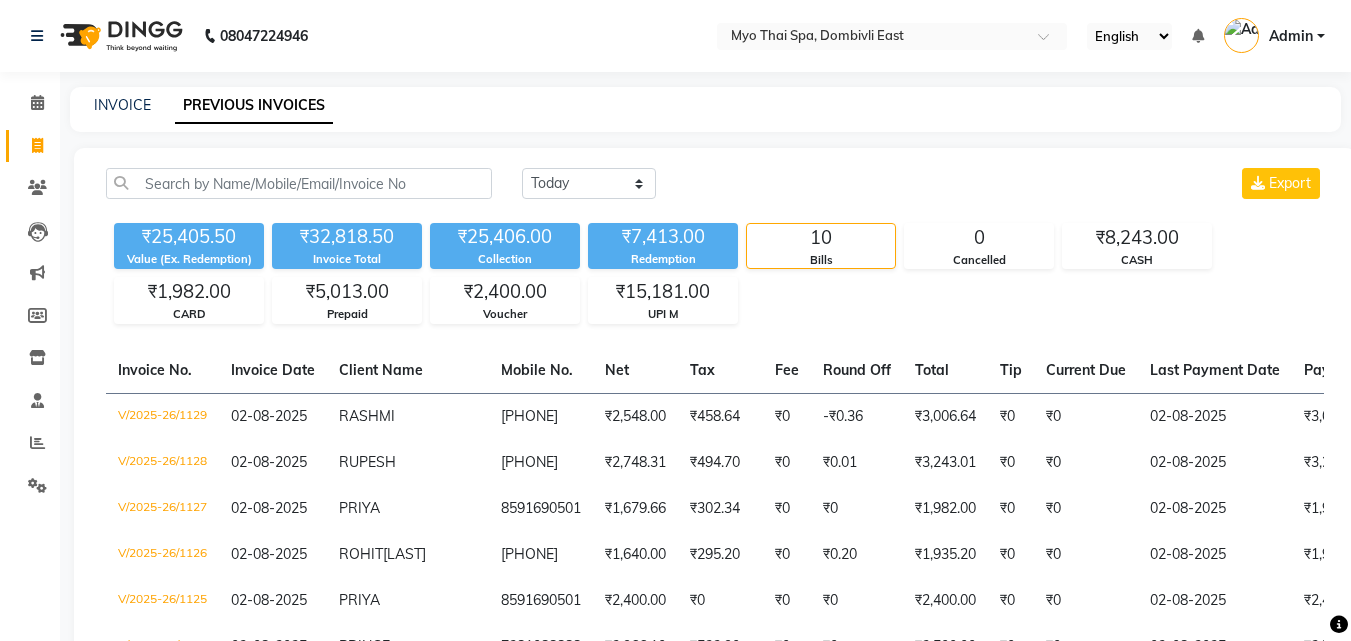 click on "Admin" at bounding box center (1291, 36) 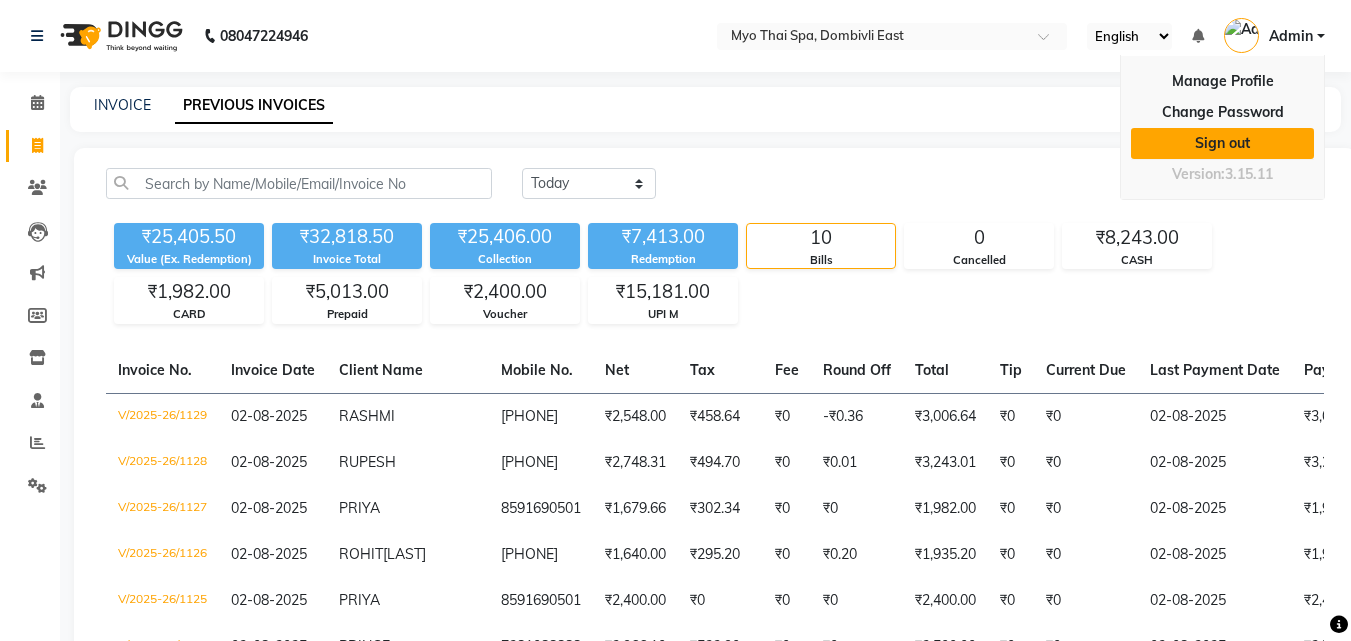 click on "Sign out" at bounding box center [1222, 143] 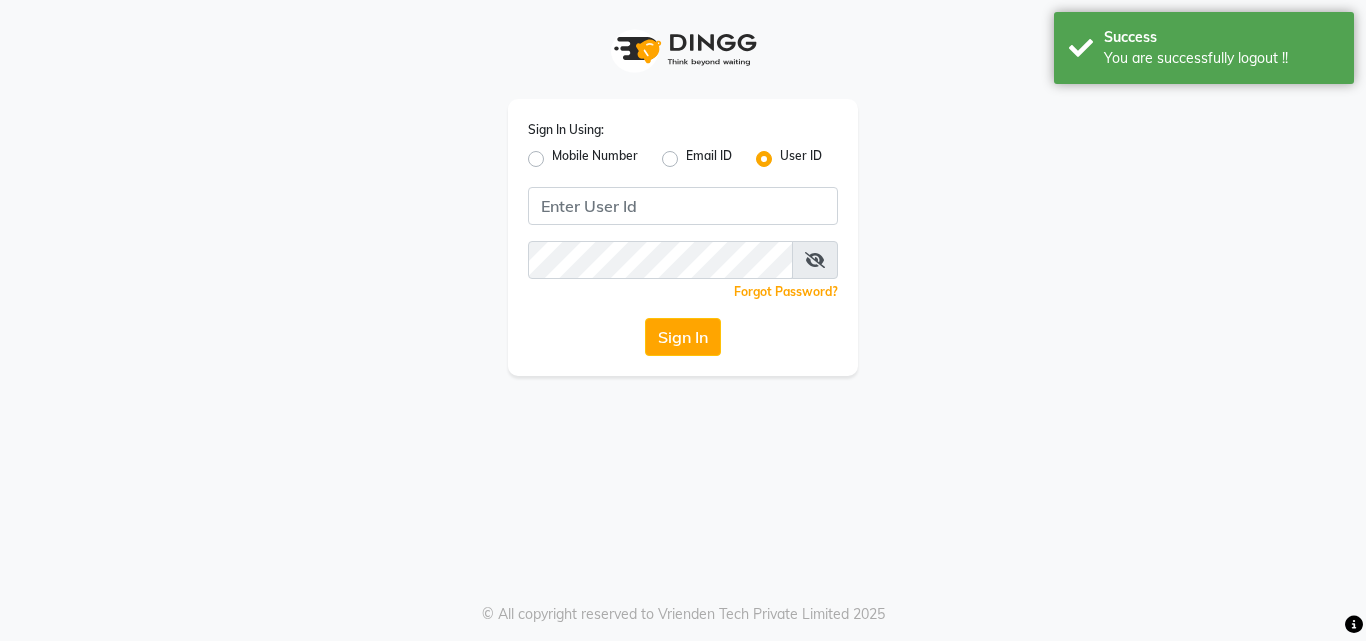 click on "Mobile Number" 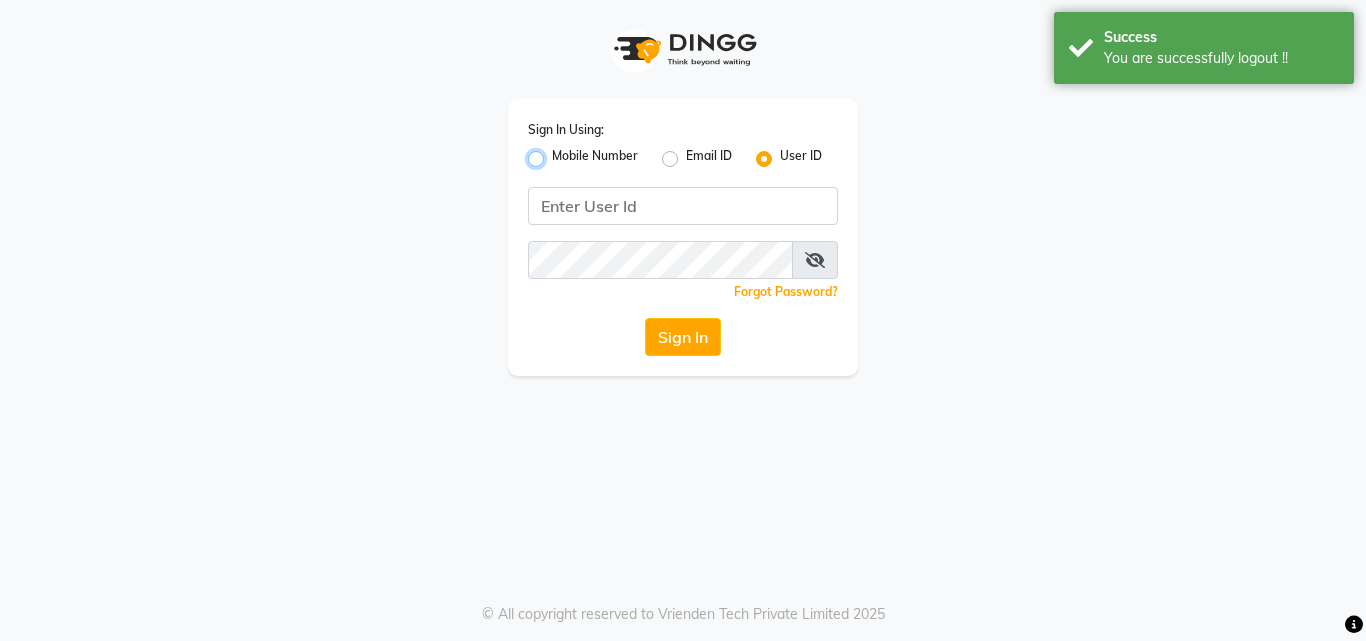 click on "Mobile Number" at bounding box center (558, 153) 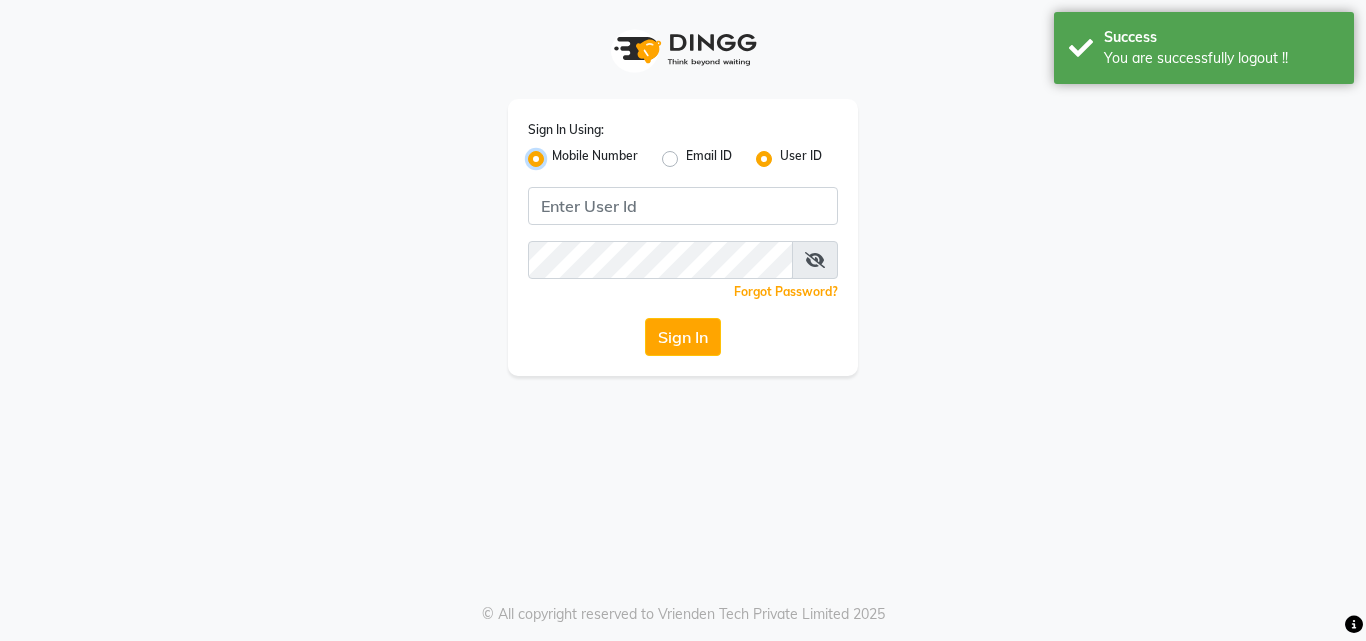 radio on "false" 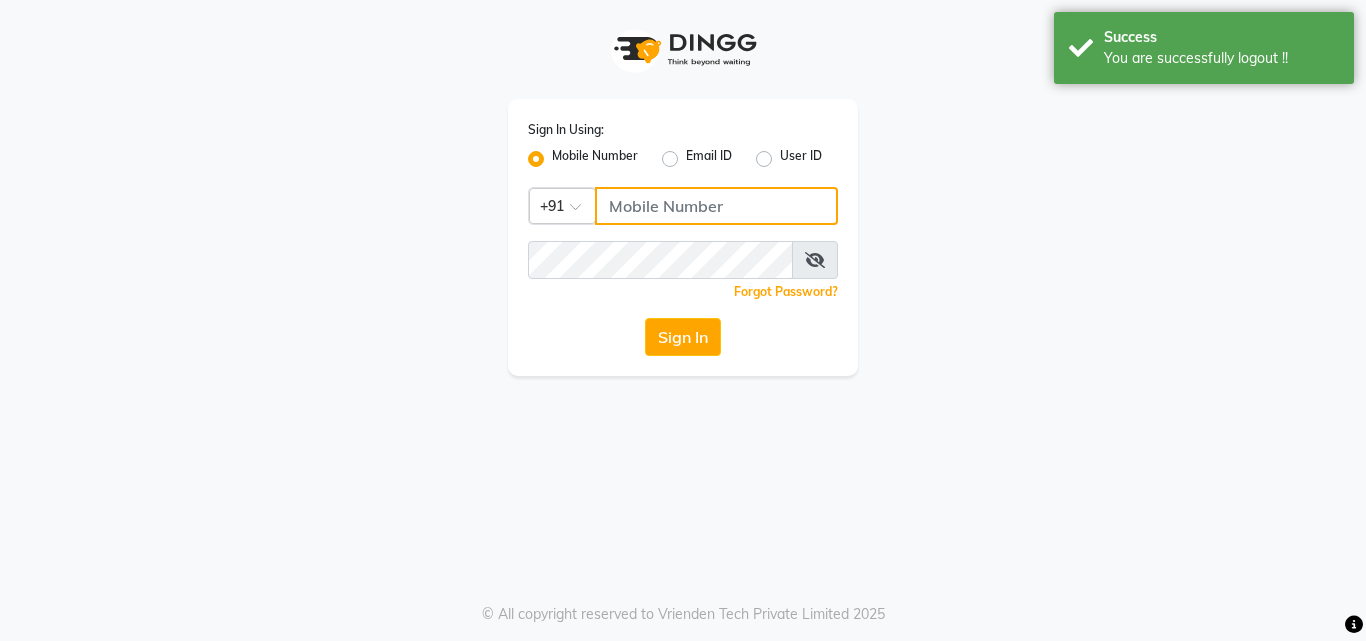 click 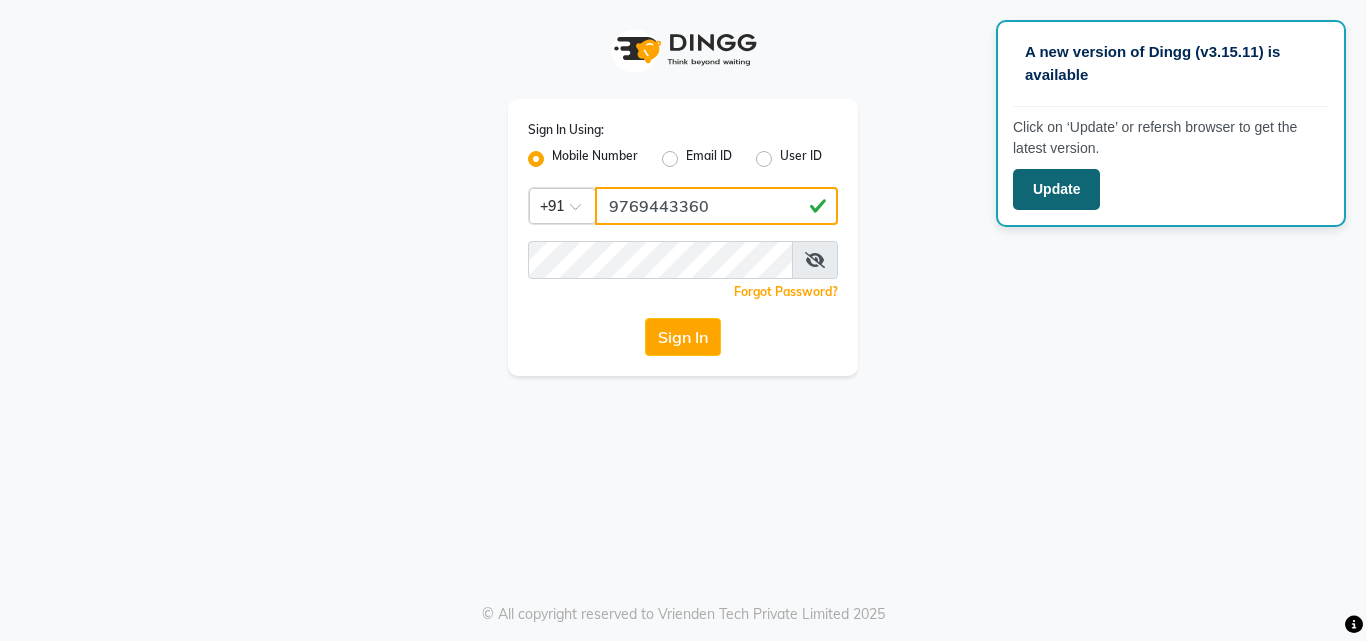 type on "9769443360" 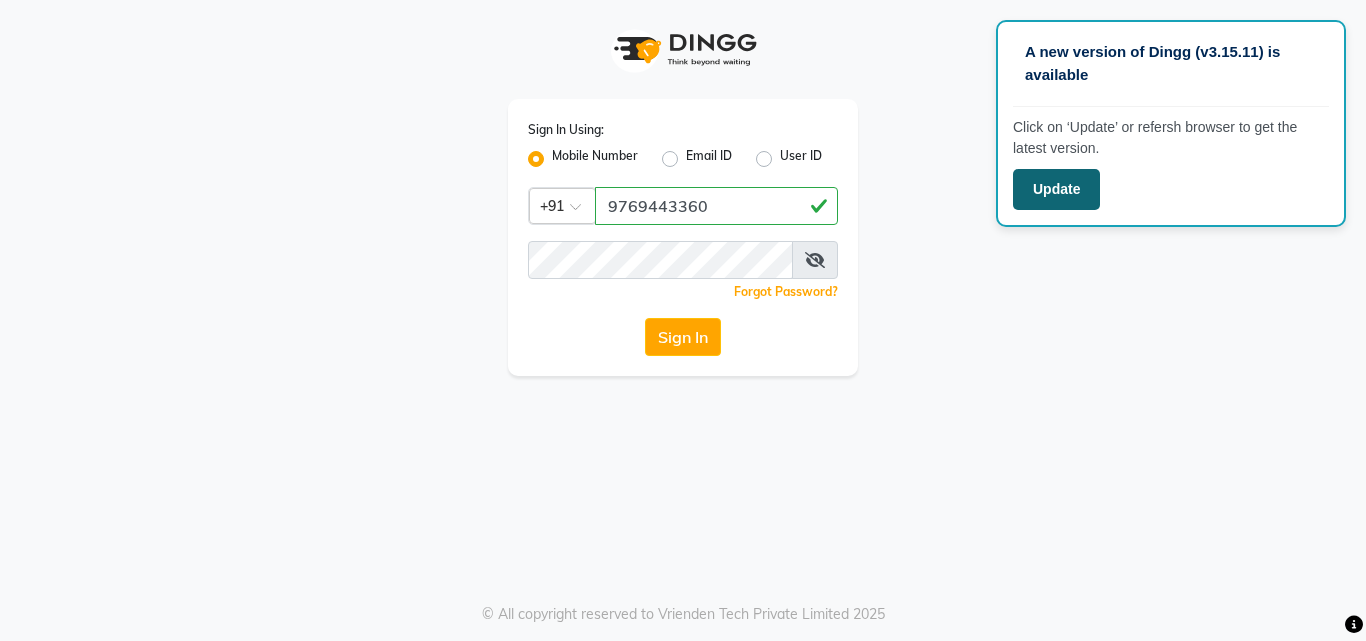 click on "Update" 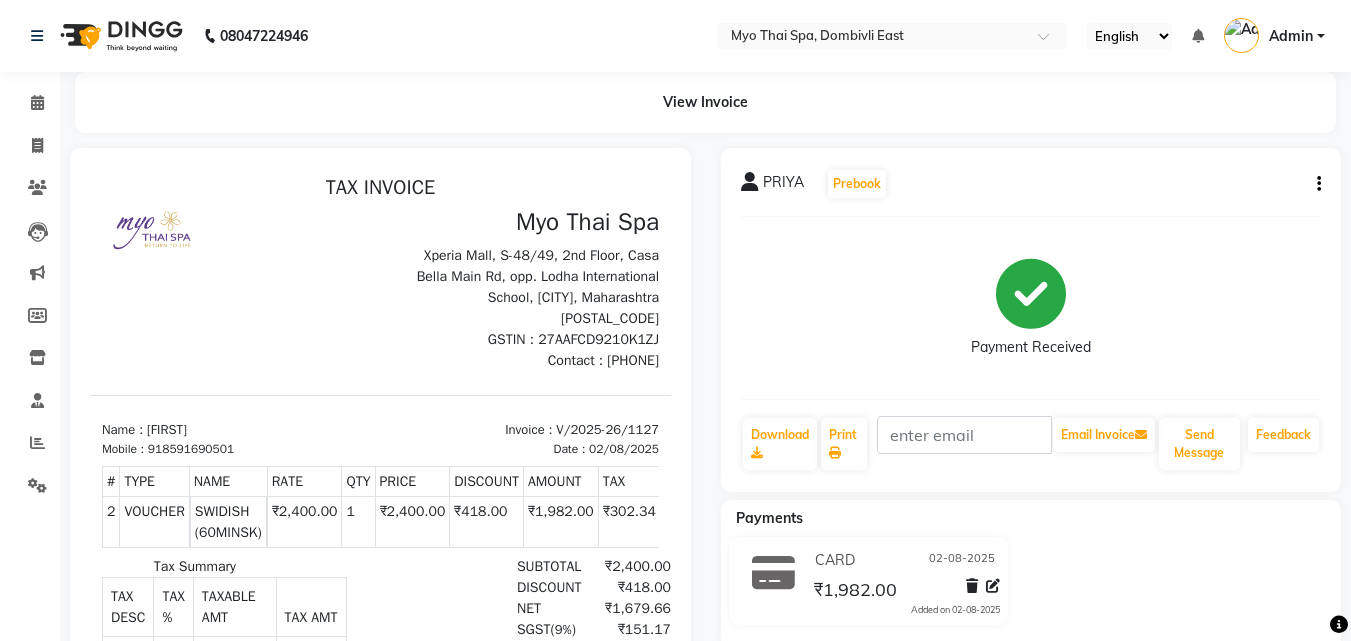 scroll, scrollTop: 0, scrollLeft: 0, axis: both 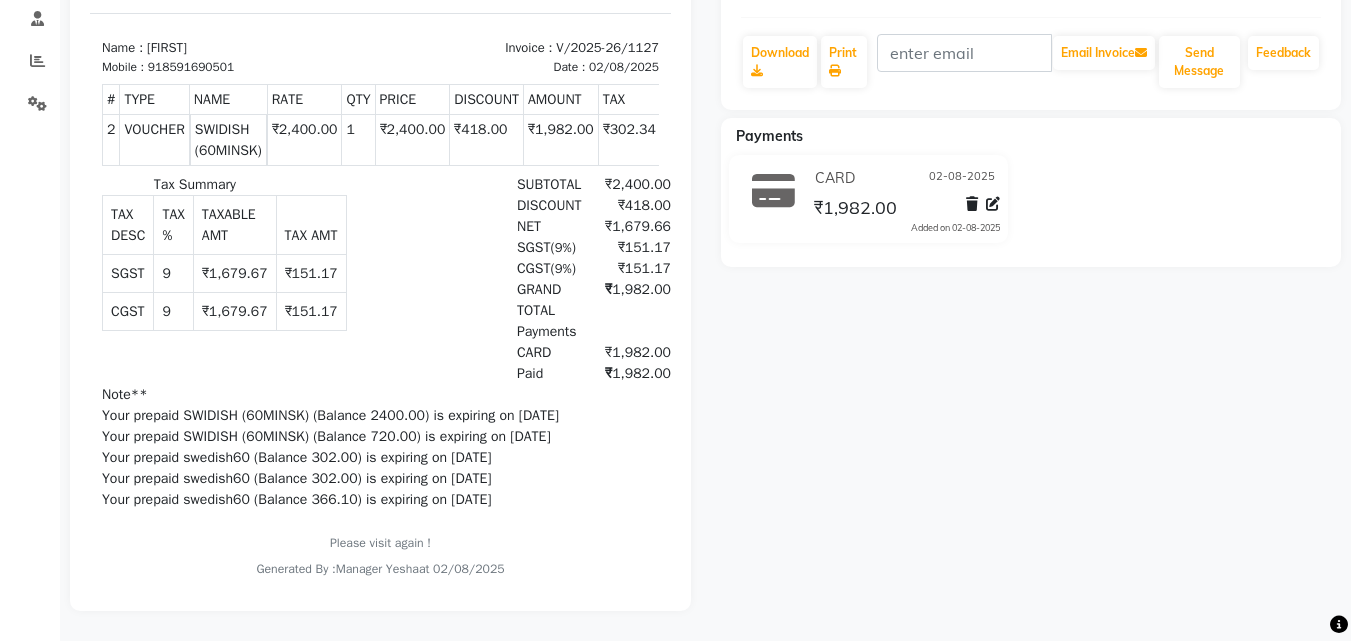 click on "₹1,982.00" 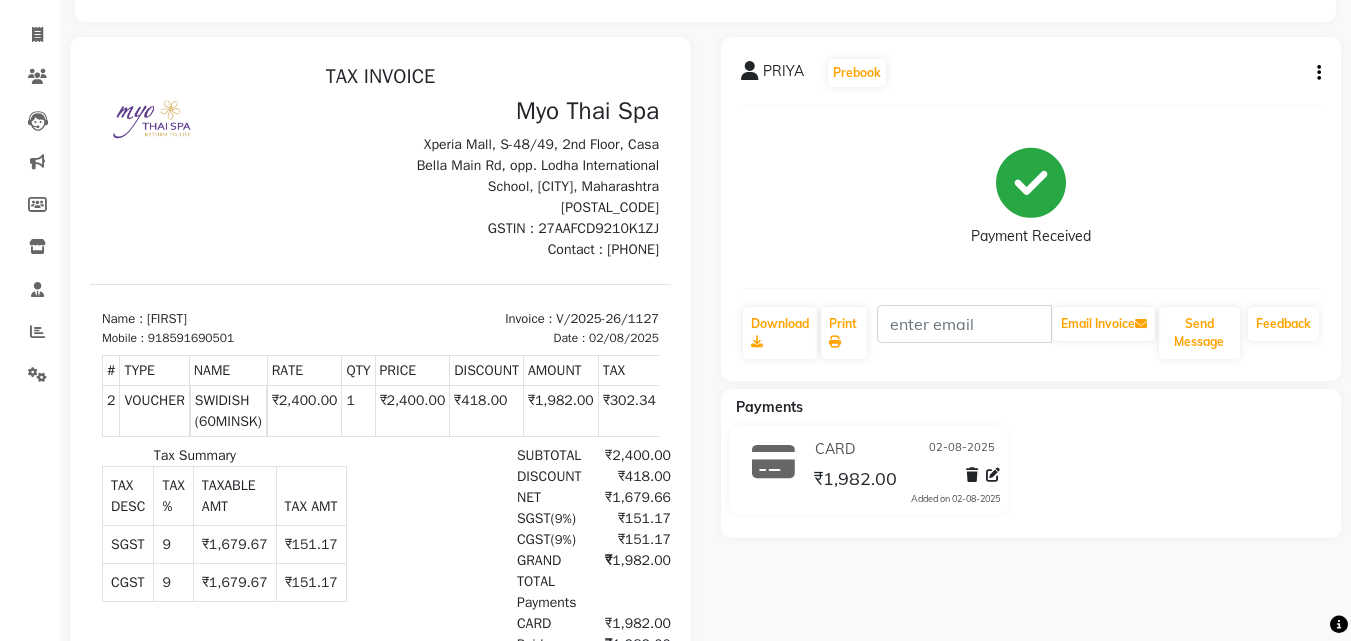 scroll, scrollTop: 0, scrollLeft: 0, axis: both 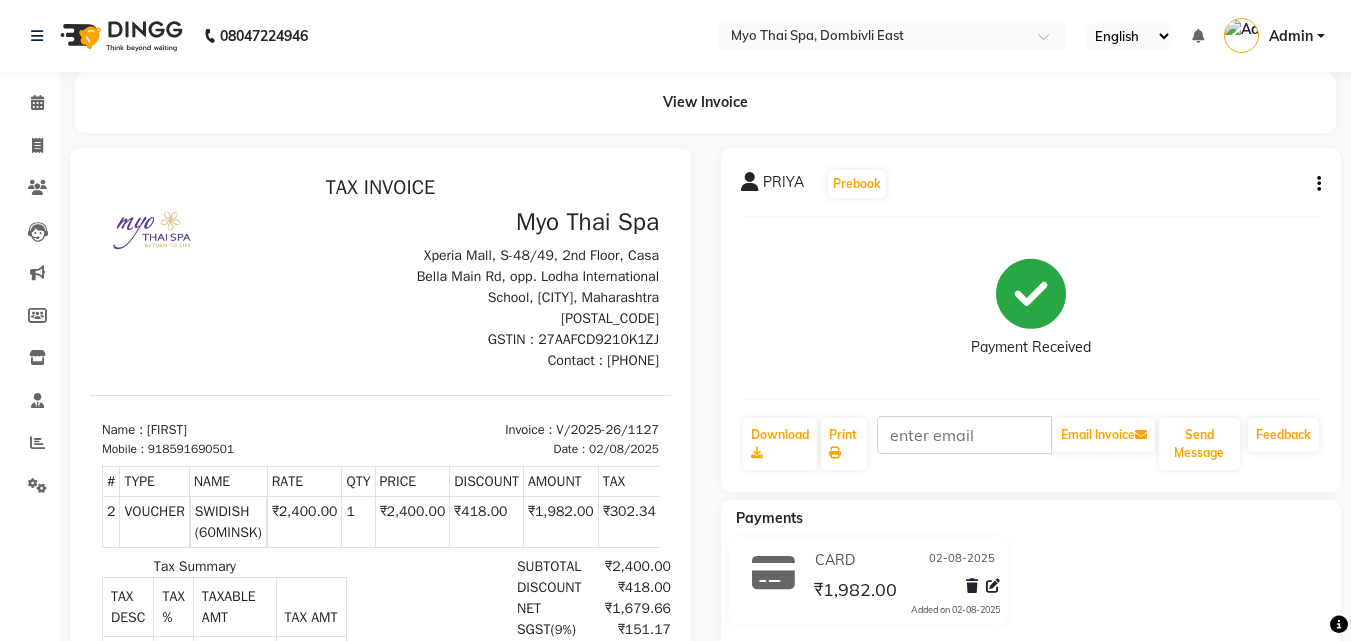click 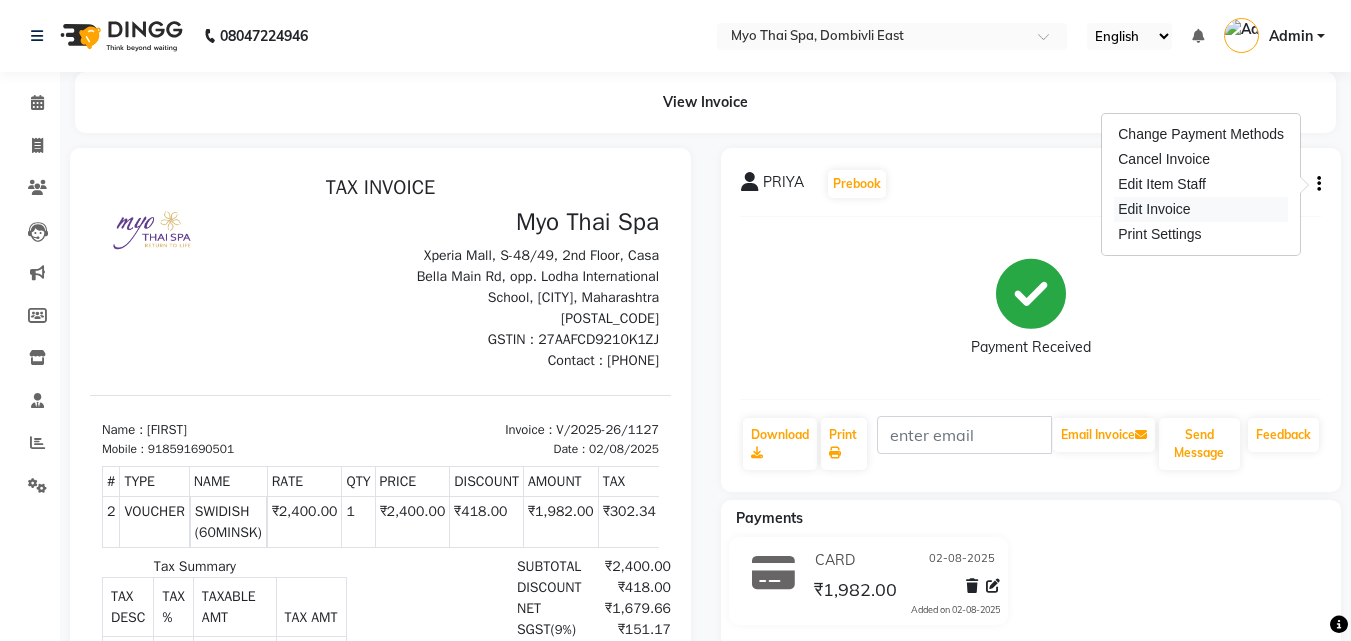 click on "Edit Invoice" at bounding box center (1201, 209) 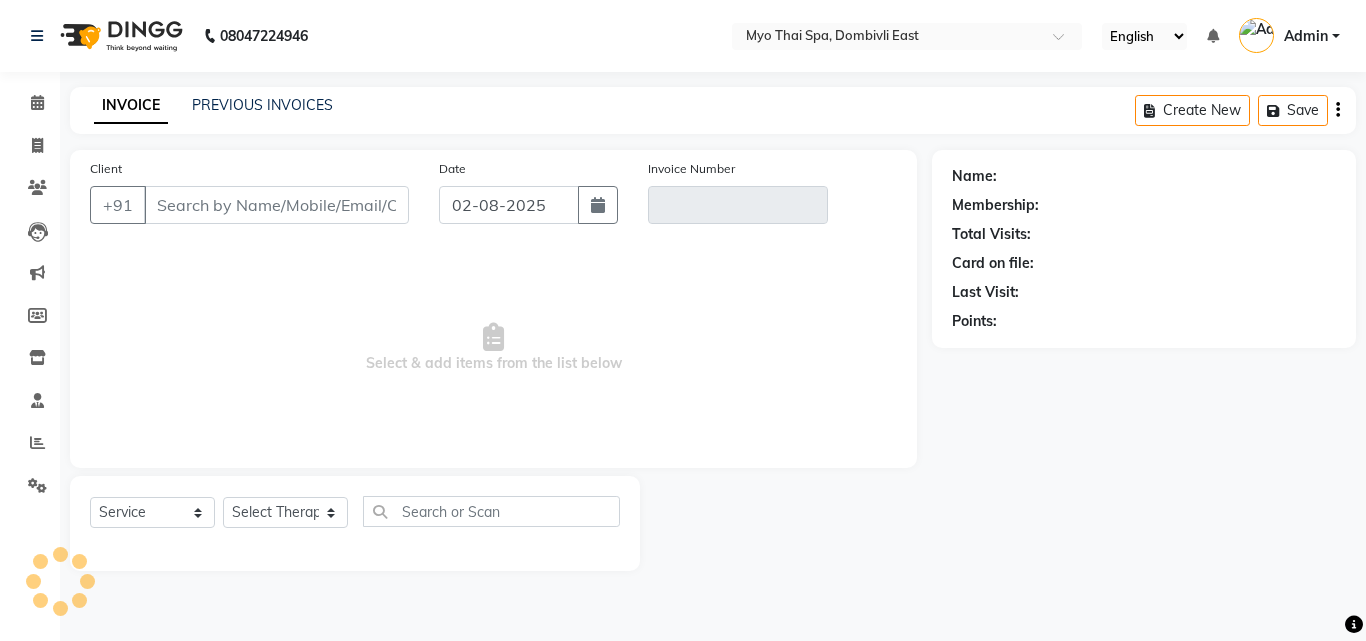 select on "V" 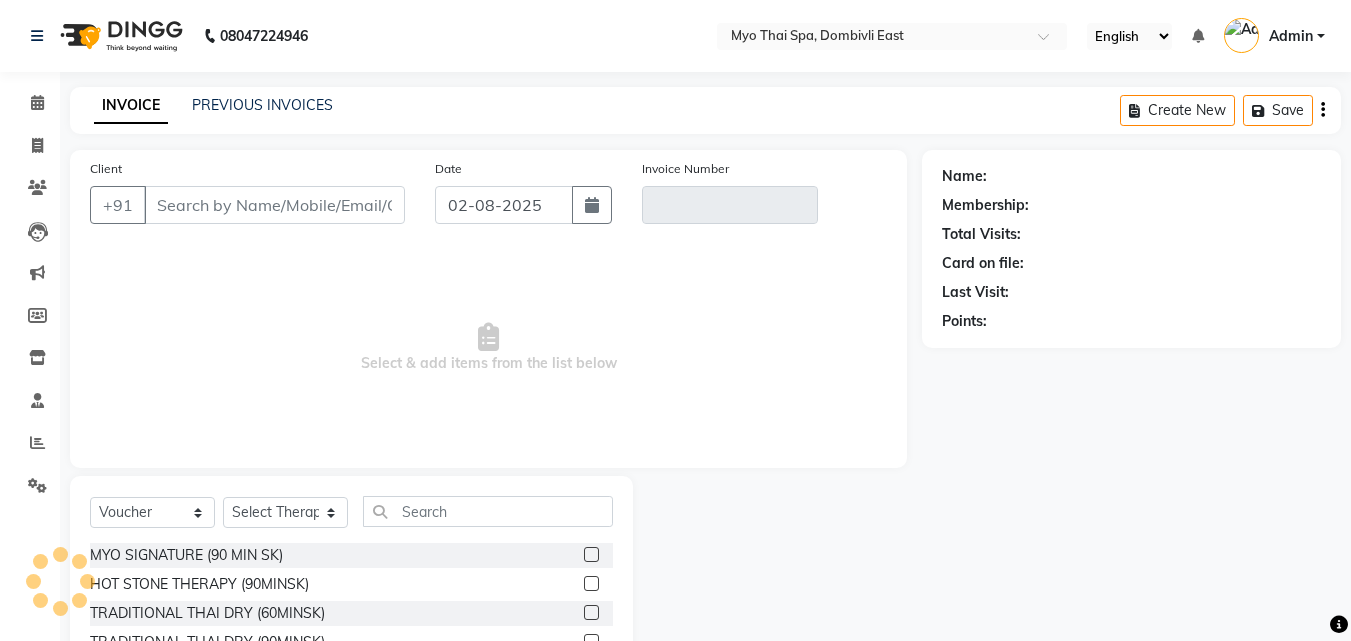 type on "8591690501" 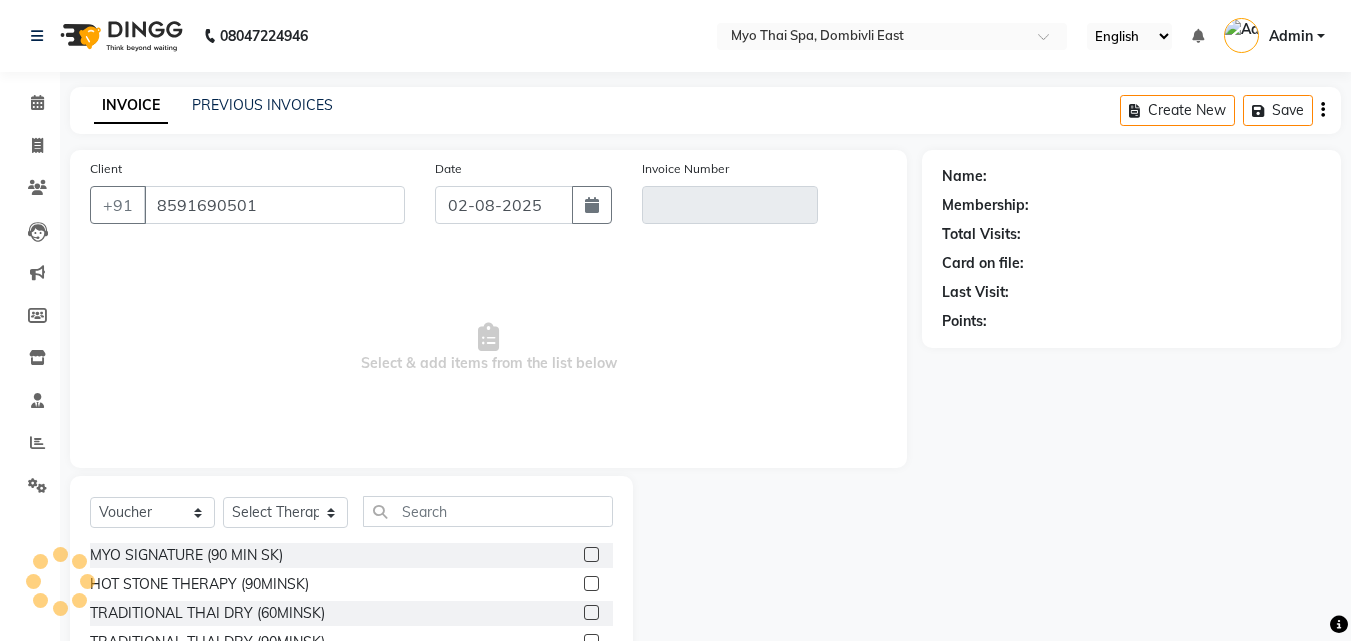 type on "V/2025-26/1127" 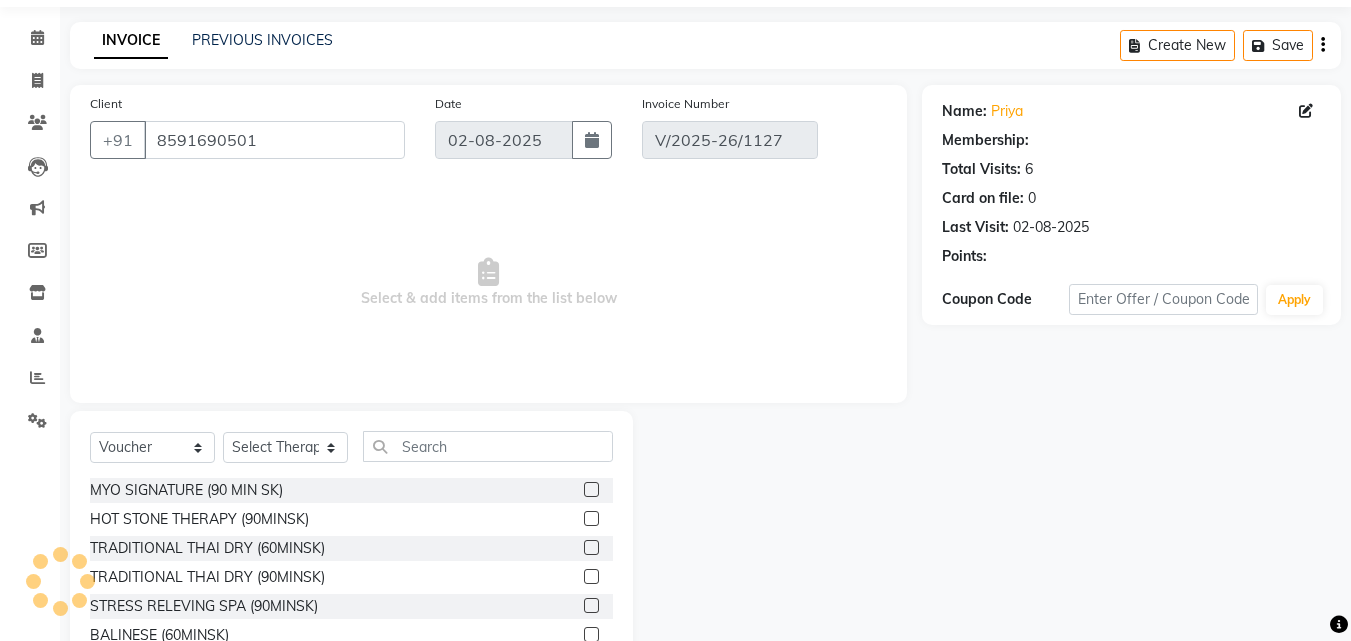 scroll, scrollTop: 100, scrollLeft: 0, axis: vertical 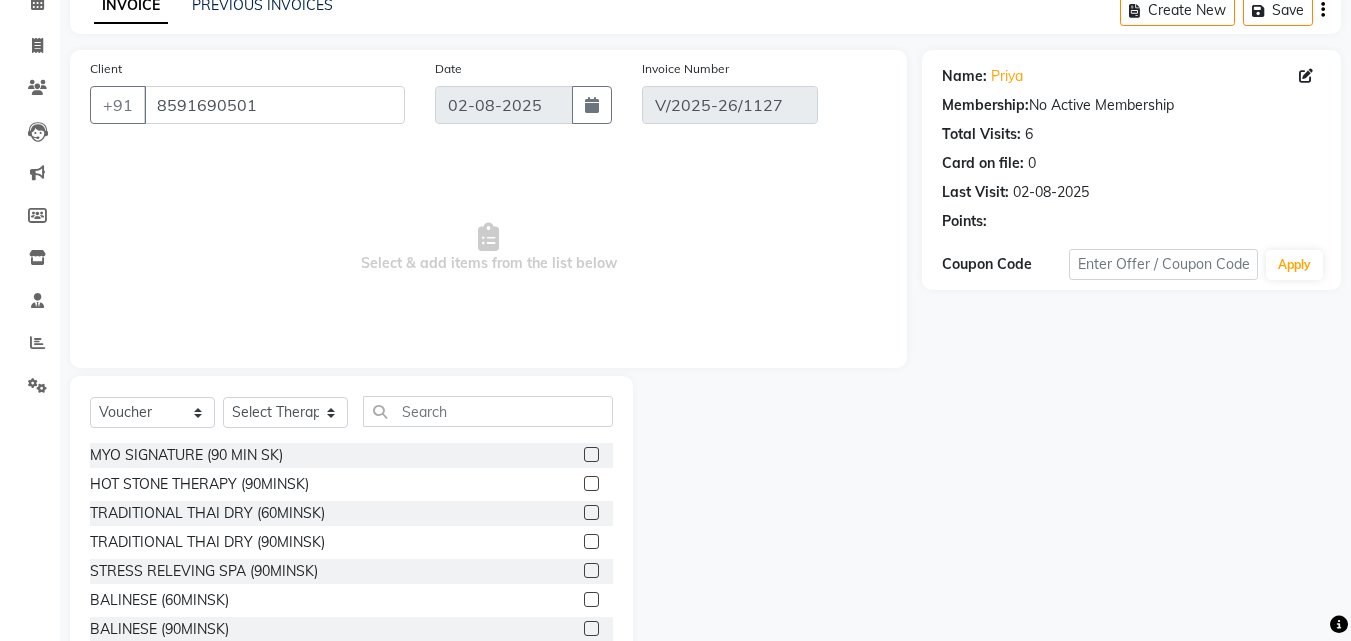 select on "select" 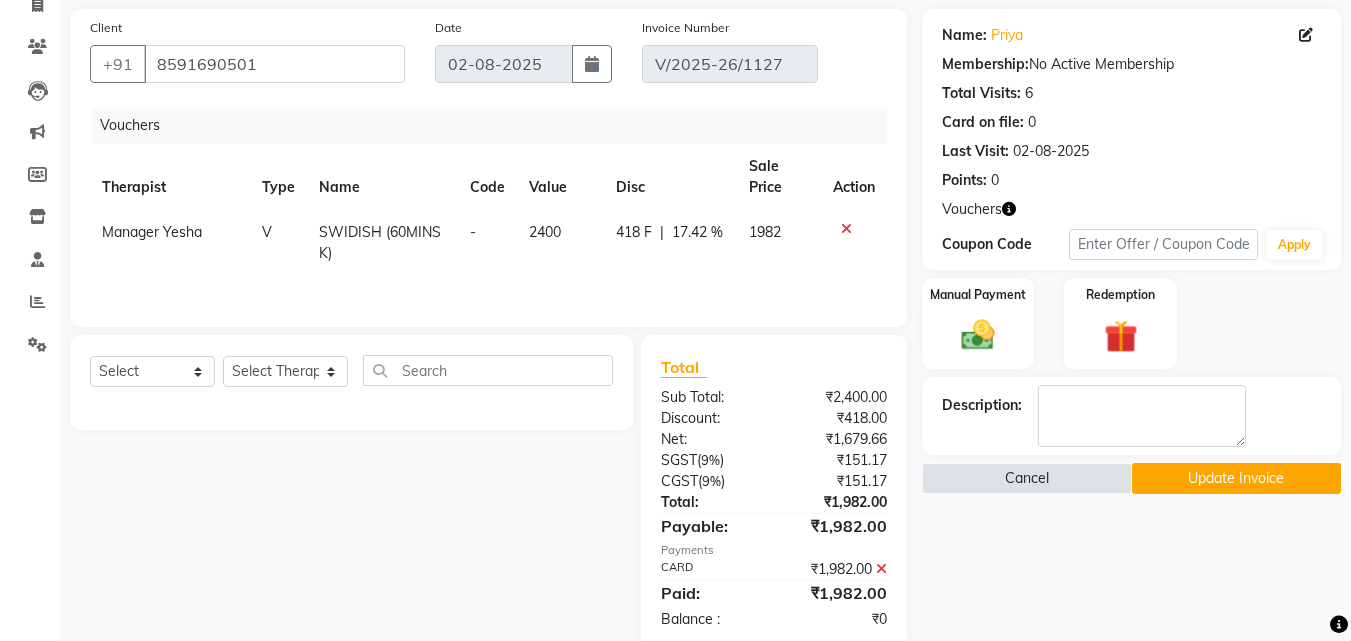 scroll, scrollTop: 180, scrollLeft: 0, axis: vertical 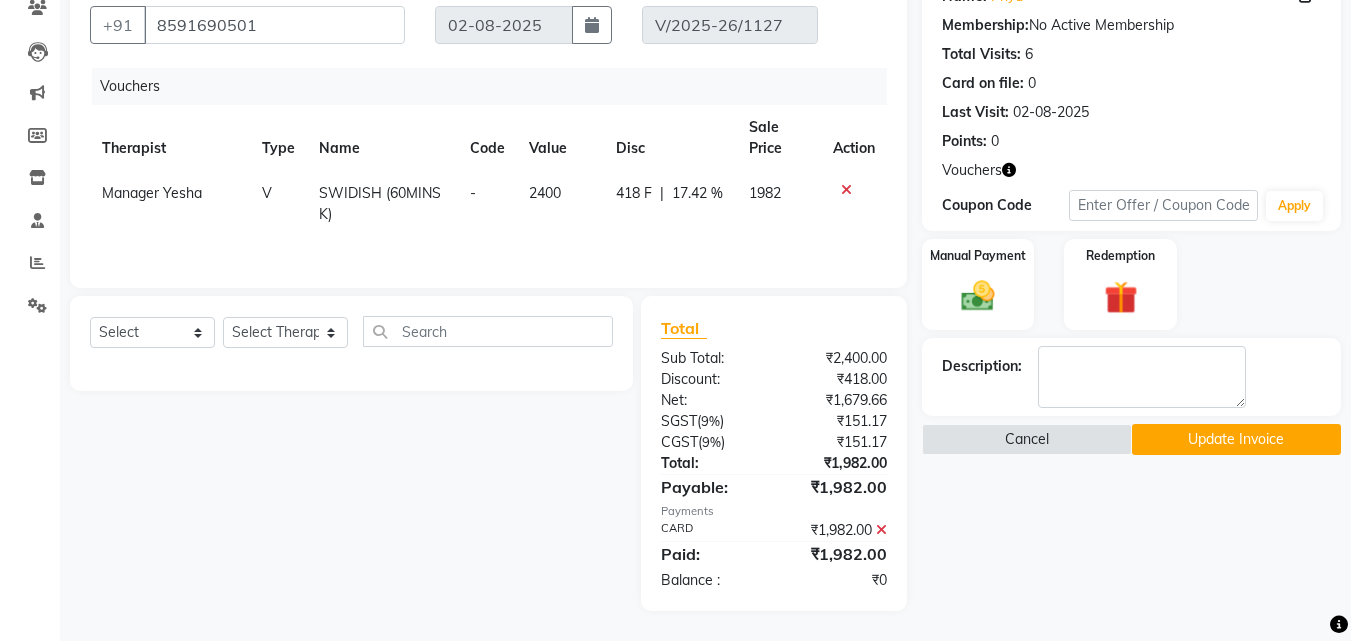 click 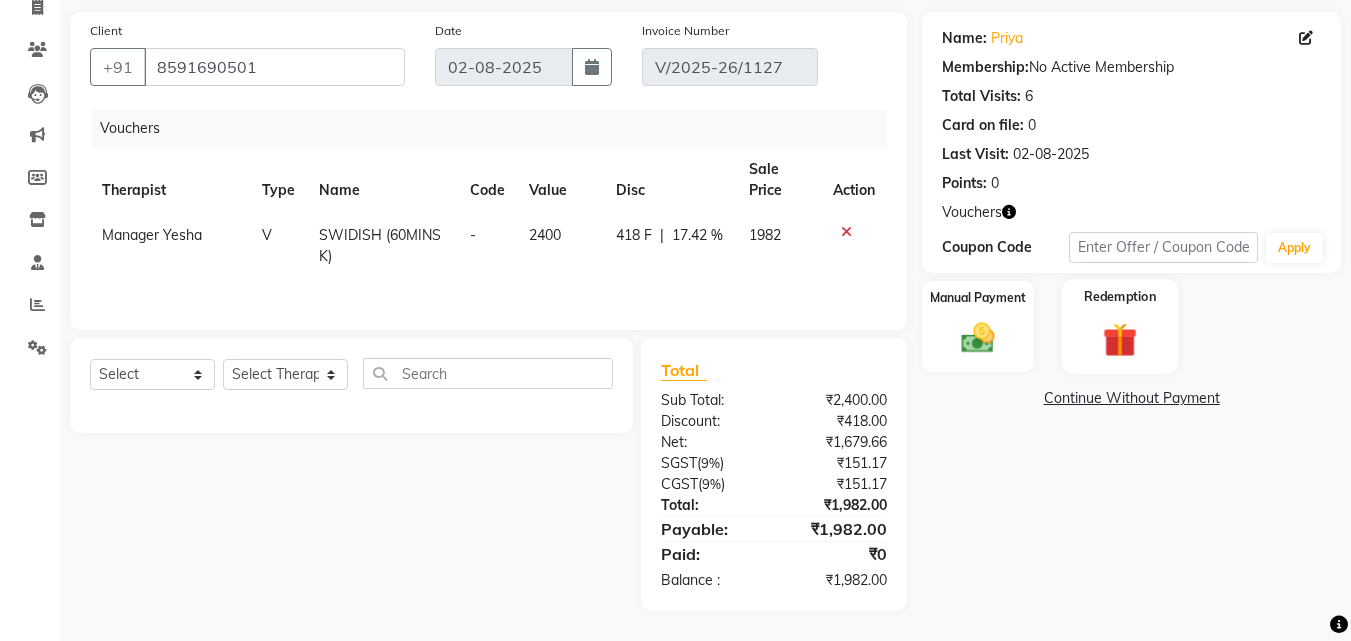 click 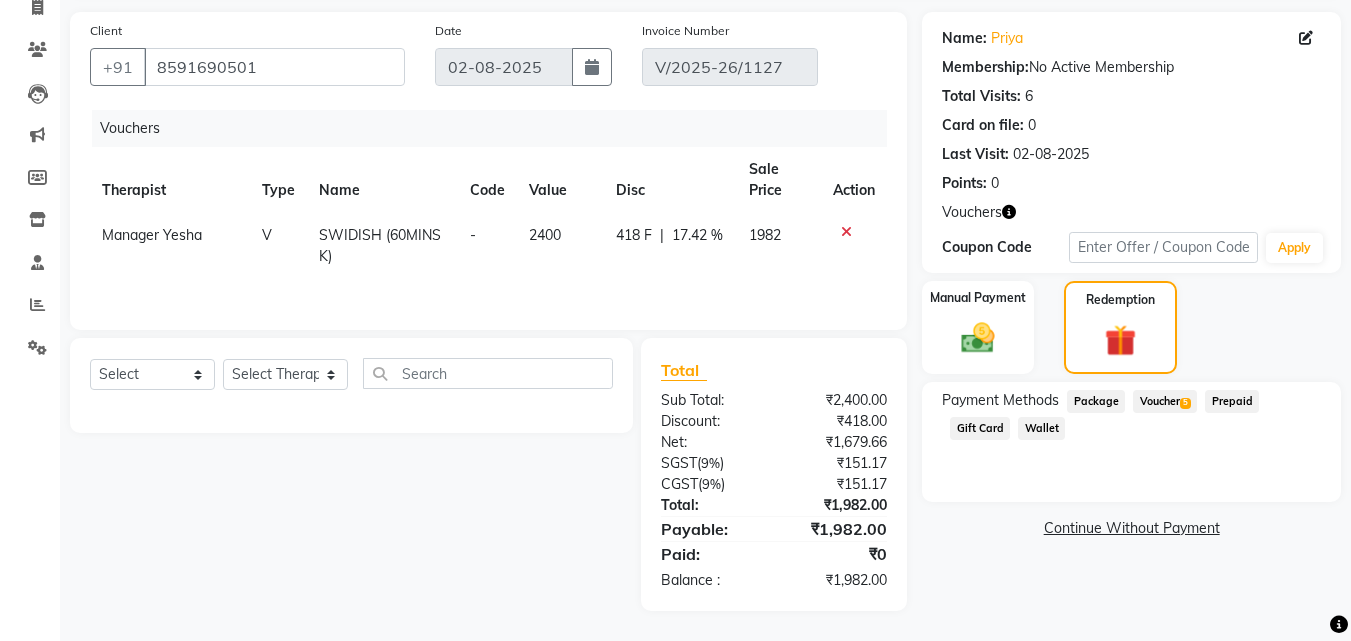click on "Voucher  5" 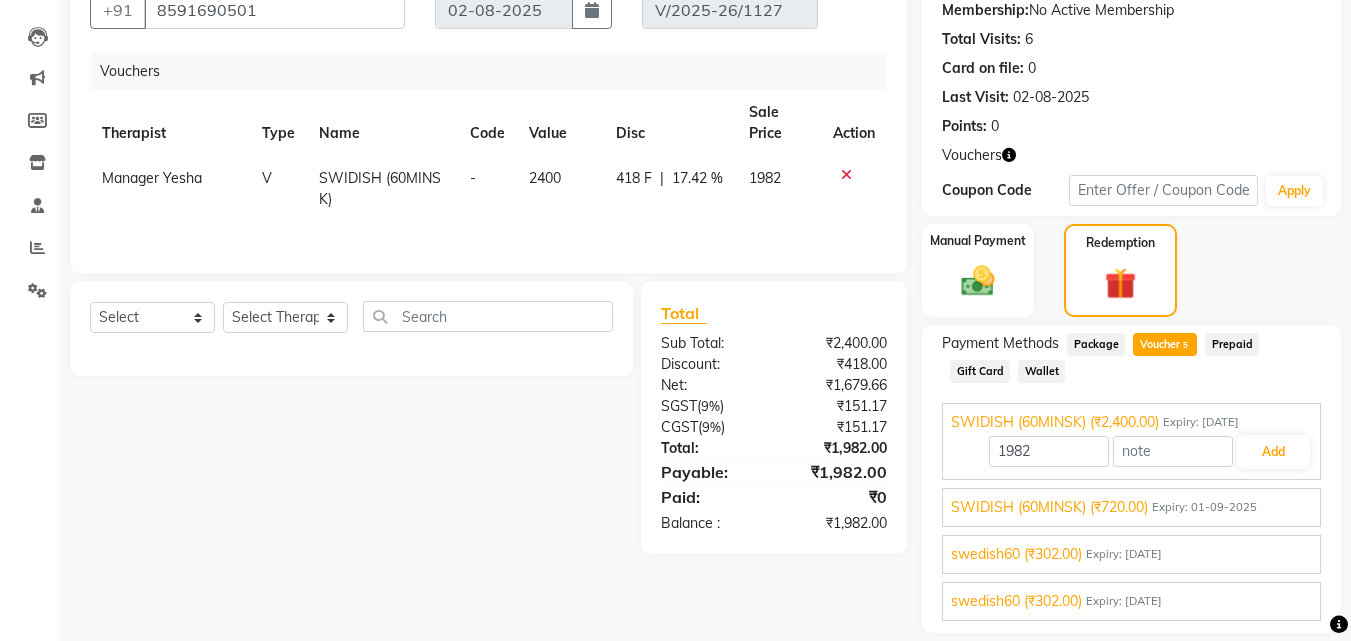 scroll, scrollTop: 258, scrollLeft: 0, axis: vertical 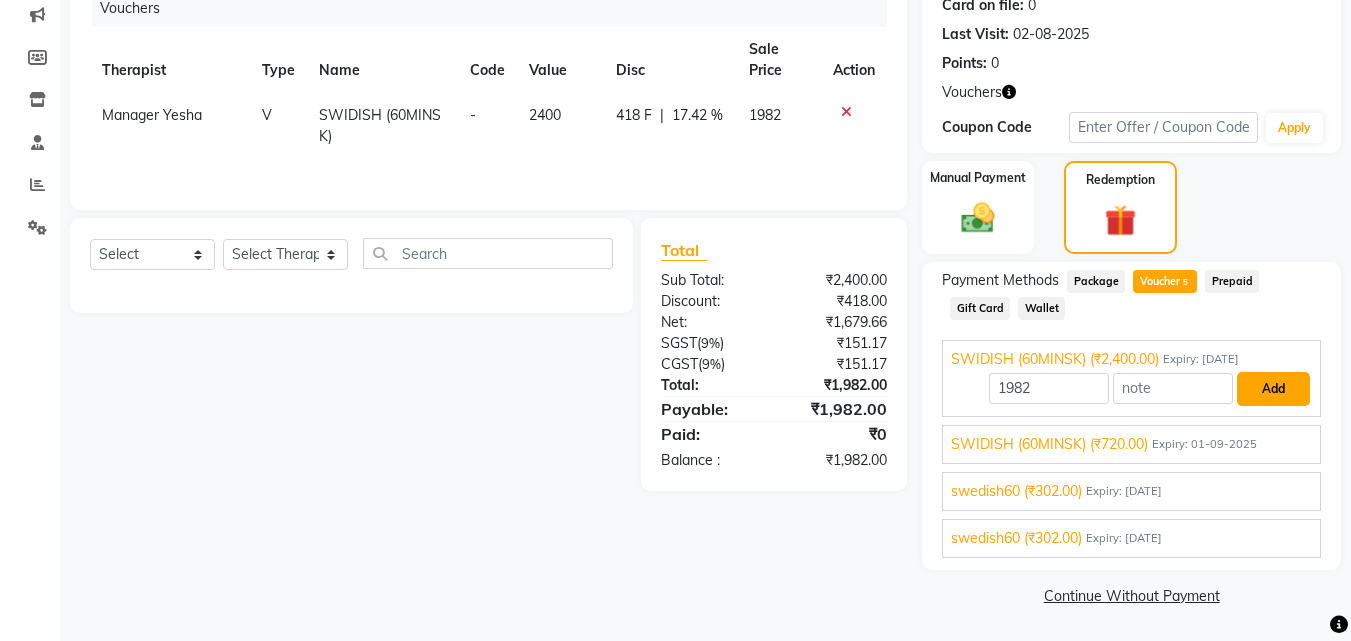 click on "Add" at bounding box center [1273, 389] 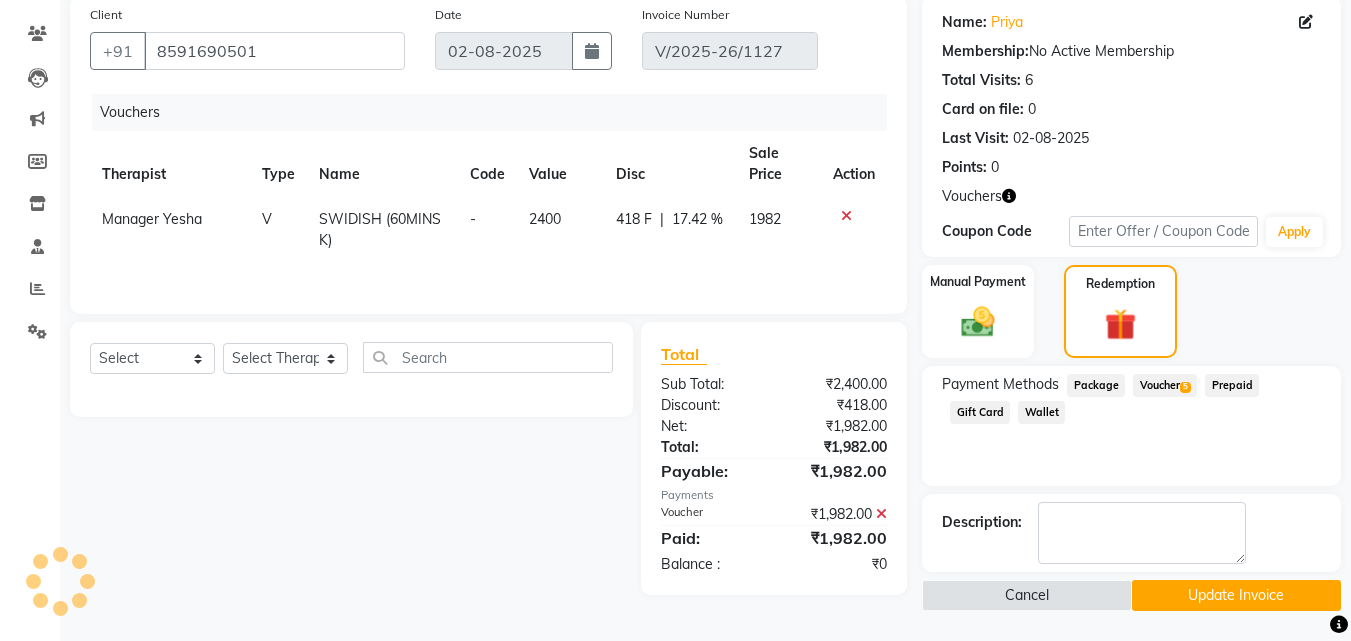 scroll, scrollTop: 154, scrollLeft: 0, axis: vertical 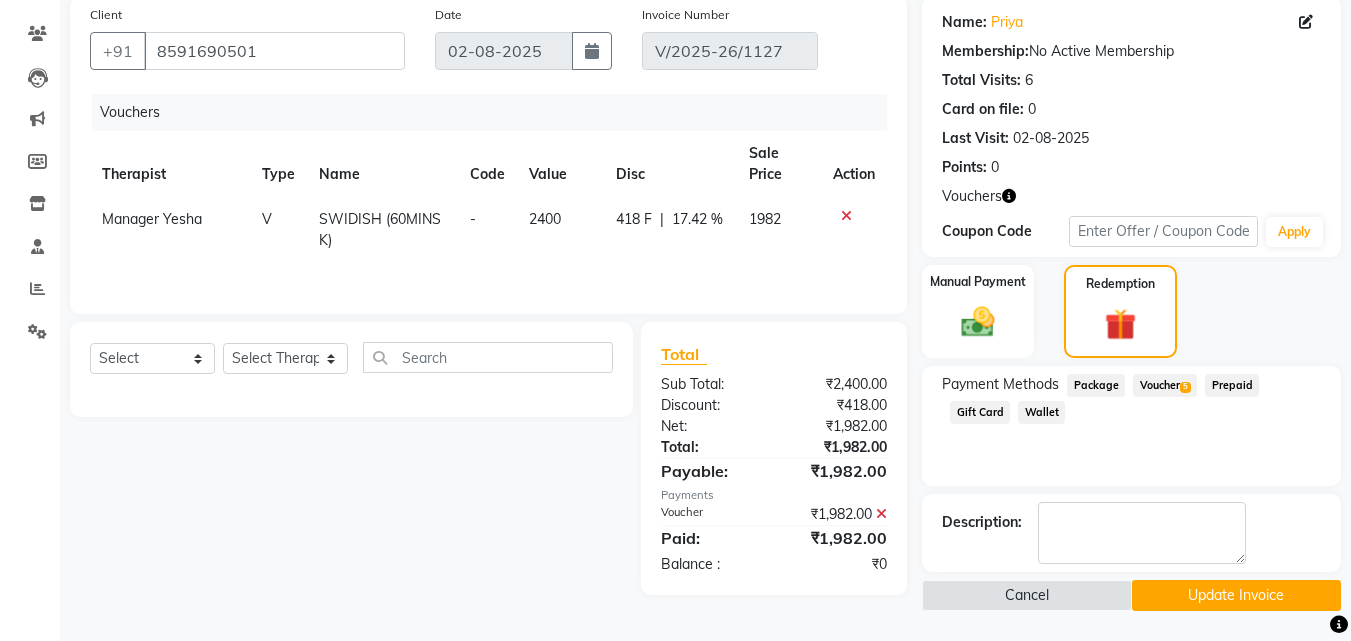 click on "Update Invoice" 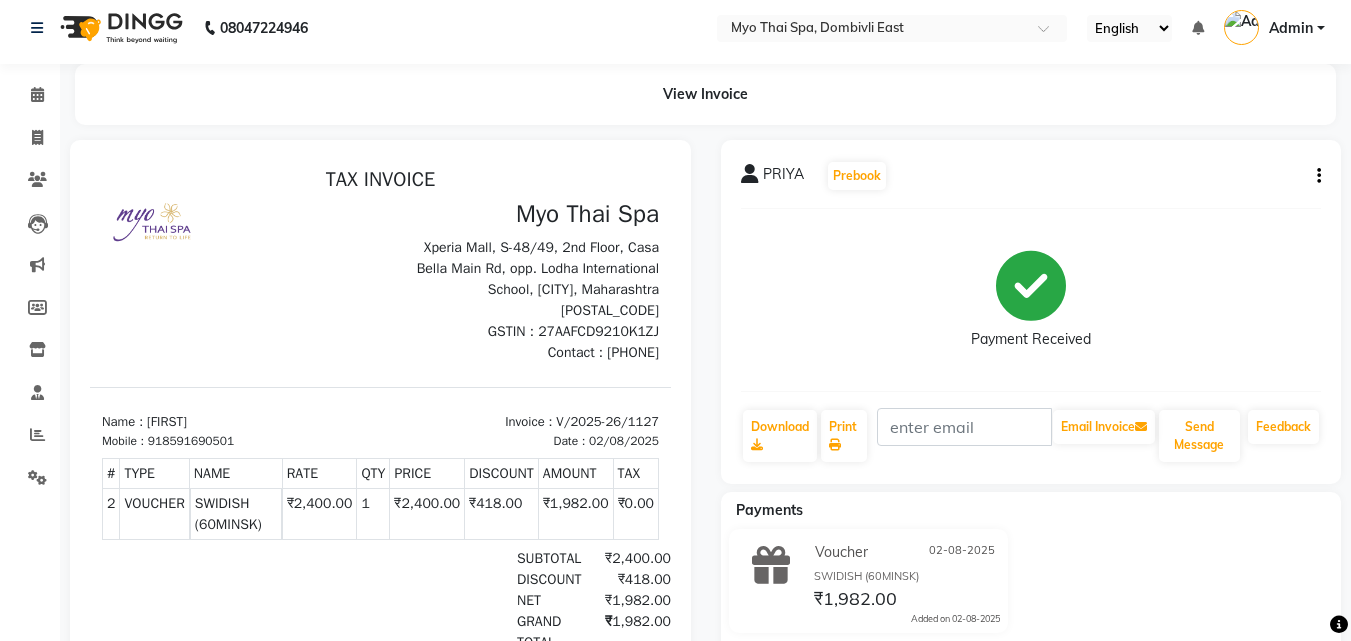 scroll, scrollTop: 0, scrollLeft: 0, axis: both 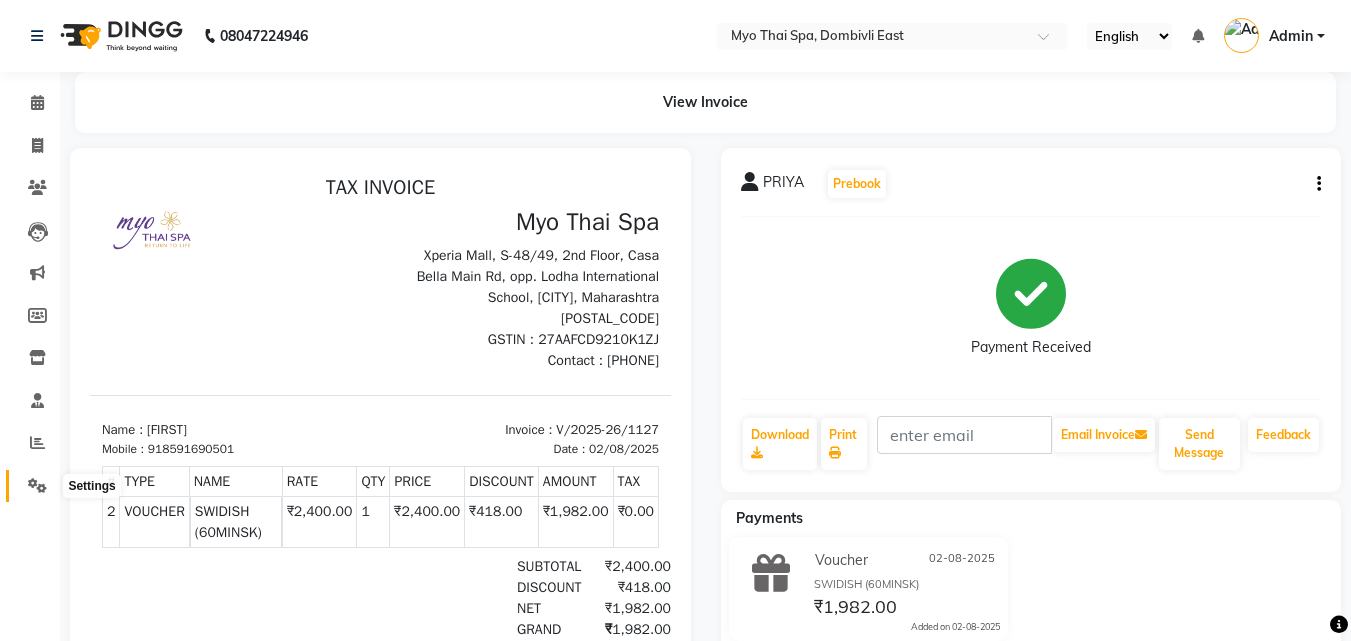 click 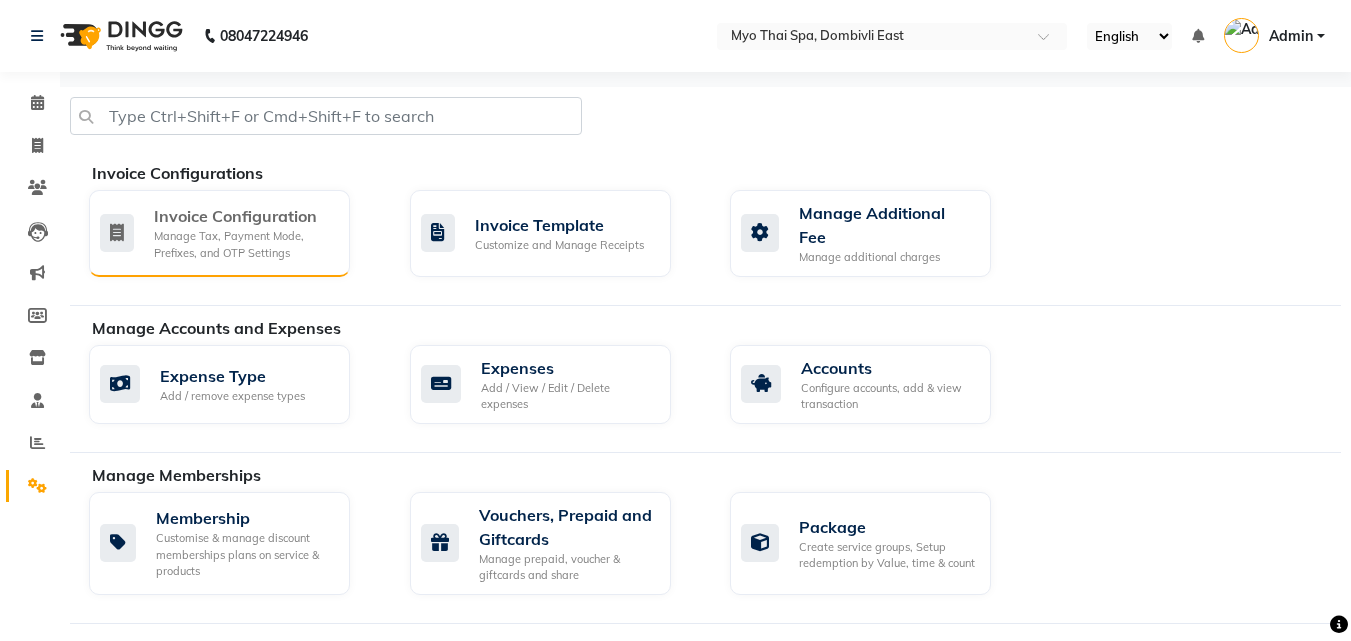 click on "Invoice Configuration" 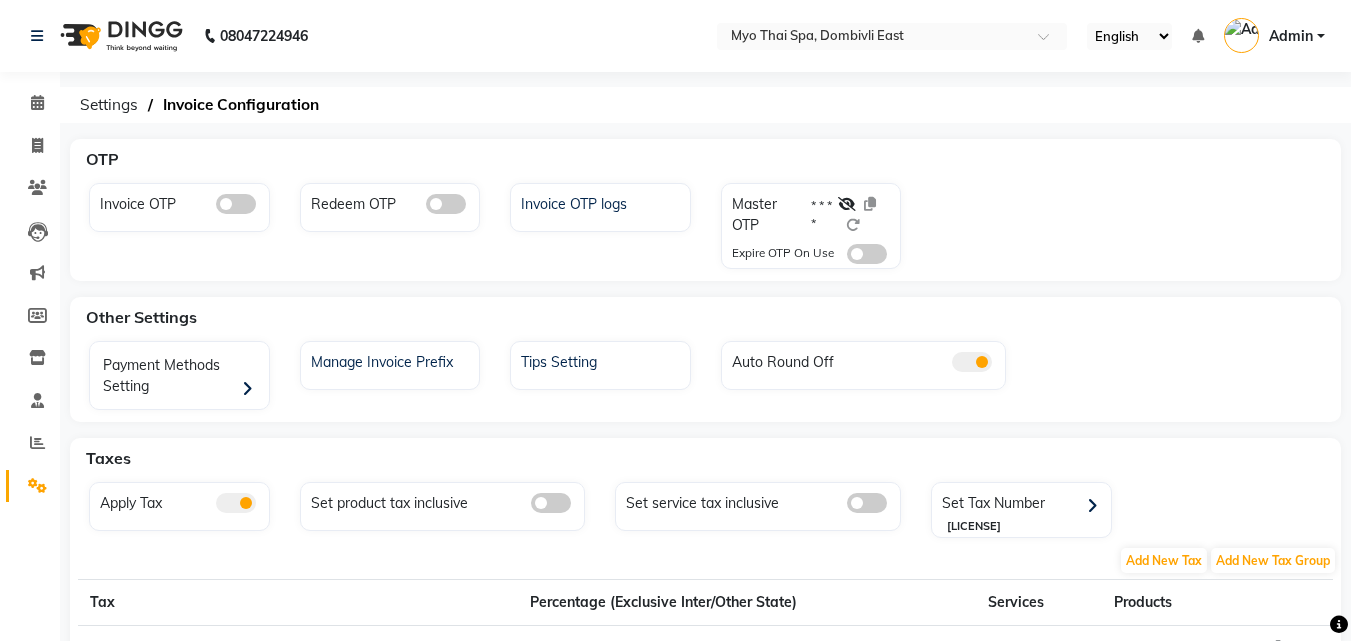 drag, startPoint x: 241, startPoint y: 200, endPoint x: 316, endPoint y: 215, distance: 76.48529 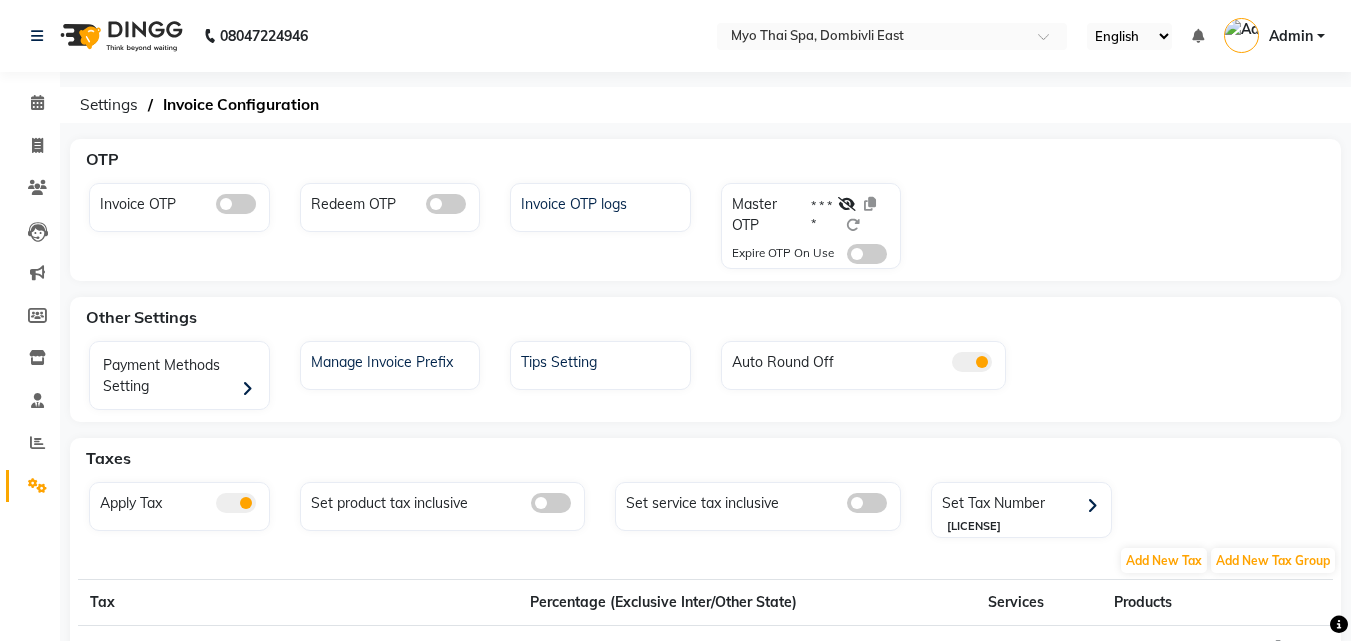 click 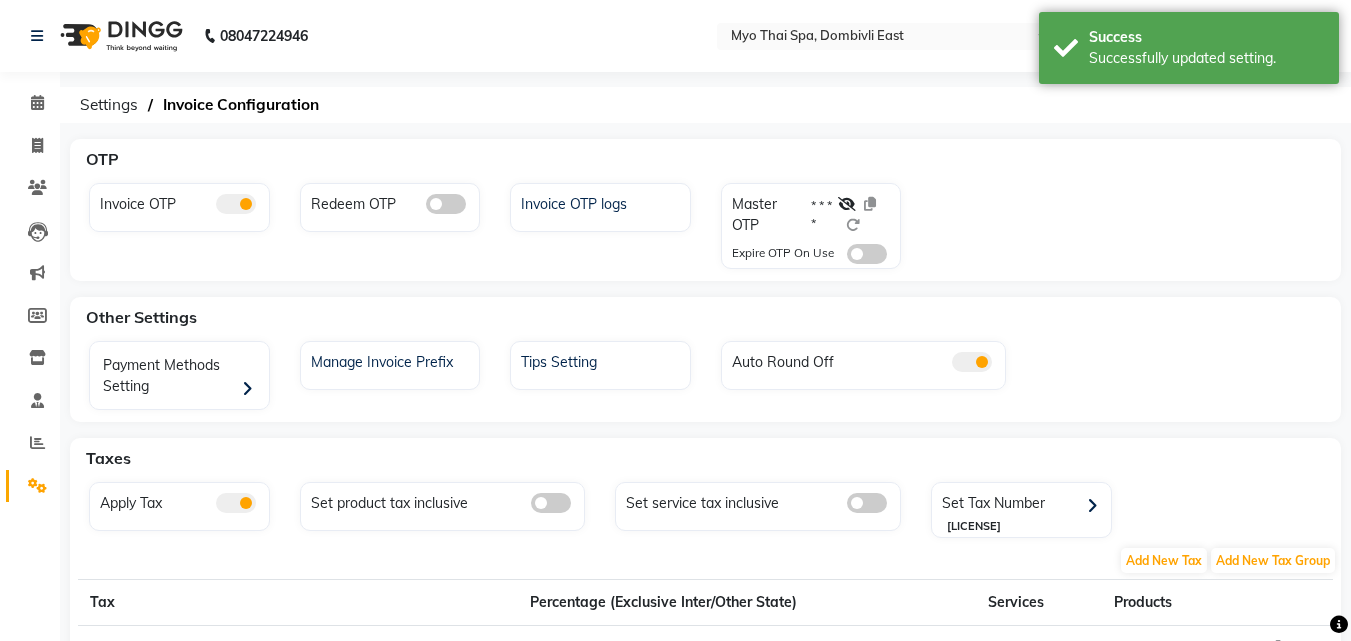 click 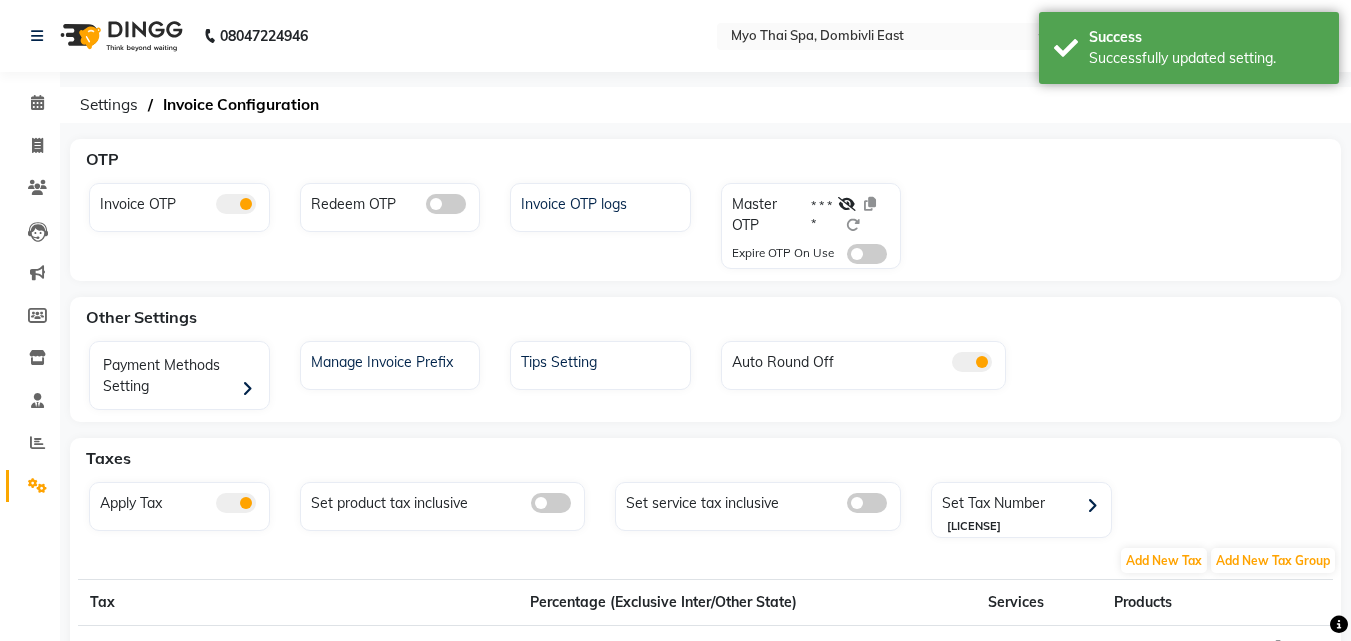 click 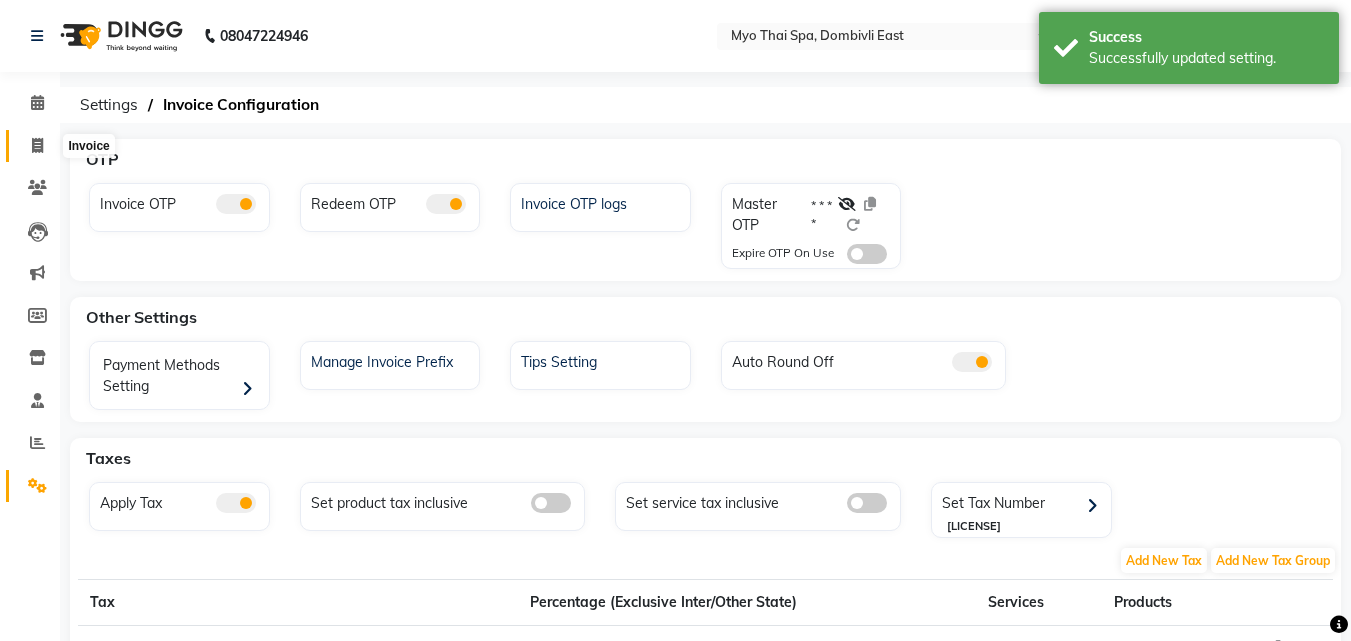 click 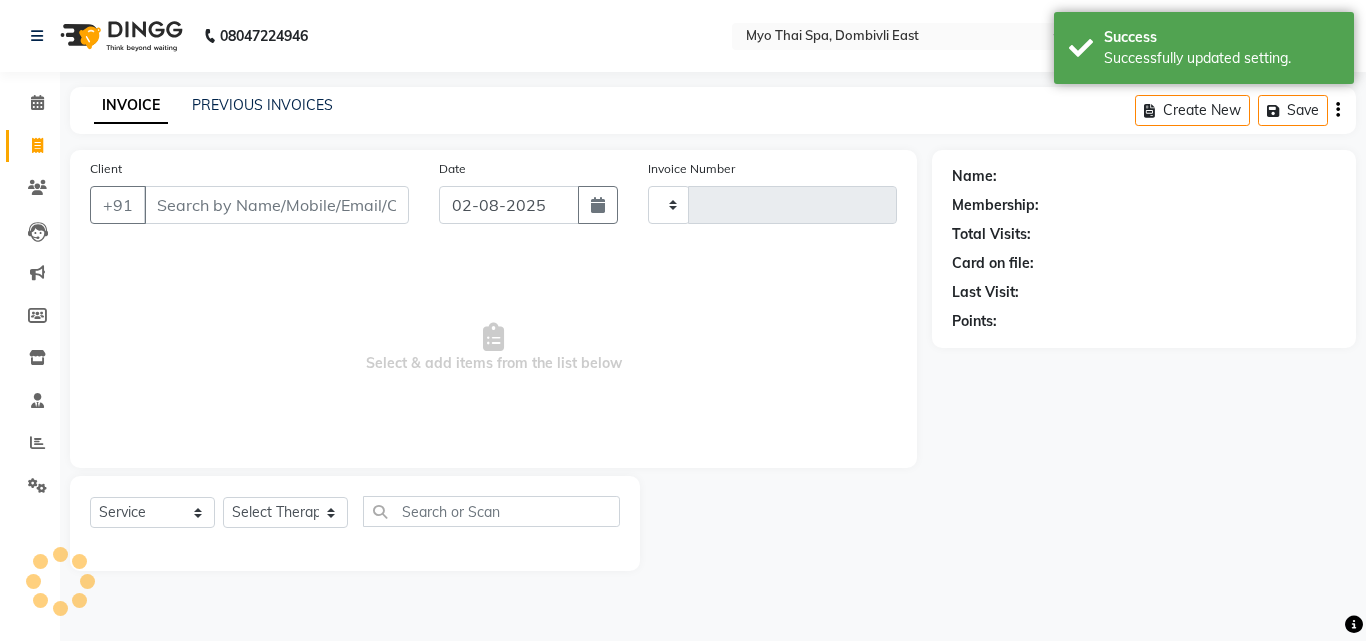 type on "1130" 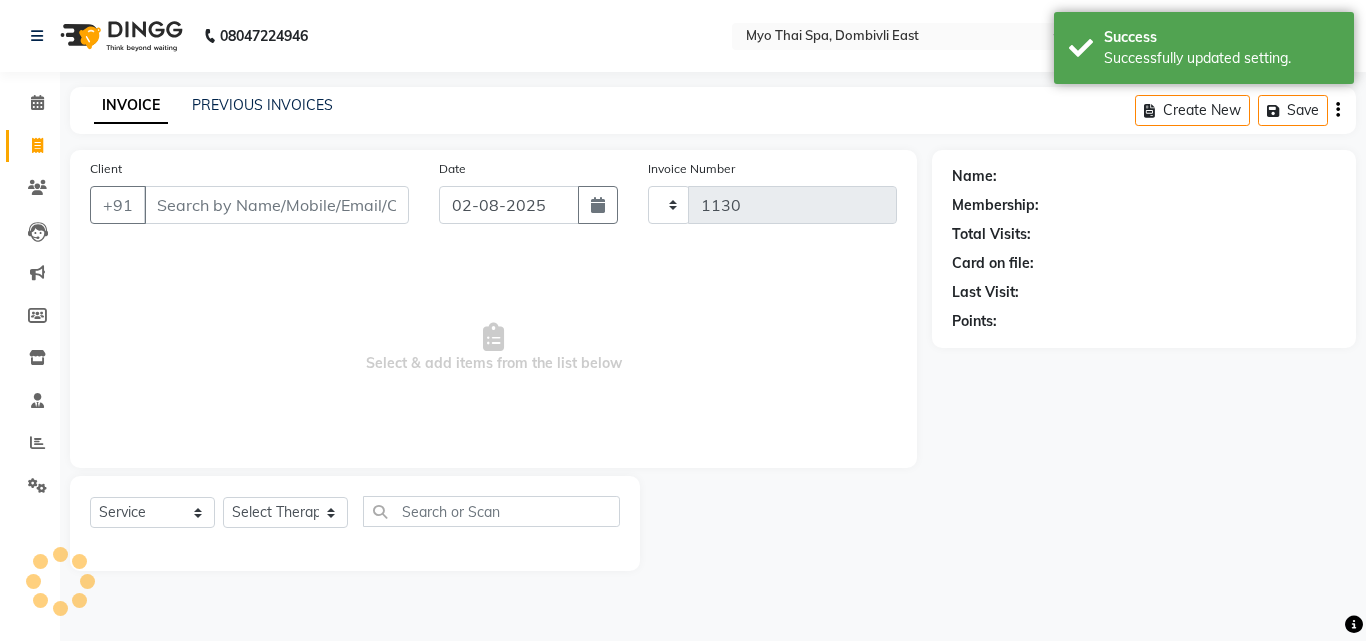 select on "5086" 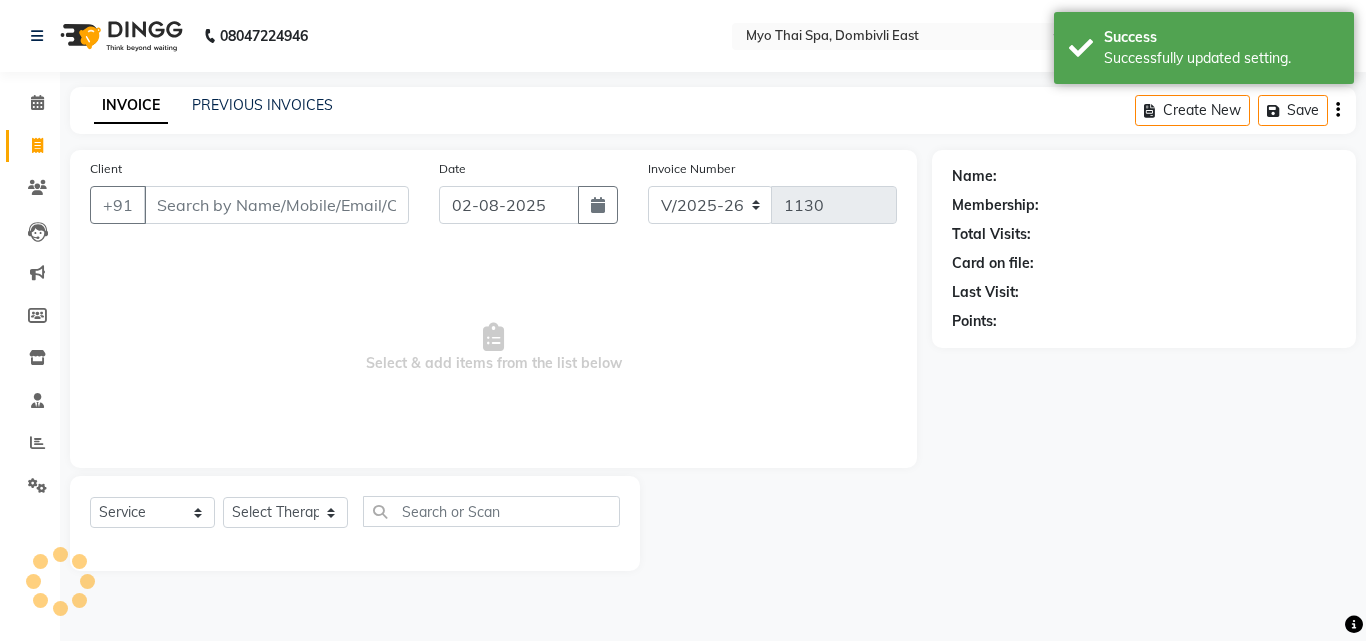 select on "V" 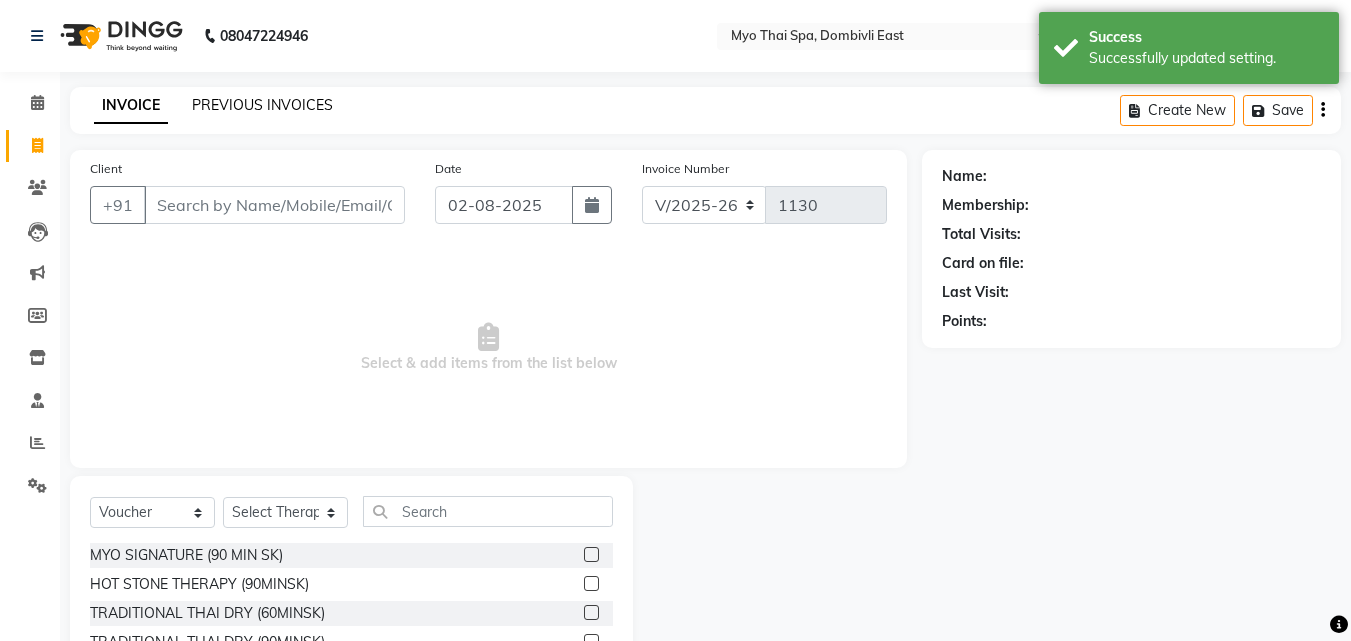 click on "PREVIOUS INVOICES" 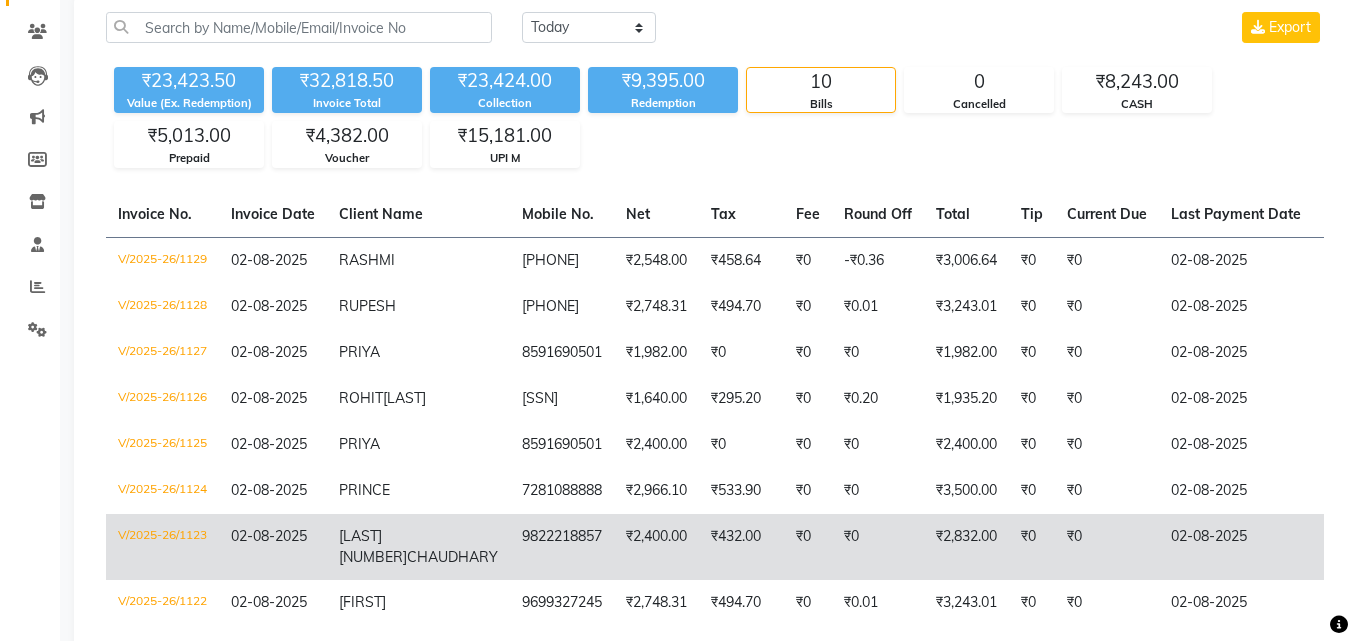 scroll, scrollTop: 397, scrollLeft: 0, axis: vertical 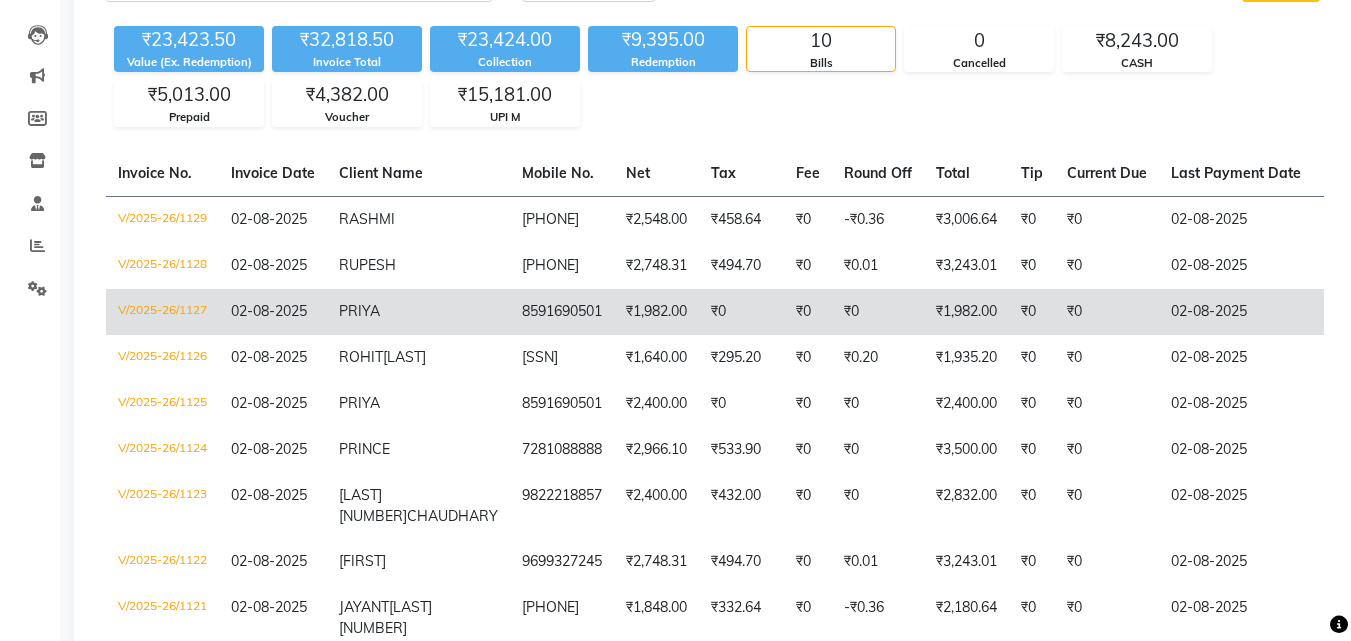 click on "V/2025-26/1127" 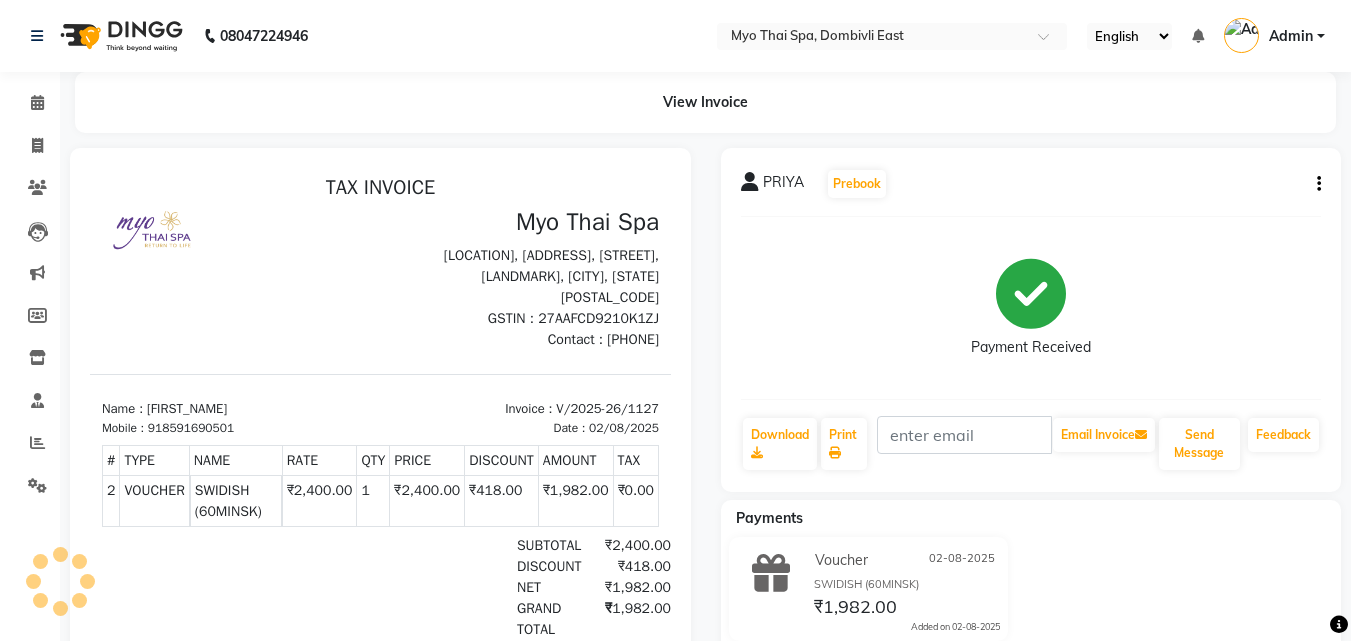 scroll, scrollTop: 0, scrollLeft: 0, axis: both 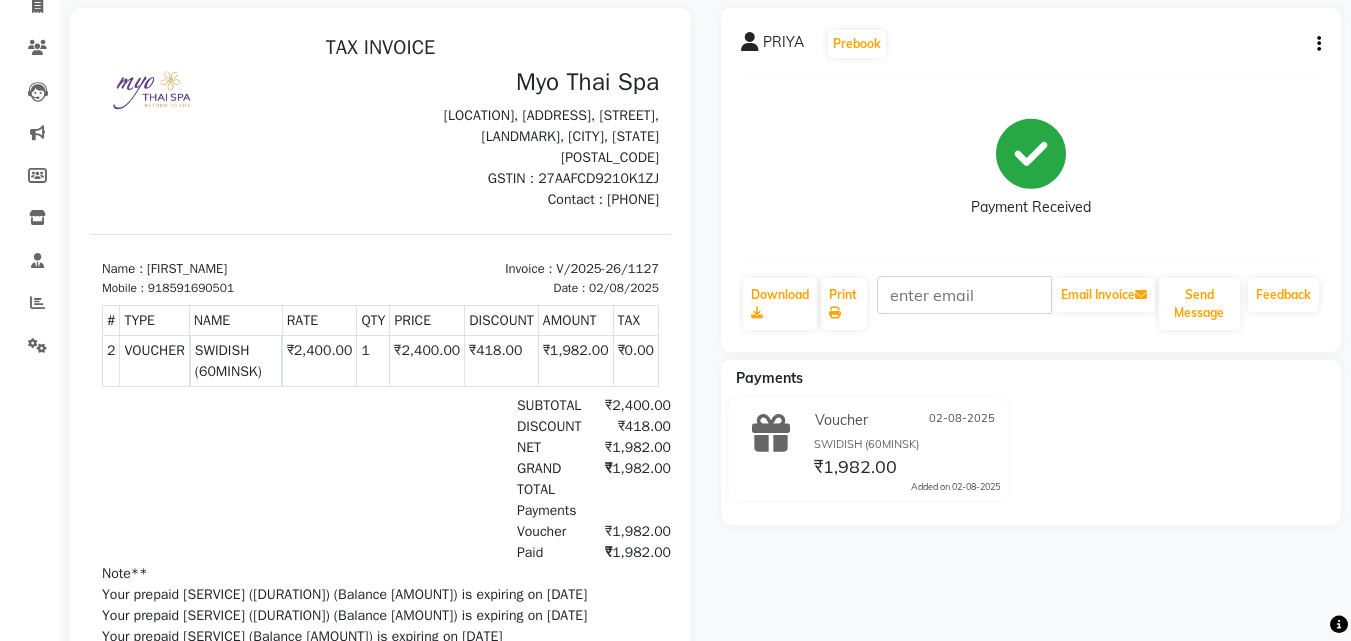 click on "PRIYA   Prebook   Payment Received  Download  Print   Email Invoice   Send Message Feedback" 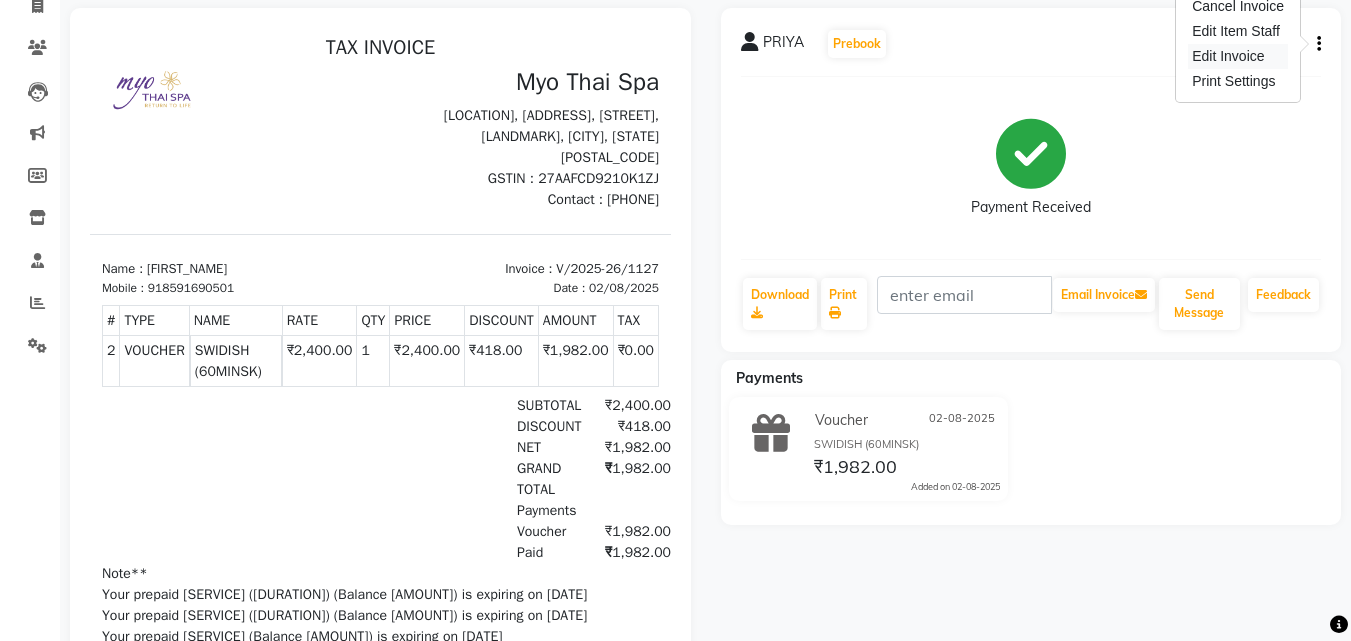 click on "Edit Invoice" at bounding box center [1238, 56] 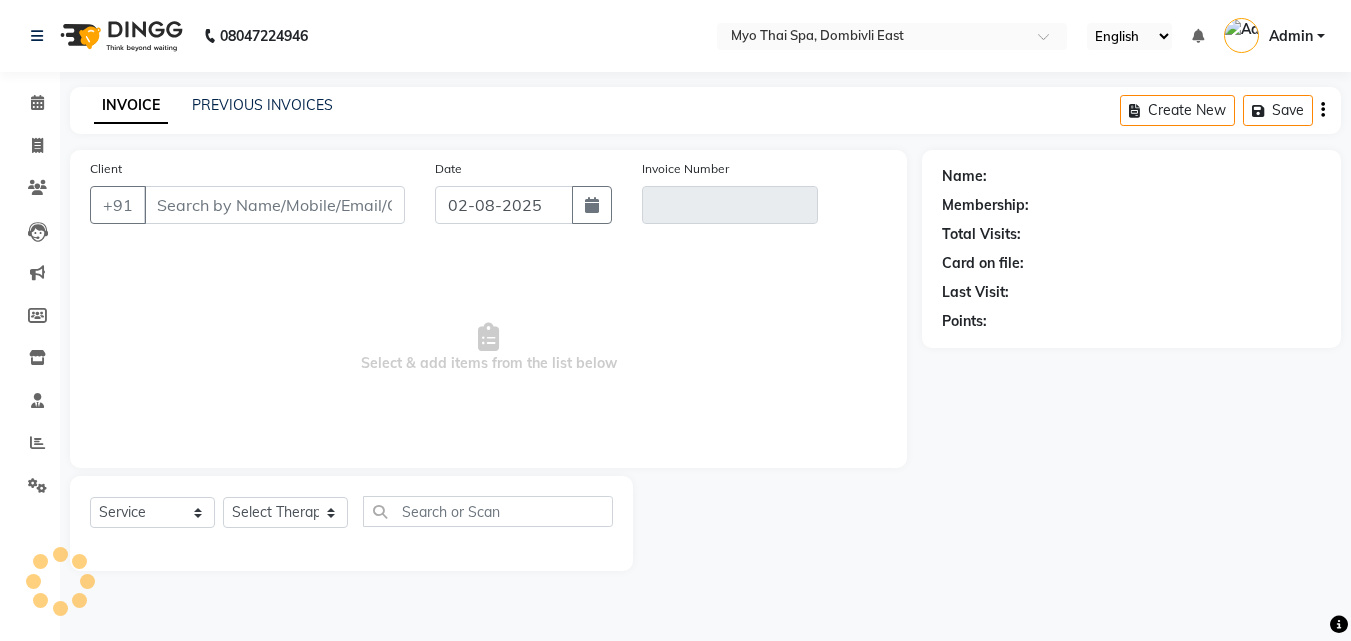 scroll, scrollTop: 0, scrollLeft: 0, axis: both 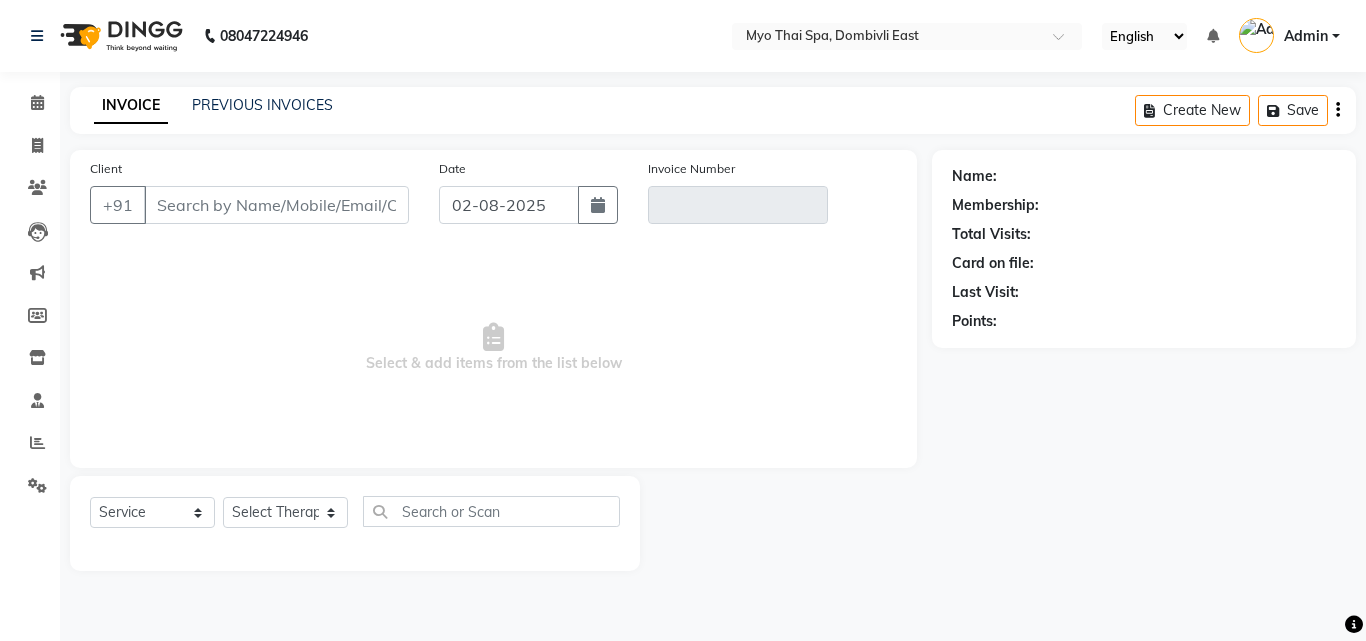 select on "V" 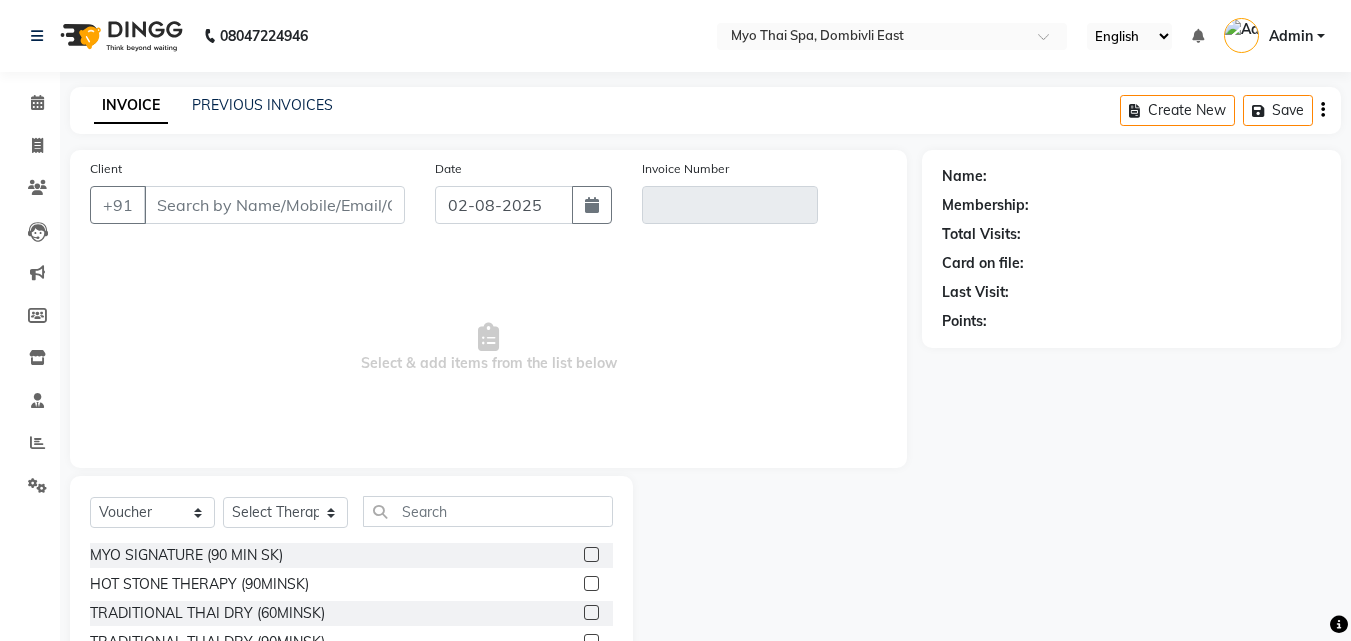 type on "8591690501" 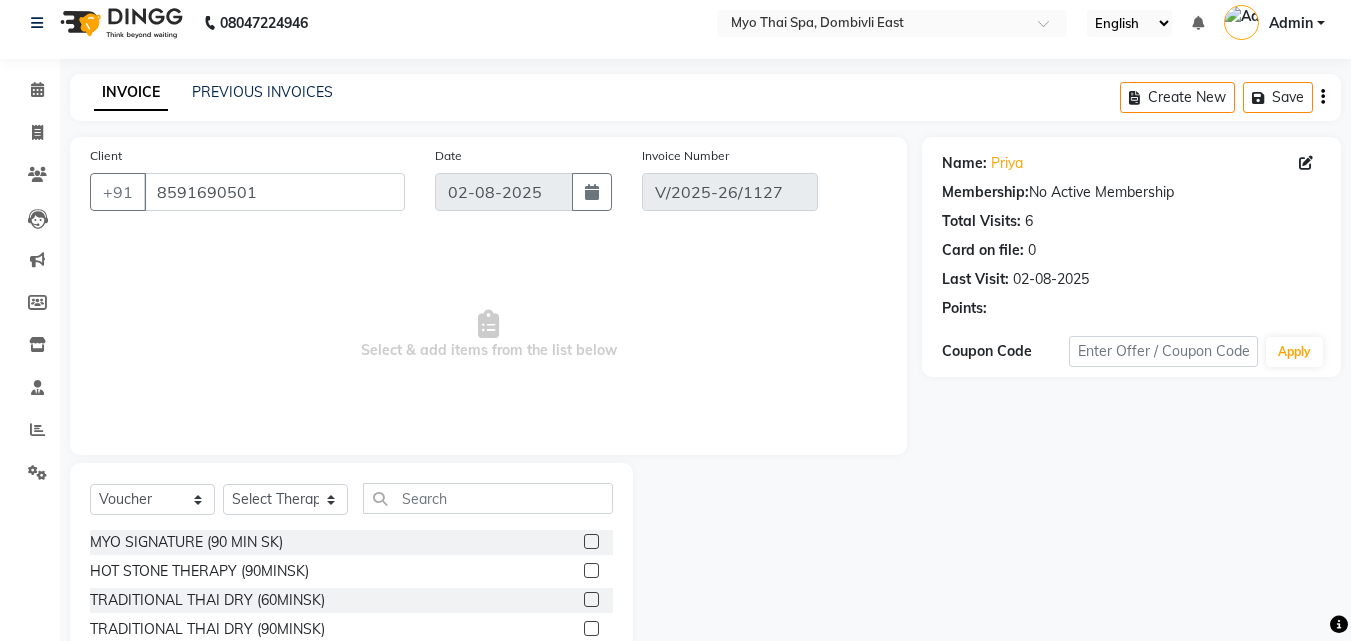 select on "select" 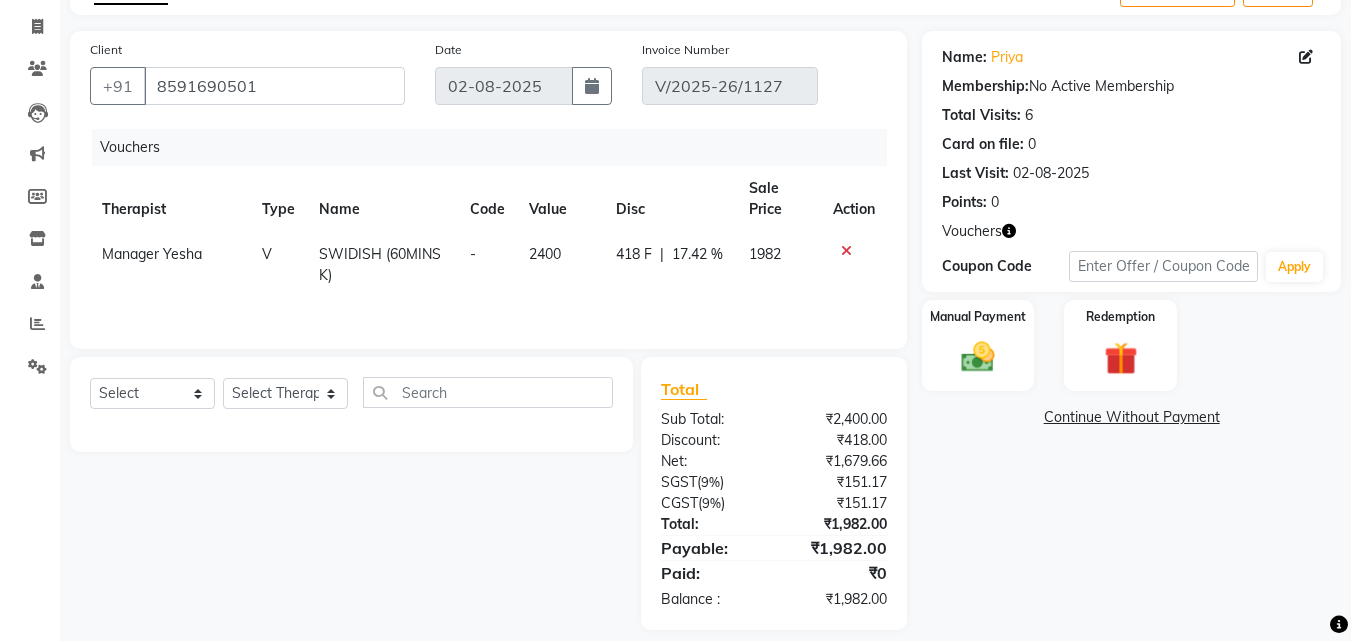 scroll, scrollTop: 138, scrollLeft: 0, axis: vertical 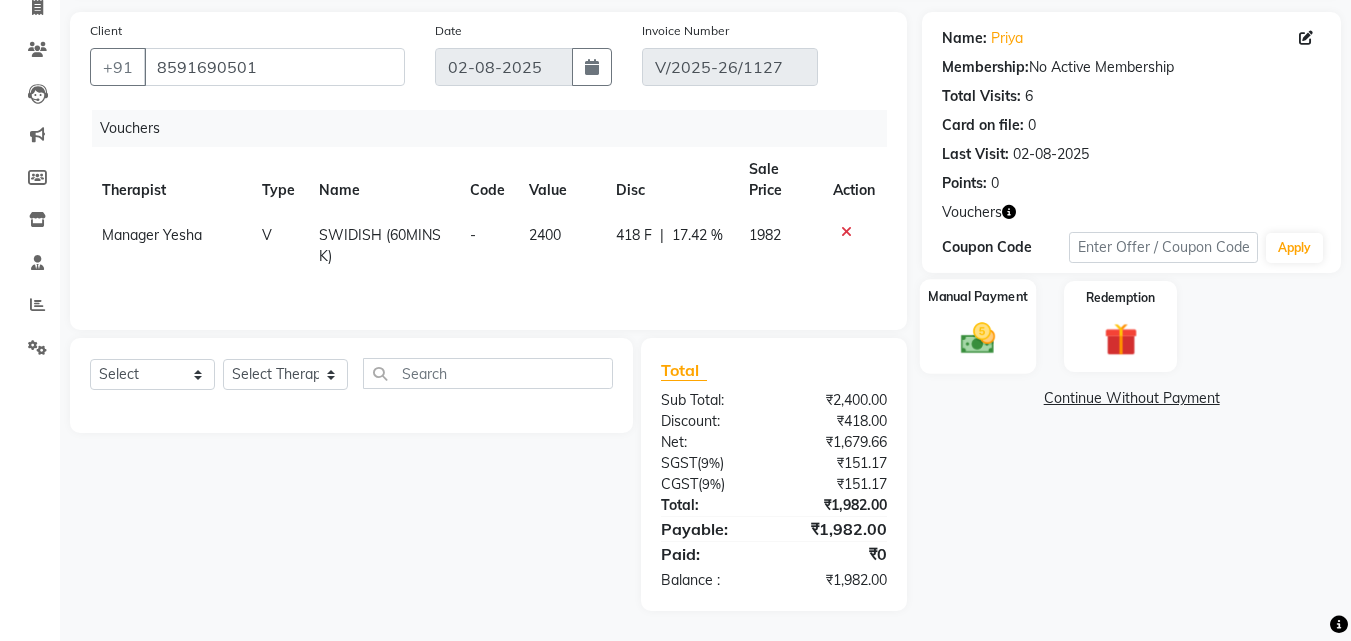 click on "Manual Payment" 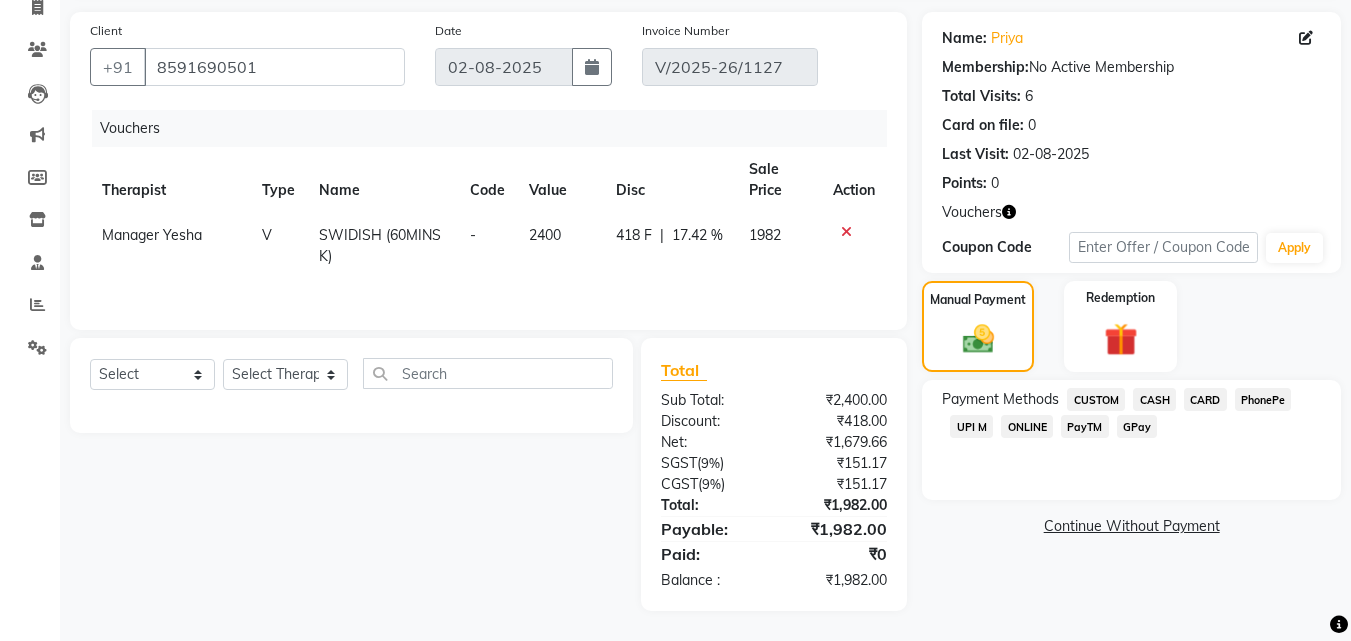 click on "CARD" 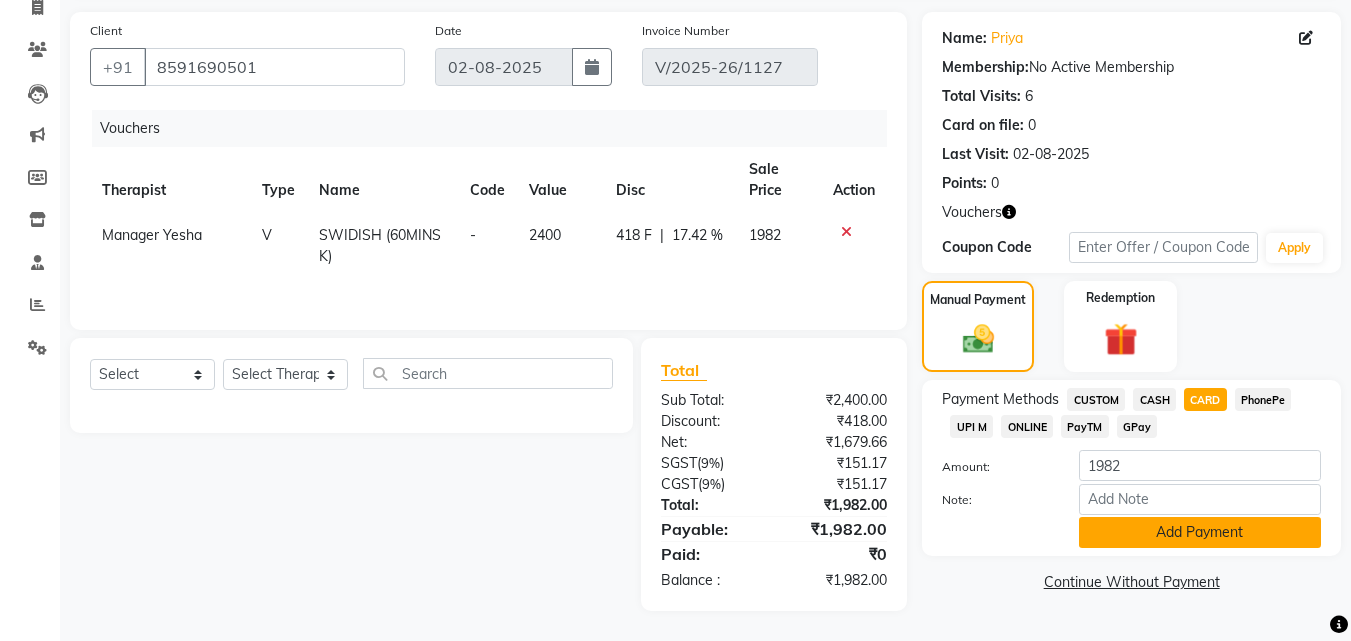 click on "Add Payment" 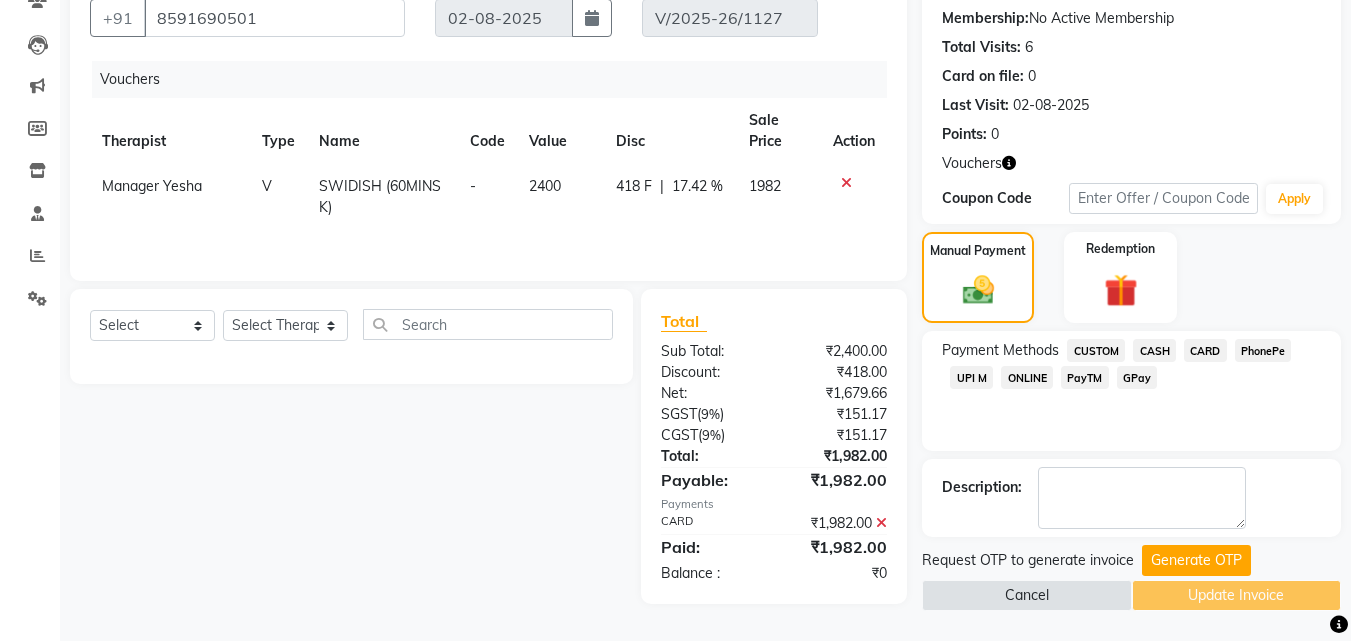 scroll, scrollTop: 0, scrollLeft: 0, axis: both 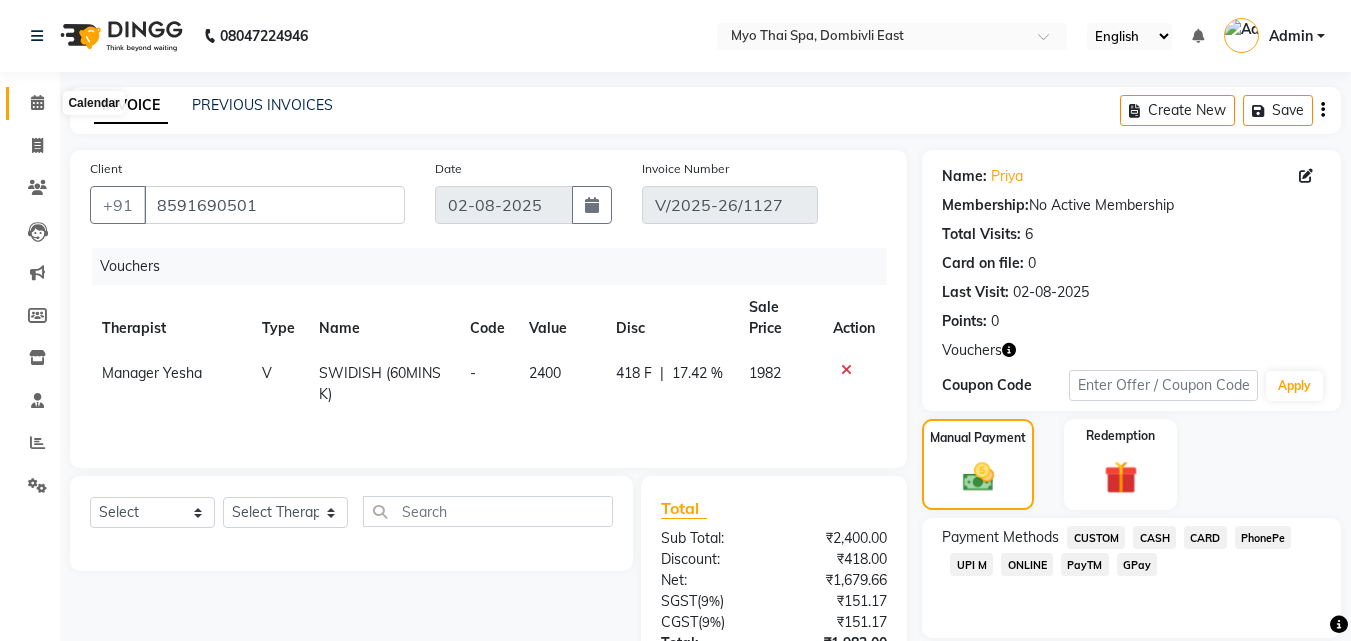 click 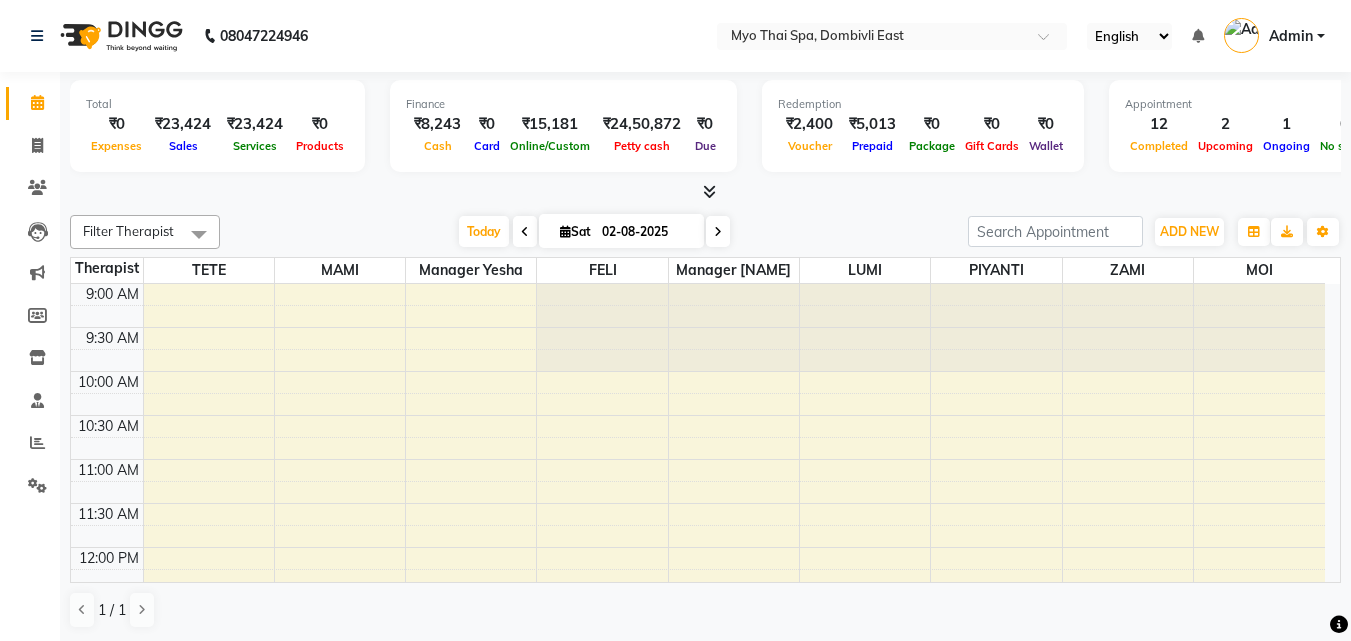 scroll, scrollTop: 881, scrollLeft: 0, axis: vertical 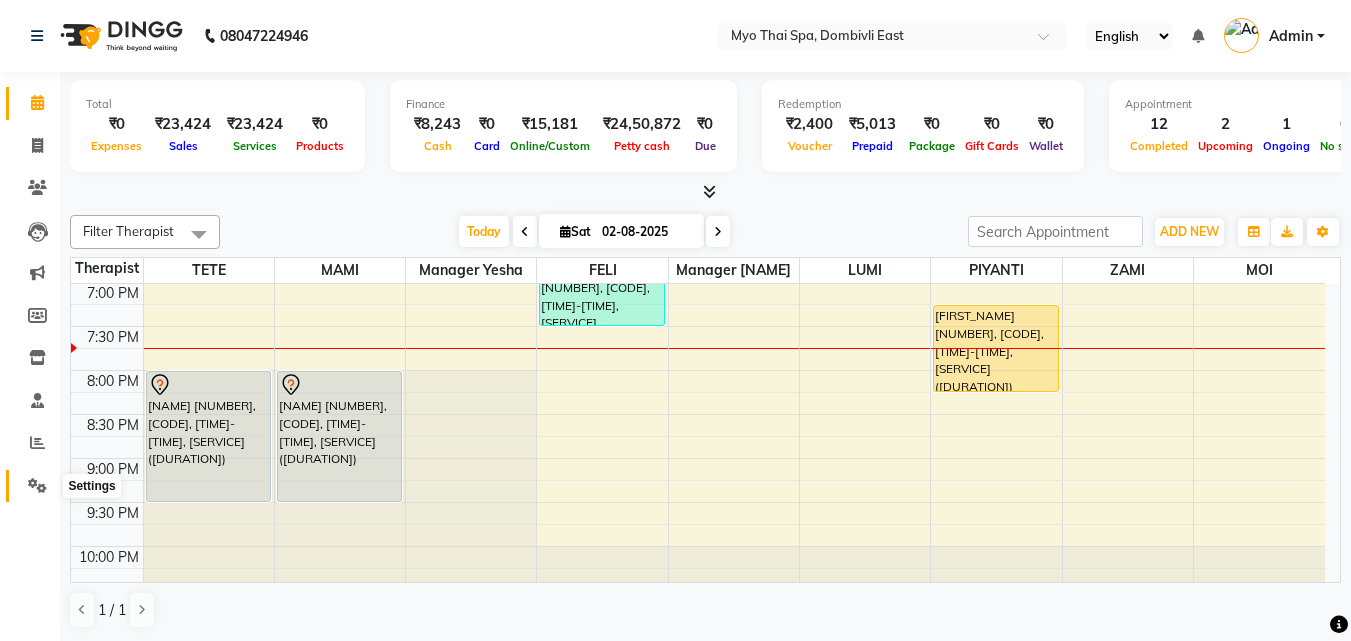 click 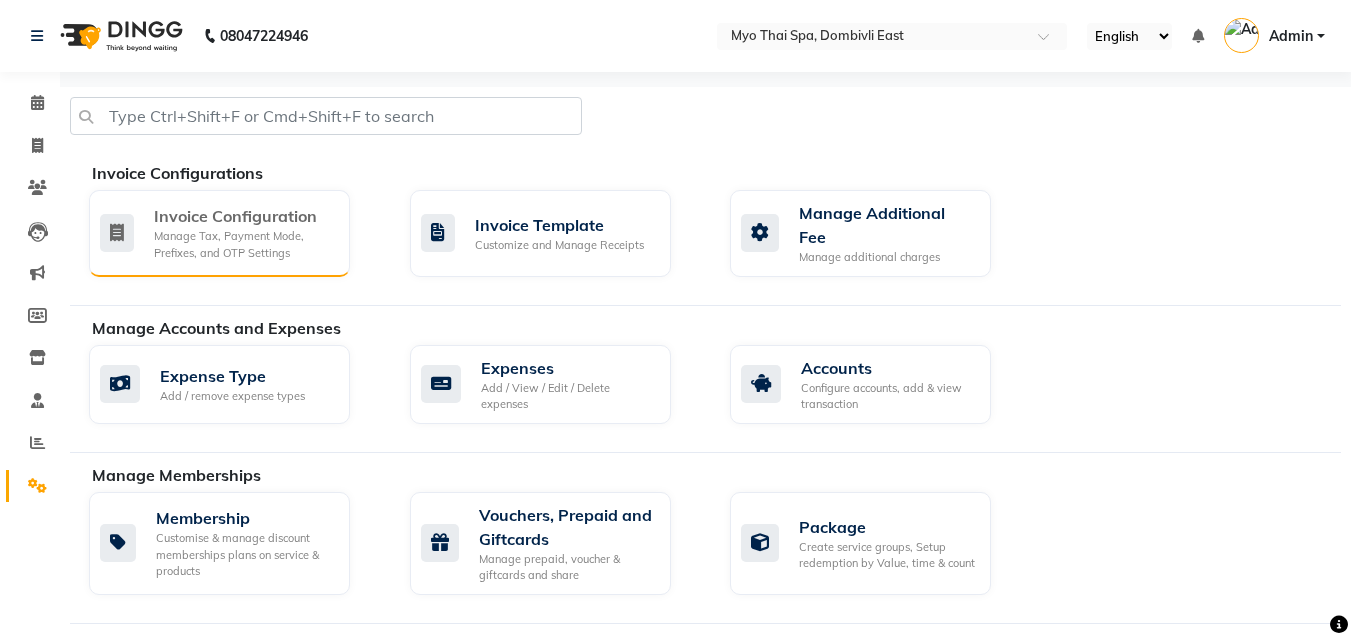 click on "Invoice Configuration" 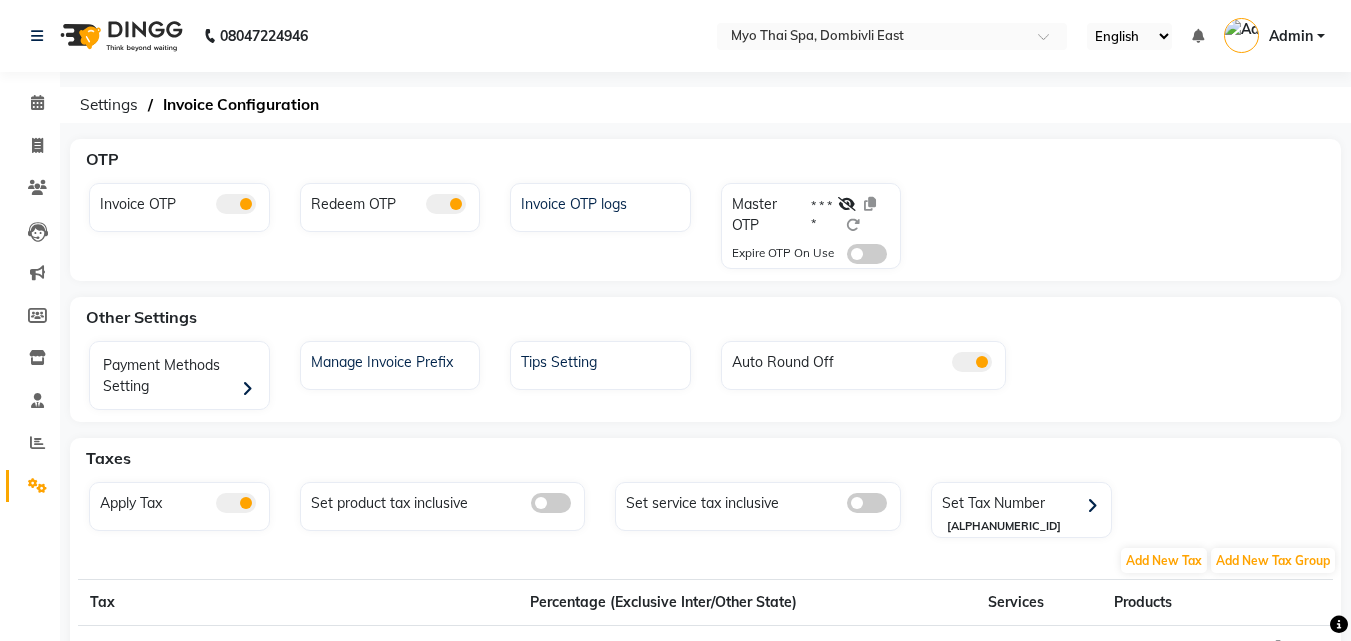 click 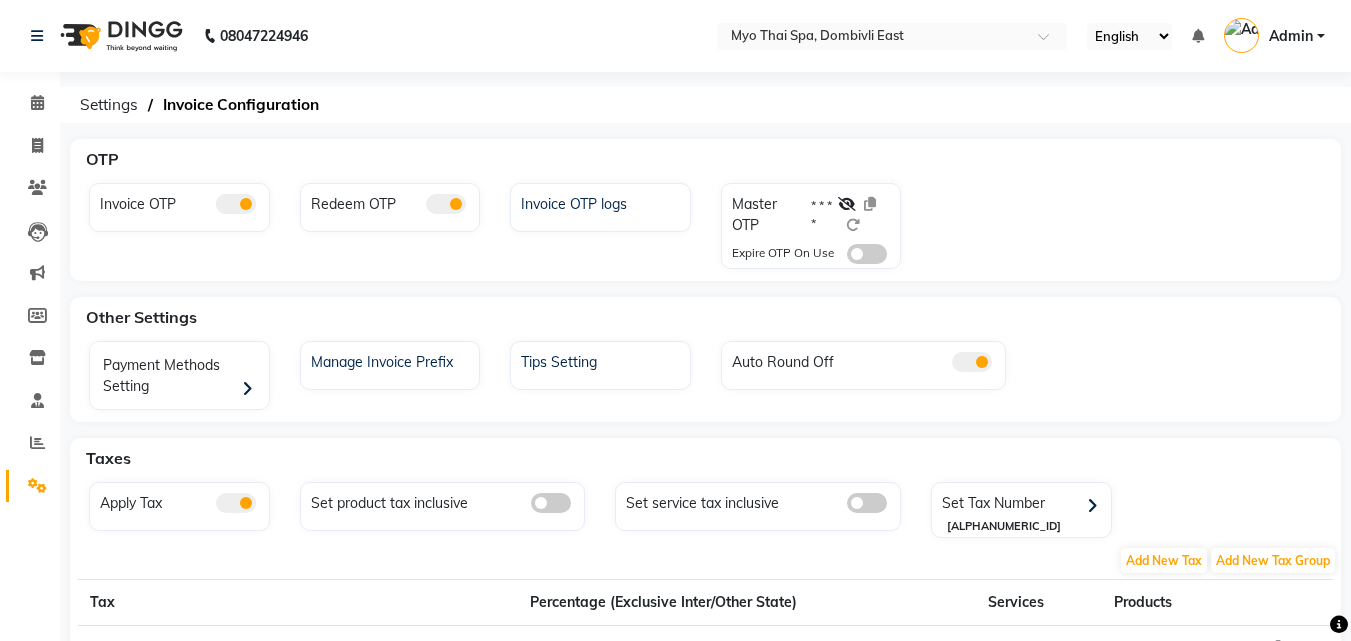 click 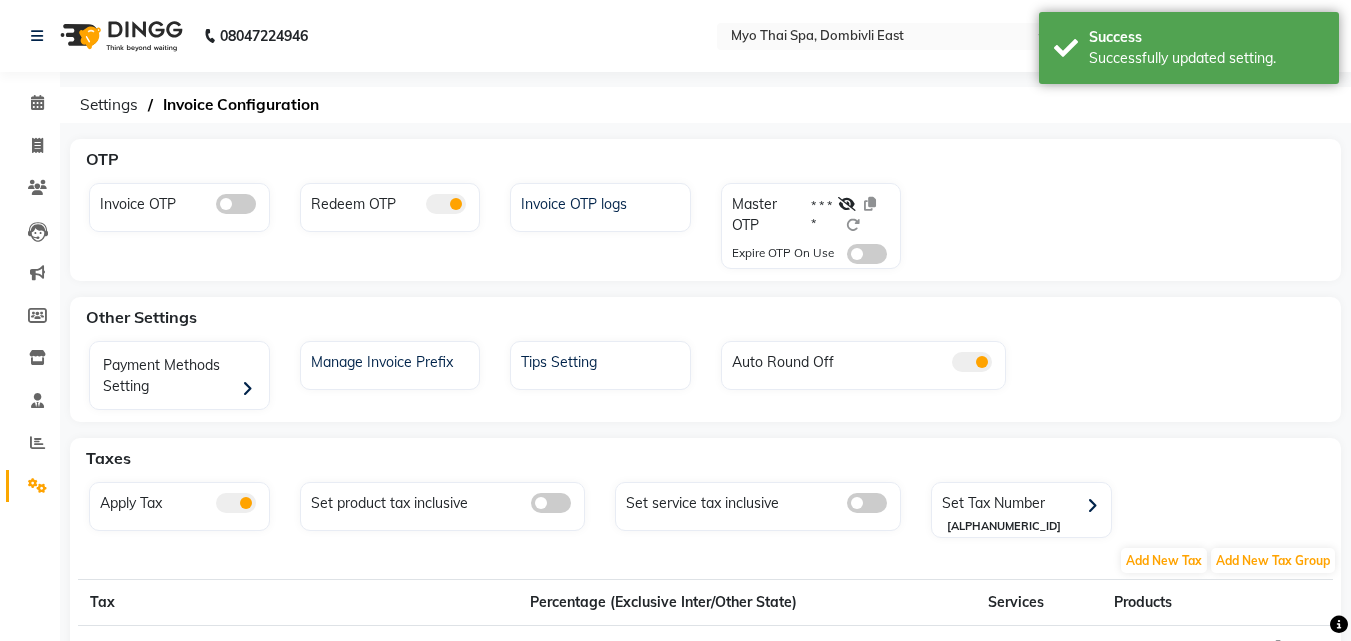 click 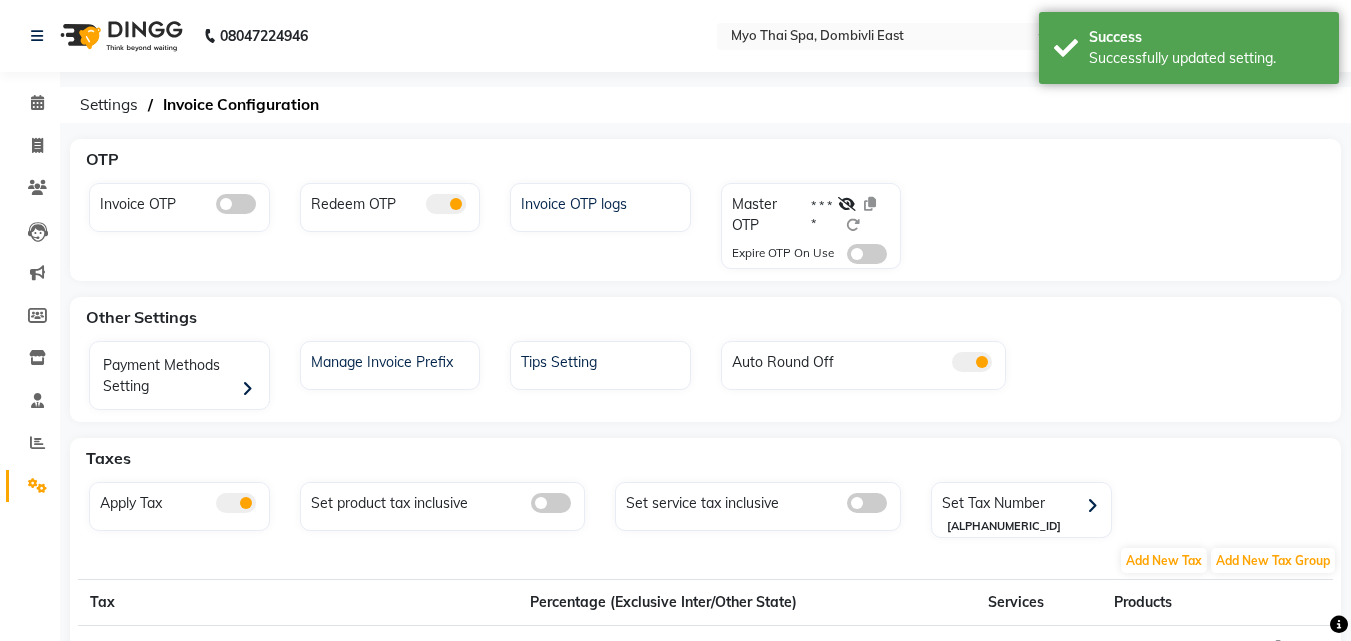 click 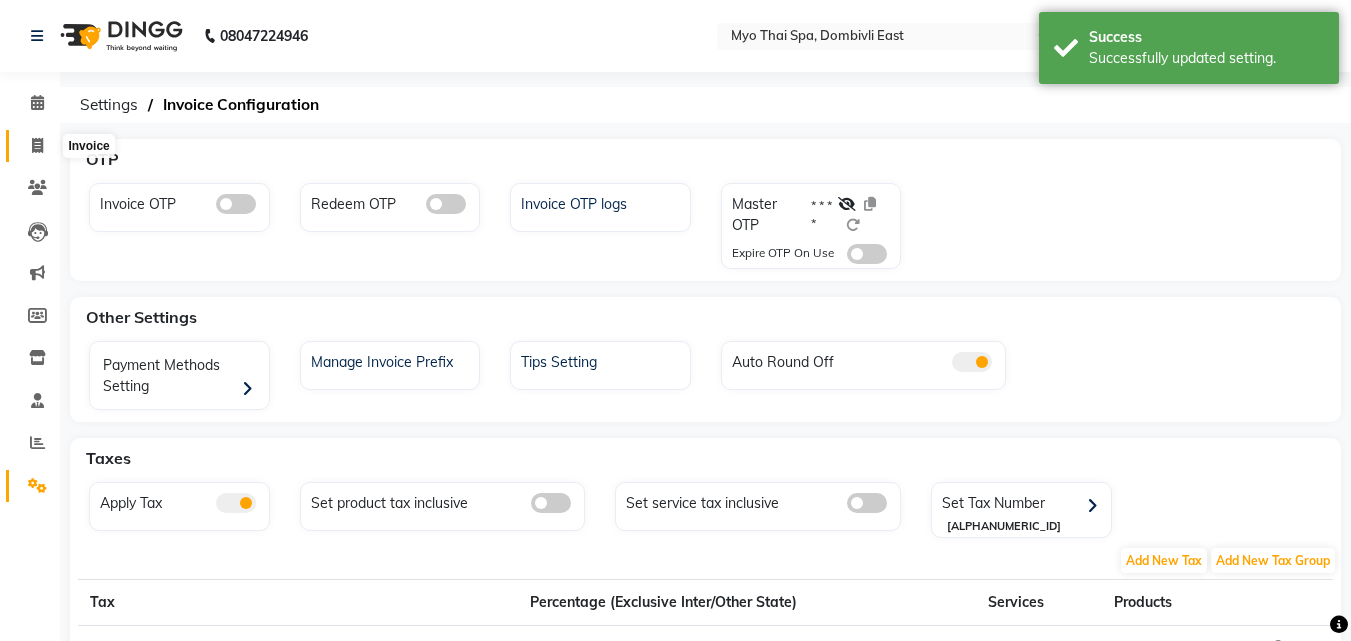 click 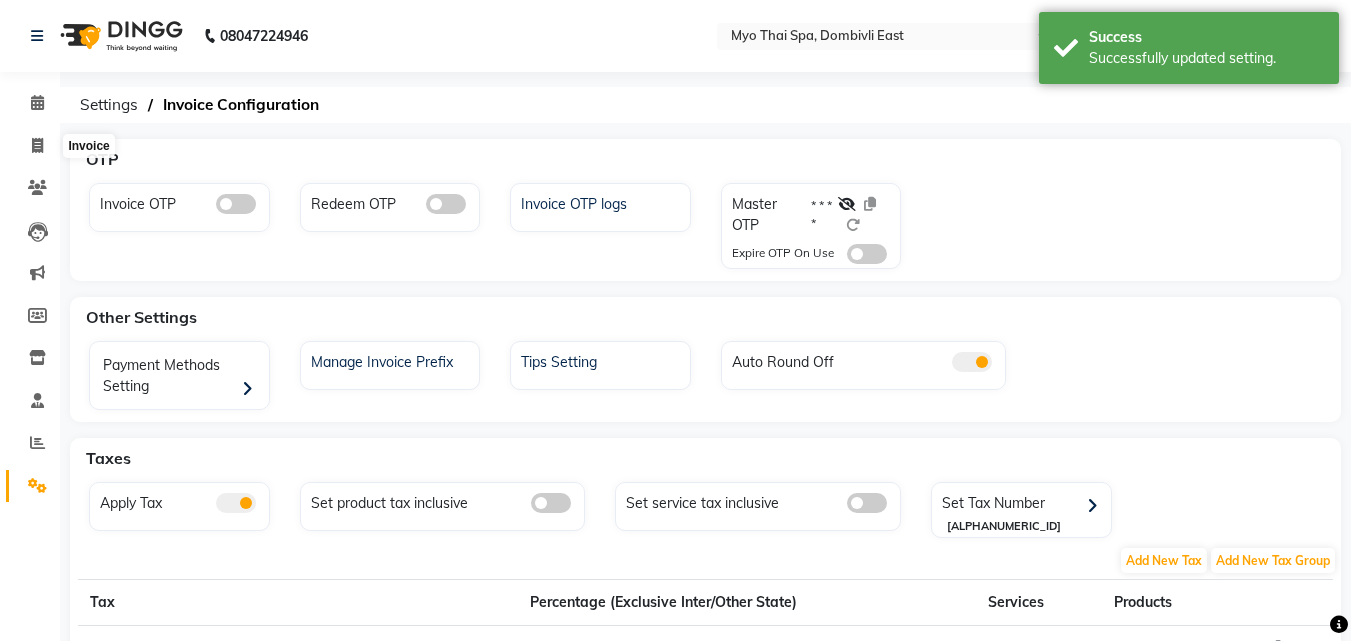 select on "5086" 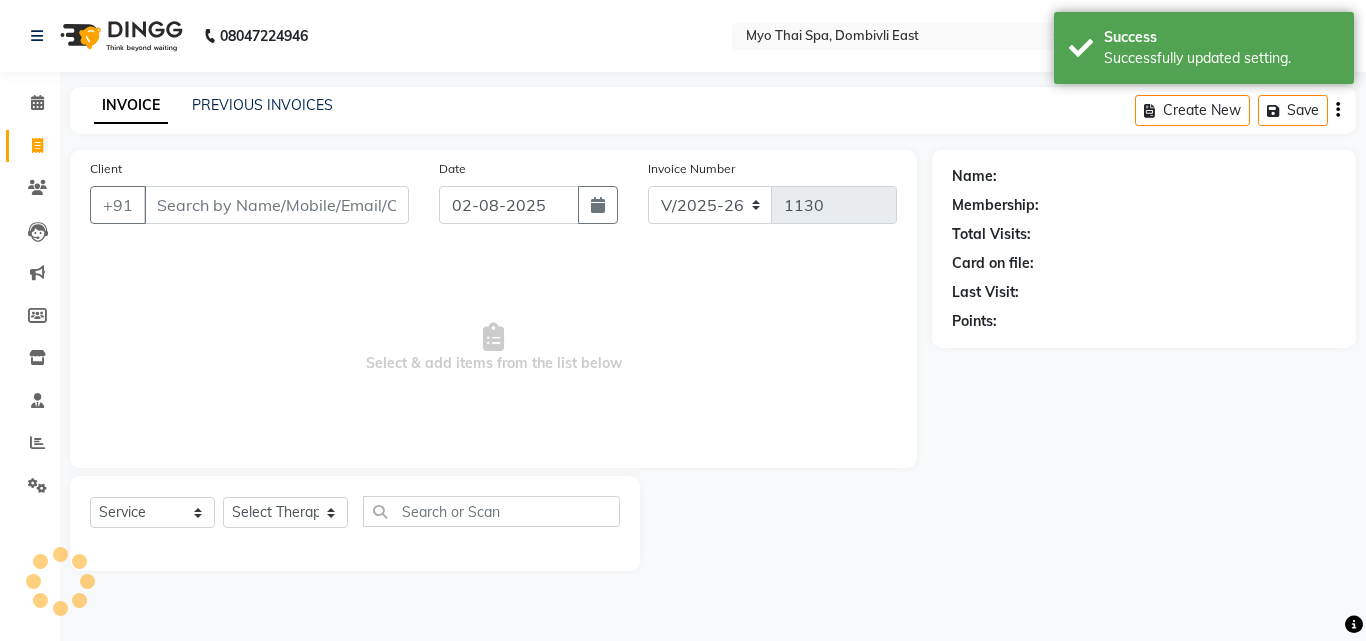 select on "V" 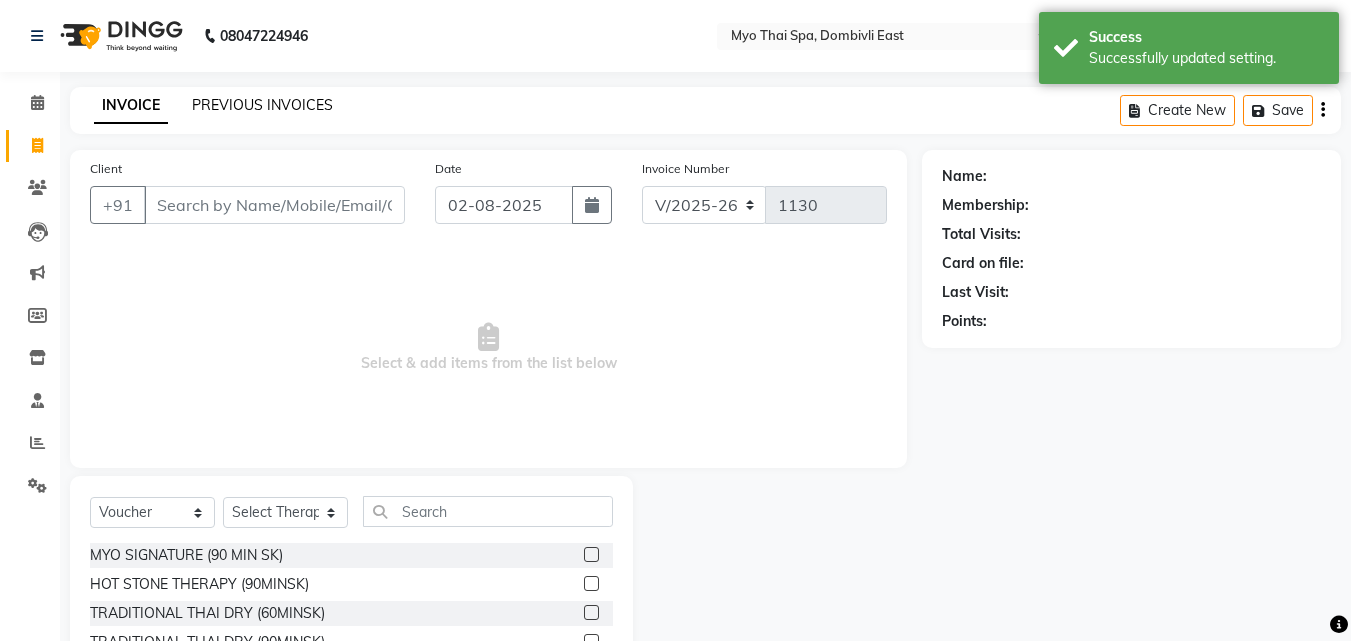 click on "PREVIOUS INVOICES" 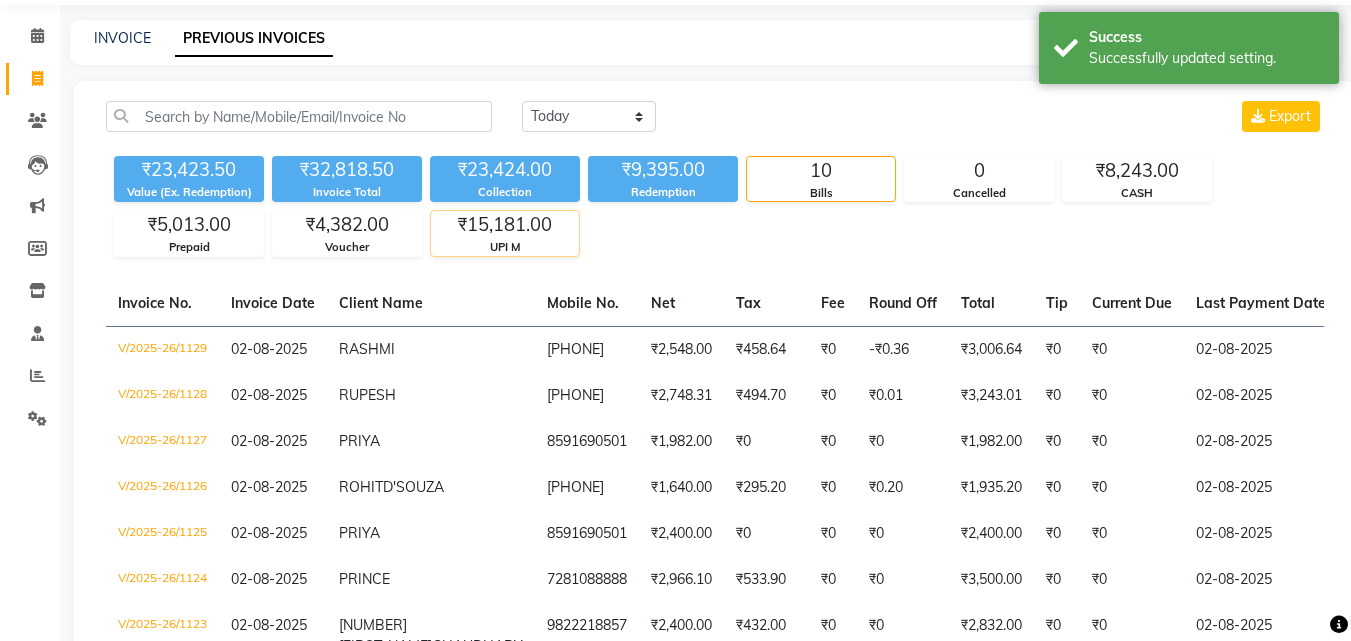 scroll, scrollTop: 200, scrollLeft: 0, axis: vertical 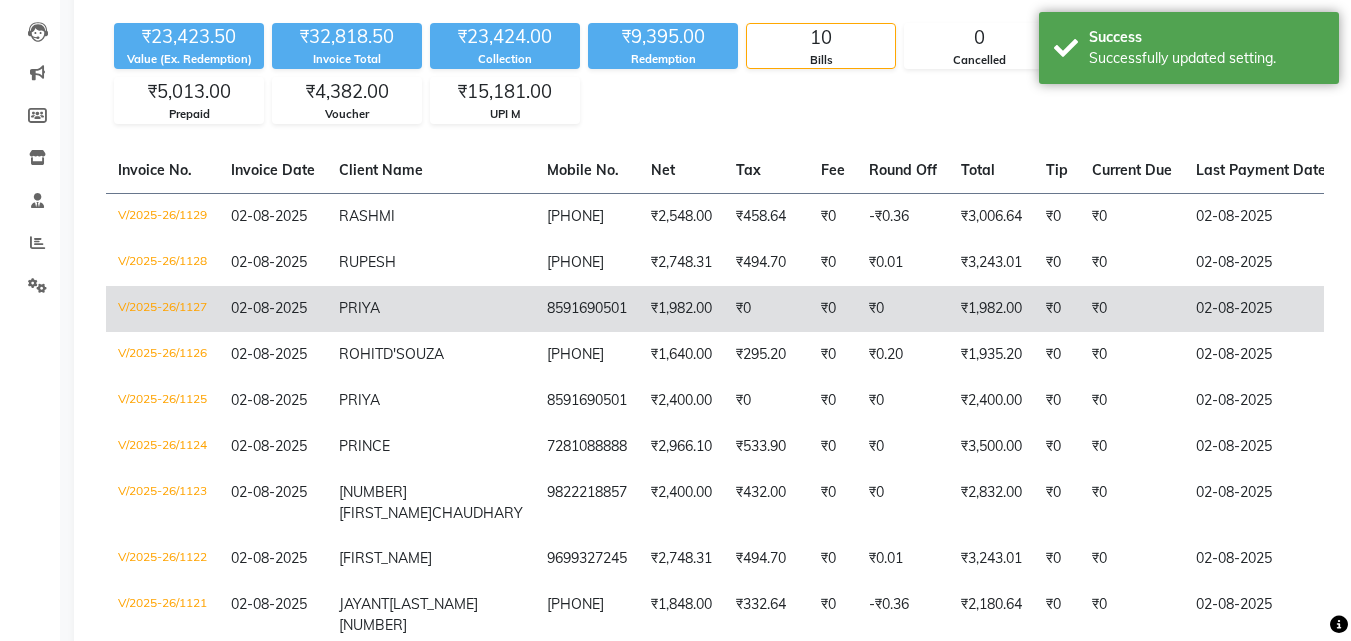 click on "V/2025-26/1127" 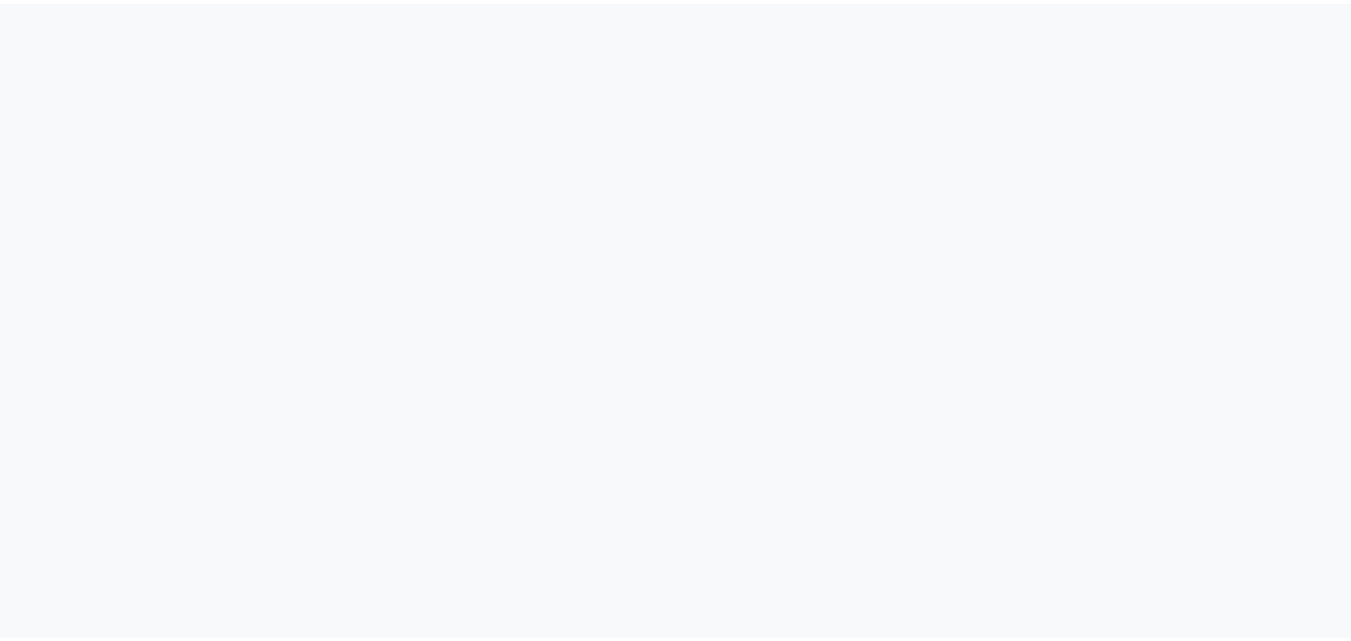 scroll, scrollTop: 0, scrollLeft: 0, axis: both 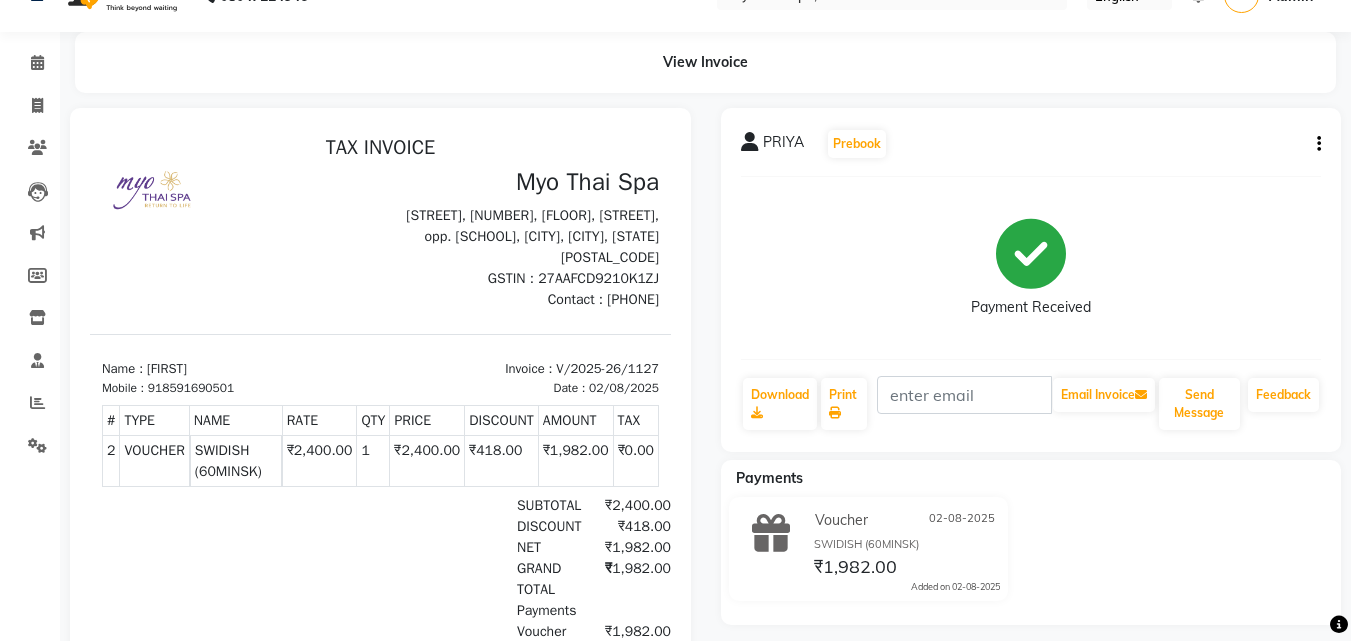 click on "PRIYA   Prebook   Payment Received  Download  Print   Email Invoice   Send Message Feedback" 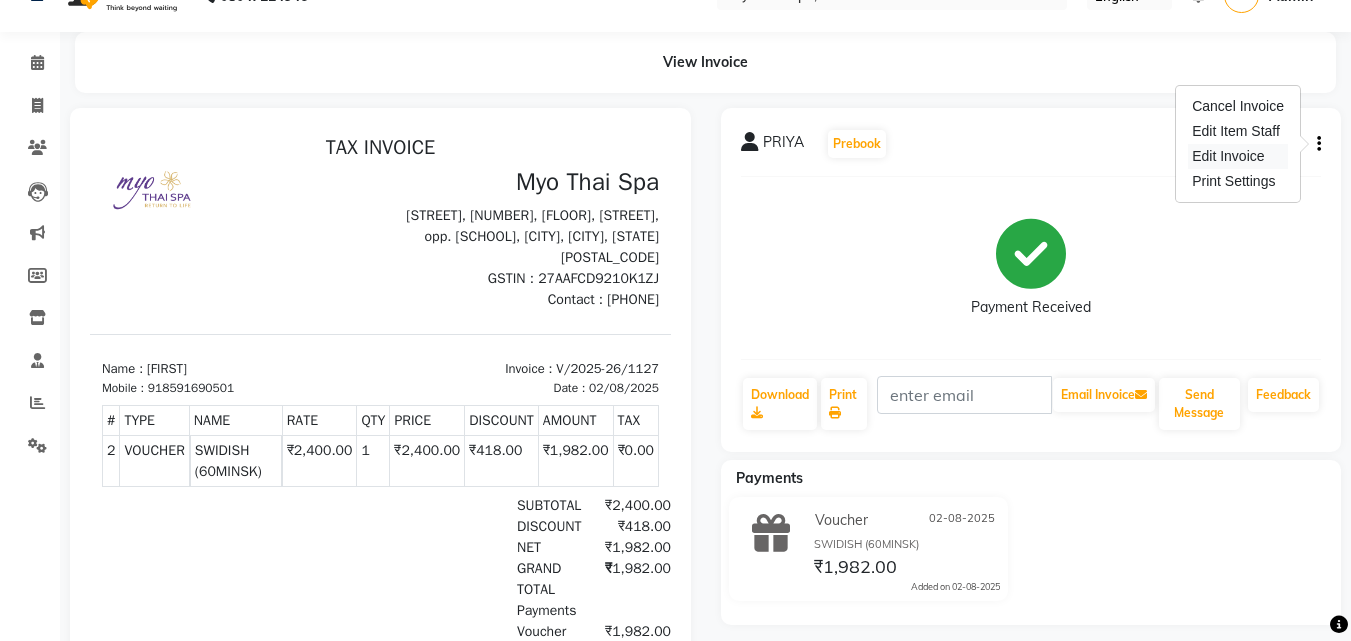 click on "Edit Invoice" at bounding box center (1238, 156) 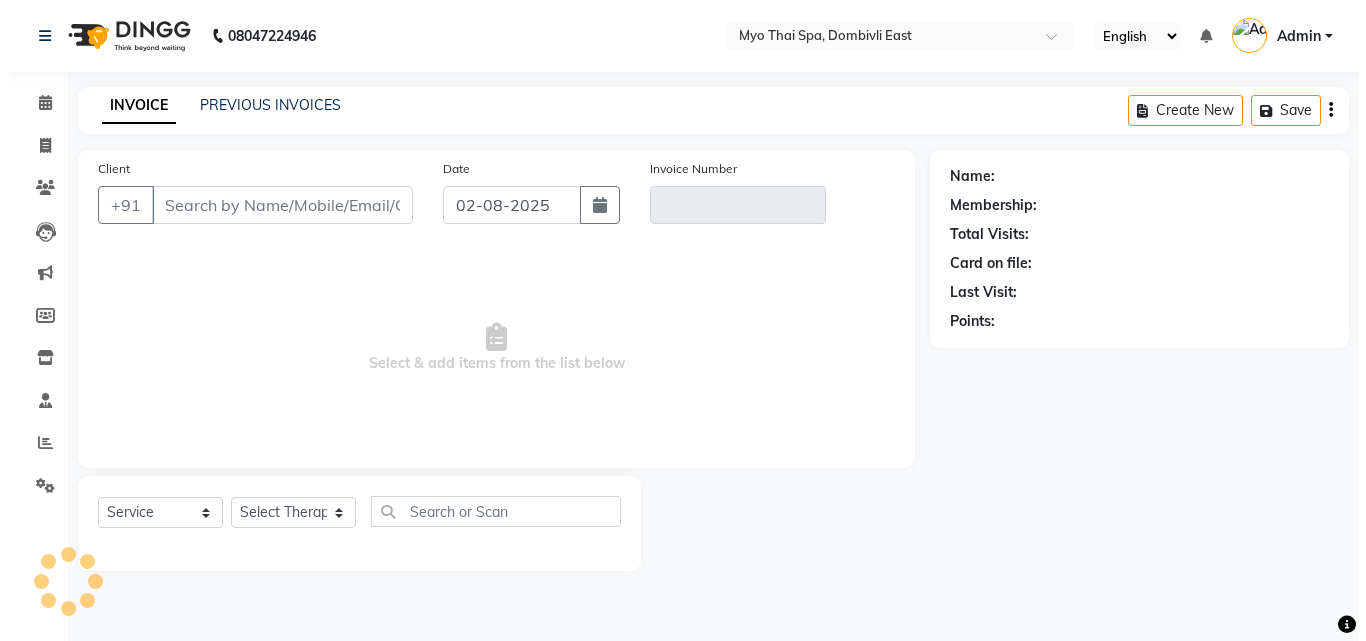 scroll, scrollTop: 0, scrollLeft: 0, axis: both 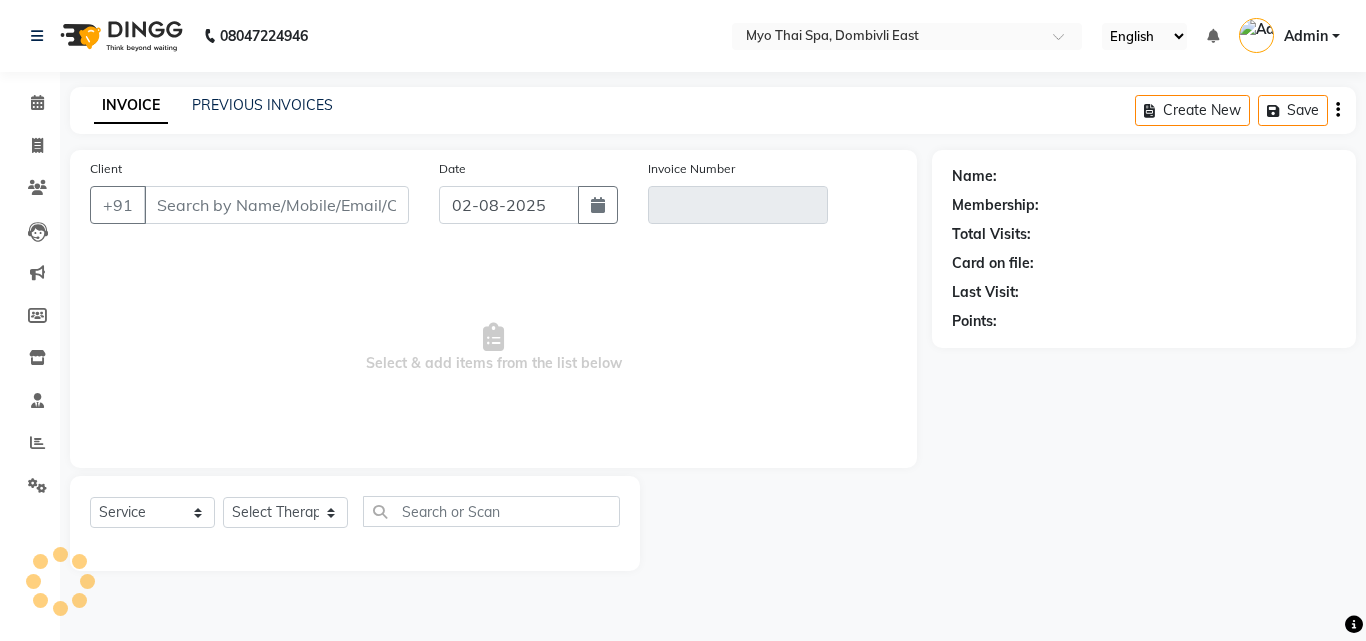 select on "V" 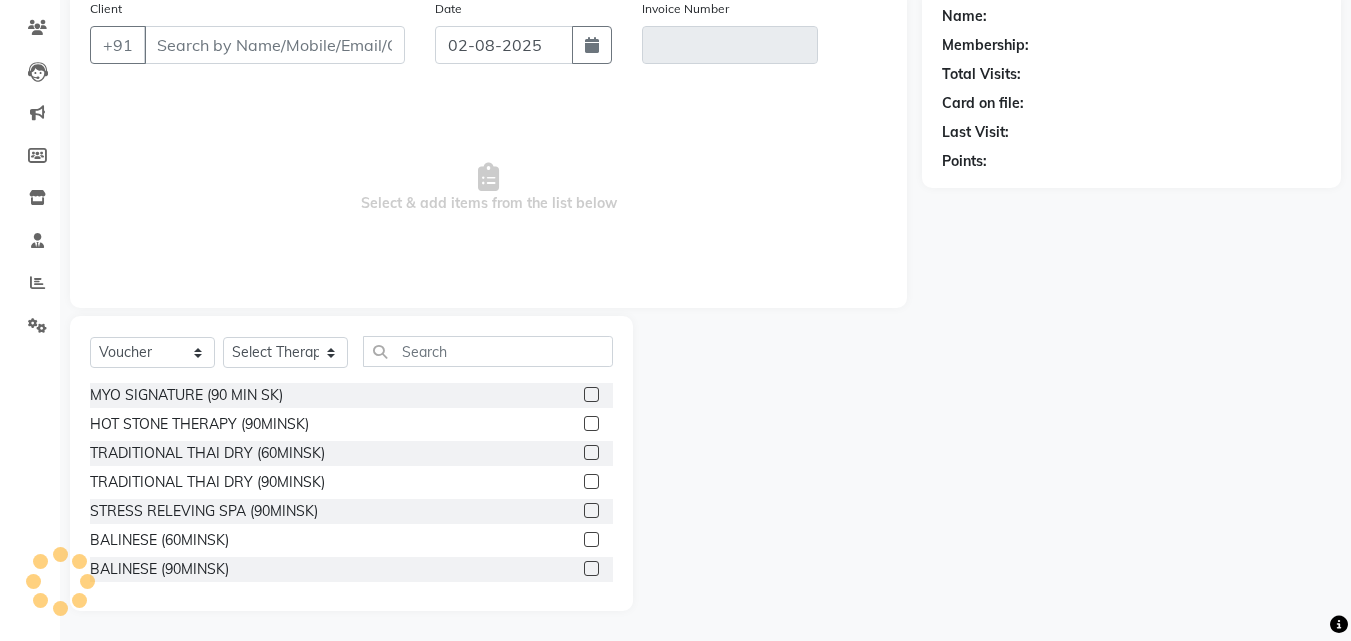 type on "8591690501" 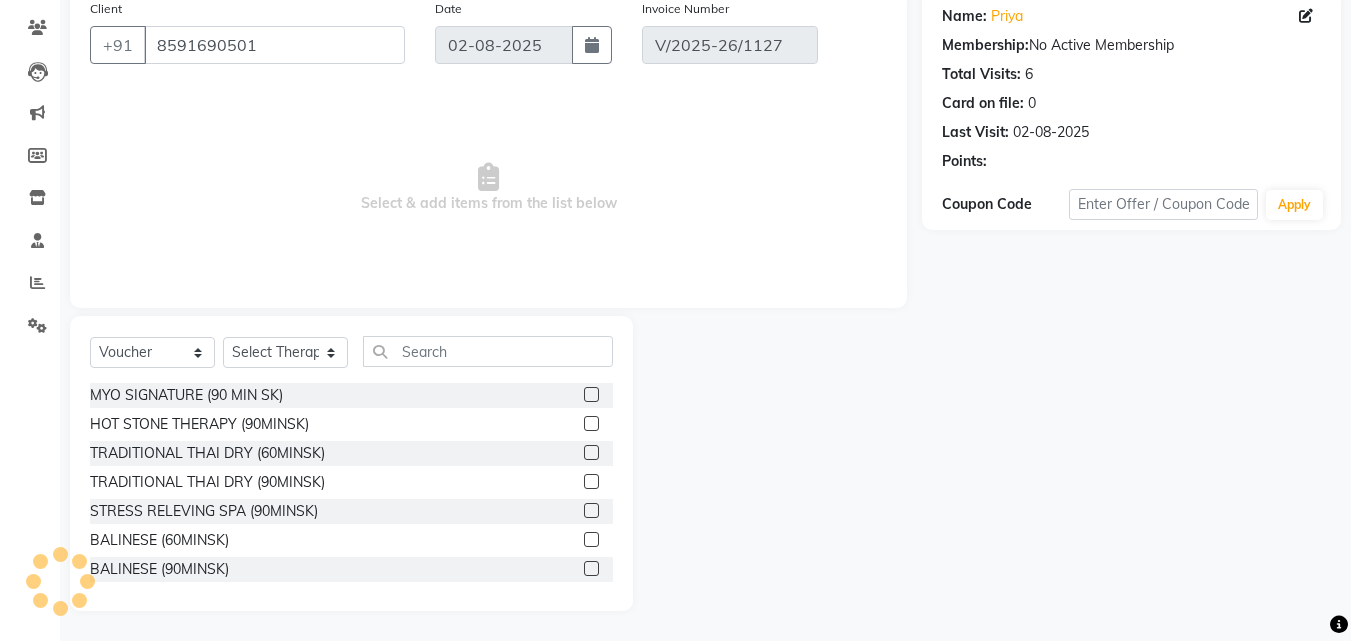select on "select" 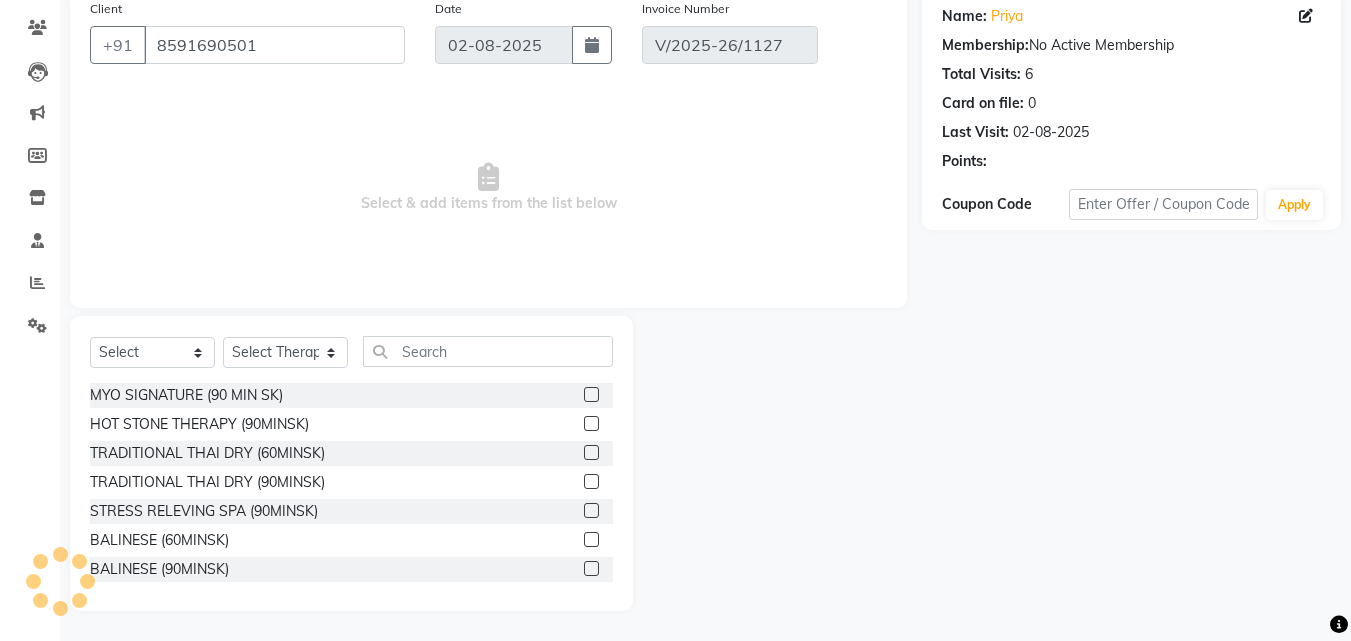 scroll, scrollTop: 138, scrollLeft: 0, axis: vertical 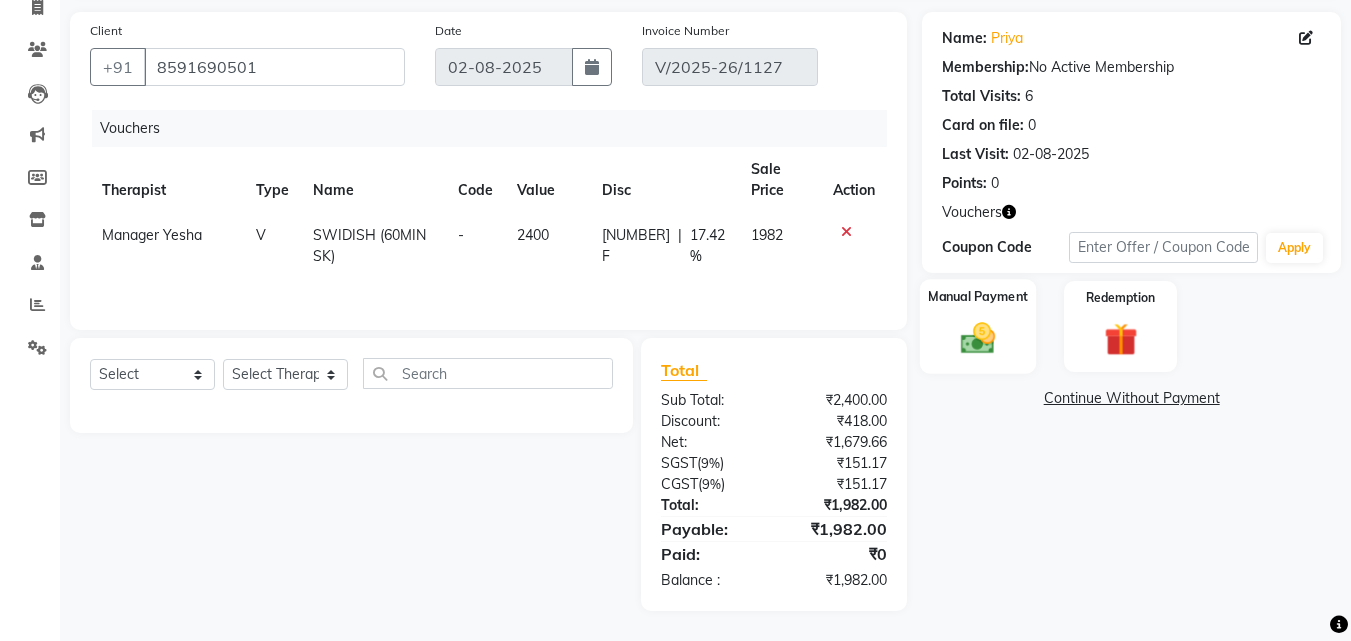 click 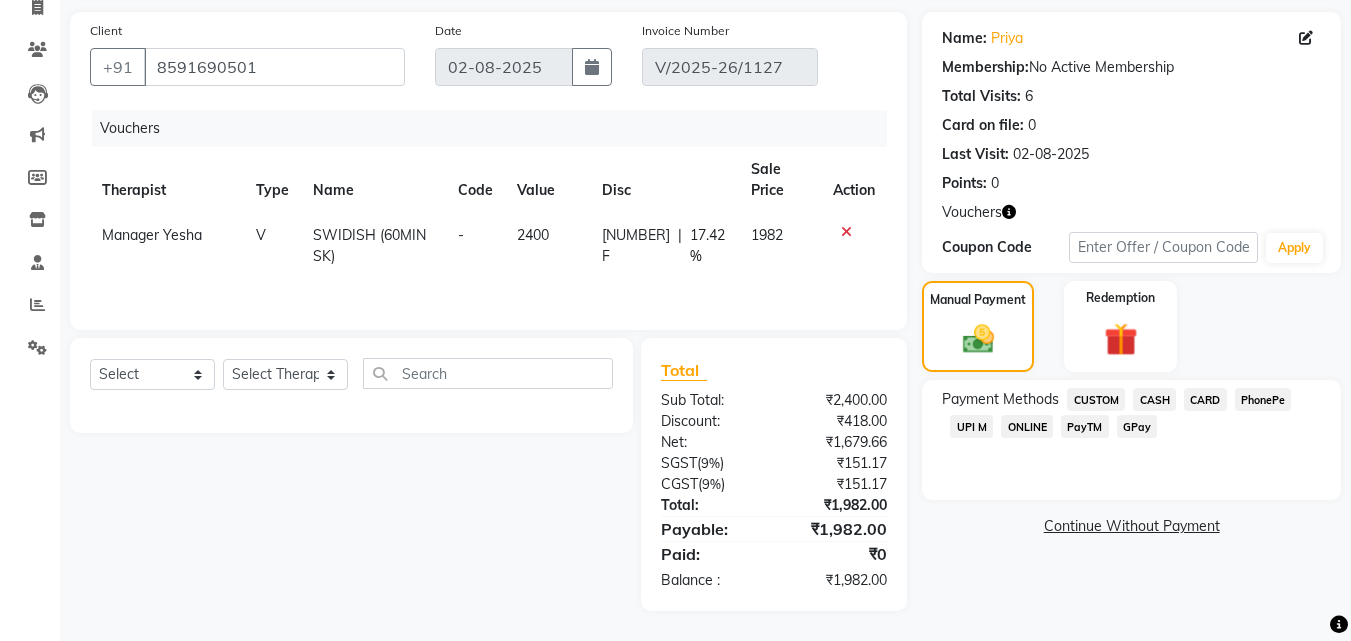 click on "CARD" 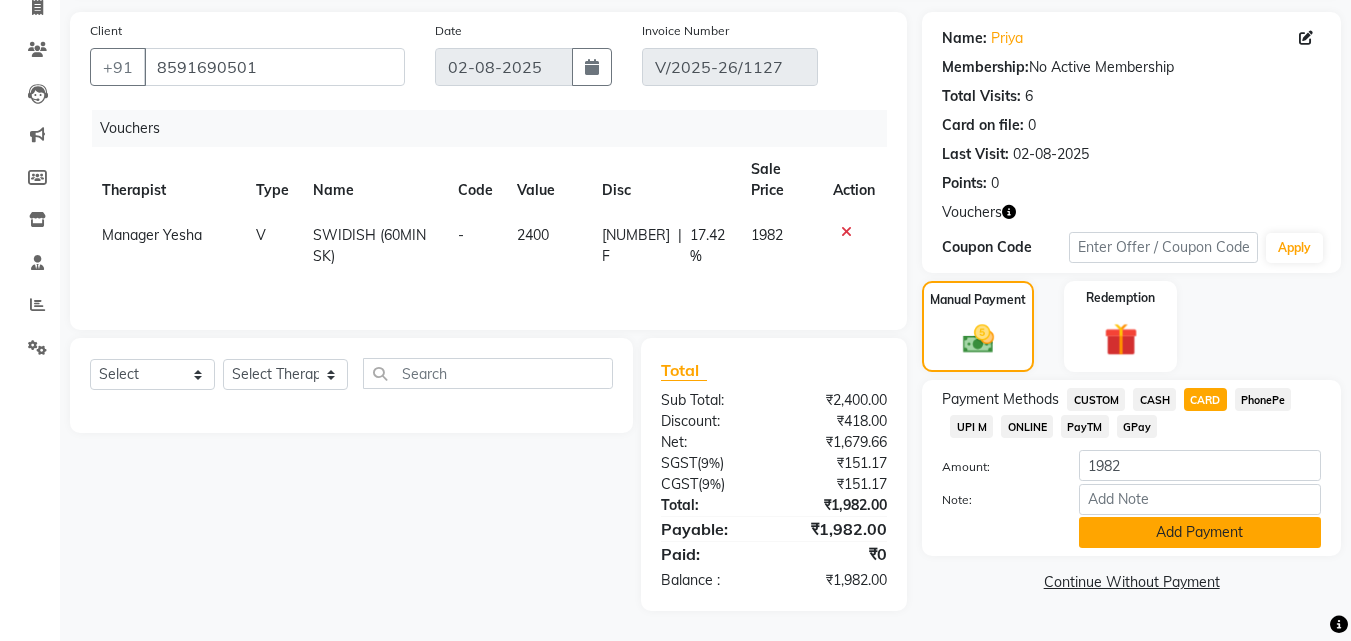 click on "Add Payment" 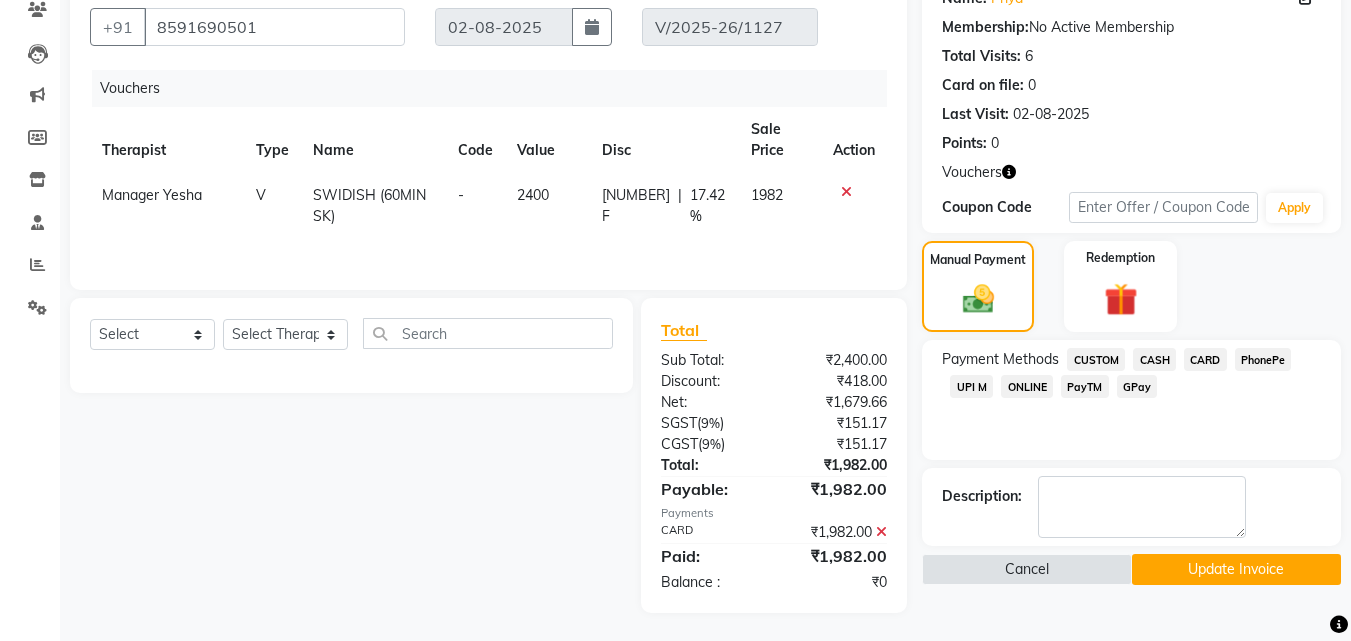 scroll, scrollTop: 180, scrollLeft: 0, axis: vertical 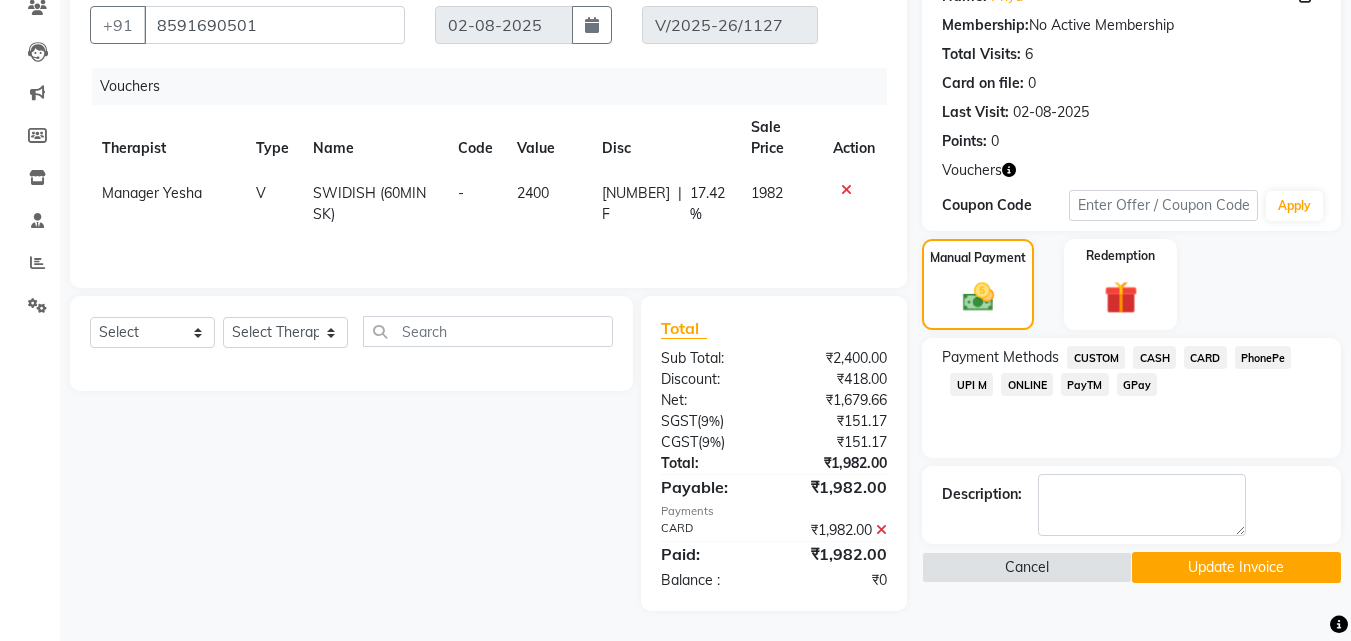 click on "Update Invoice" 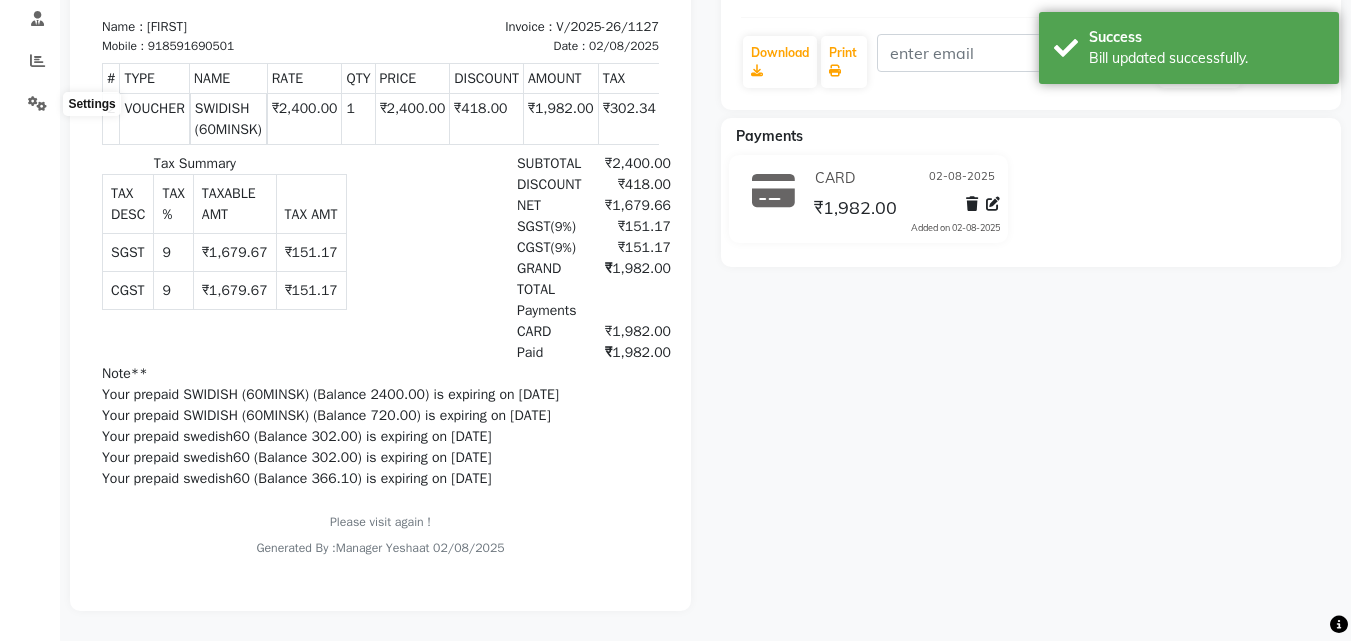 scroll, scrollTop: 0, scrollLeft: 0, axis: both 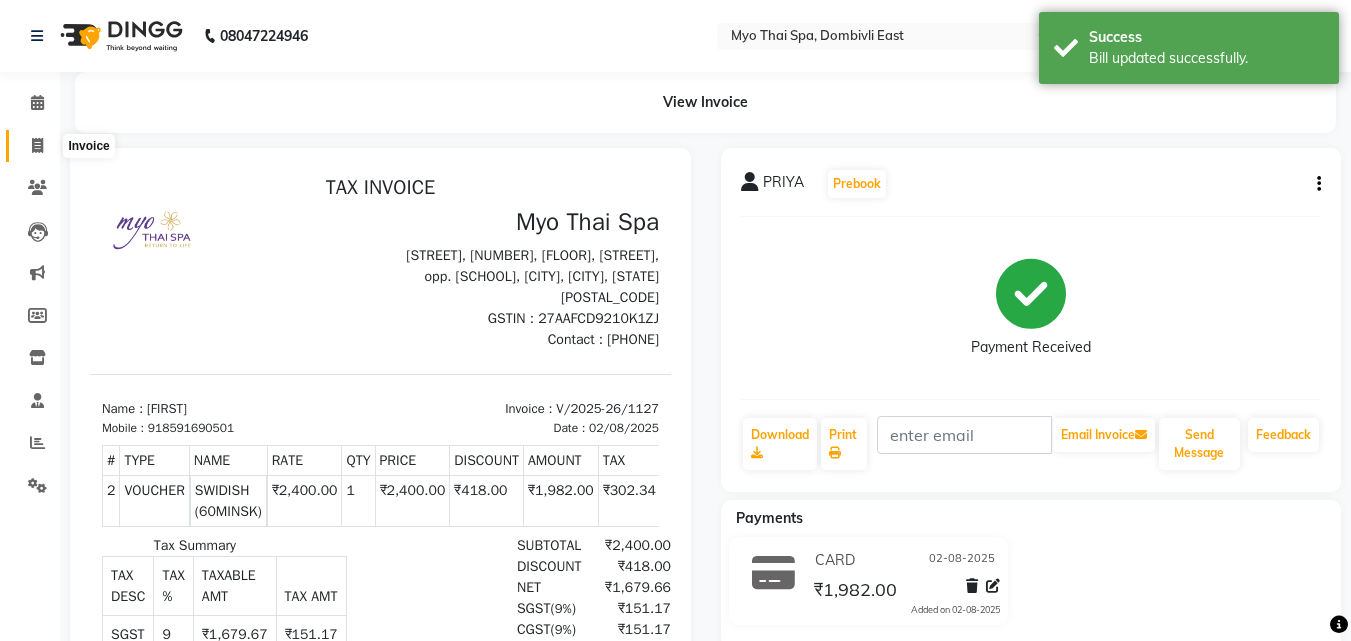 click 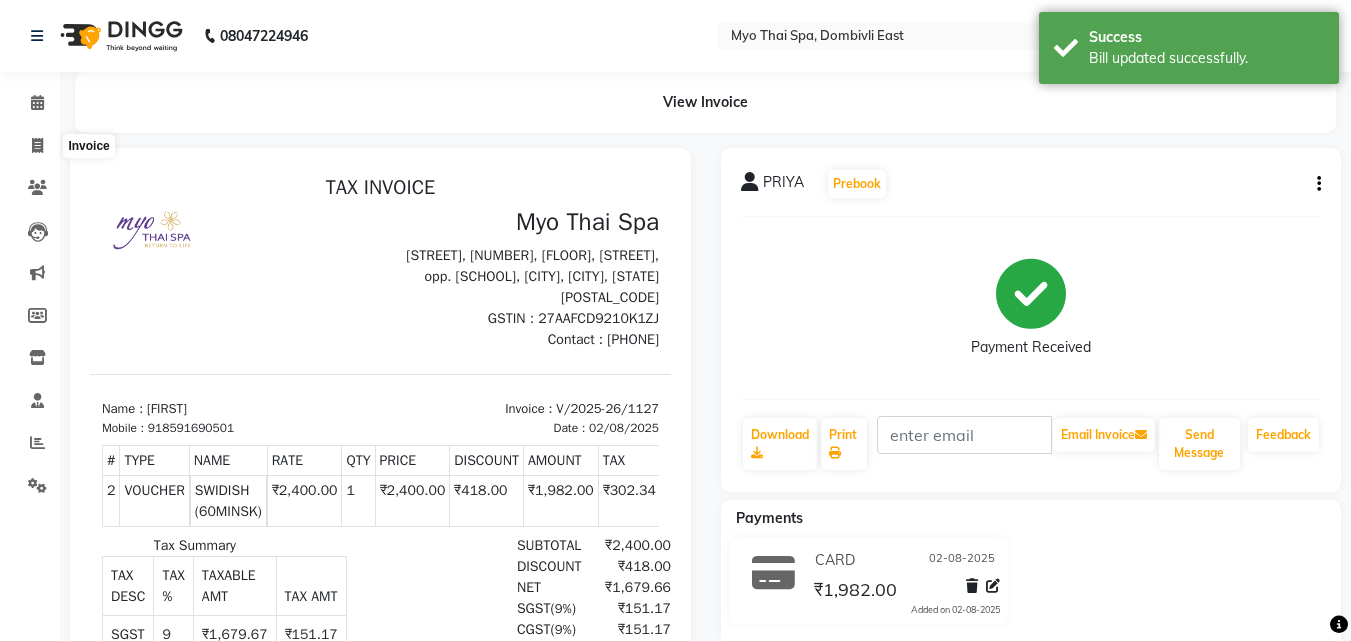select on "service" 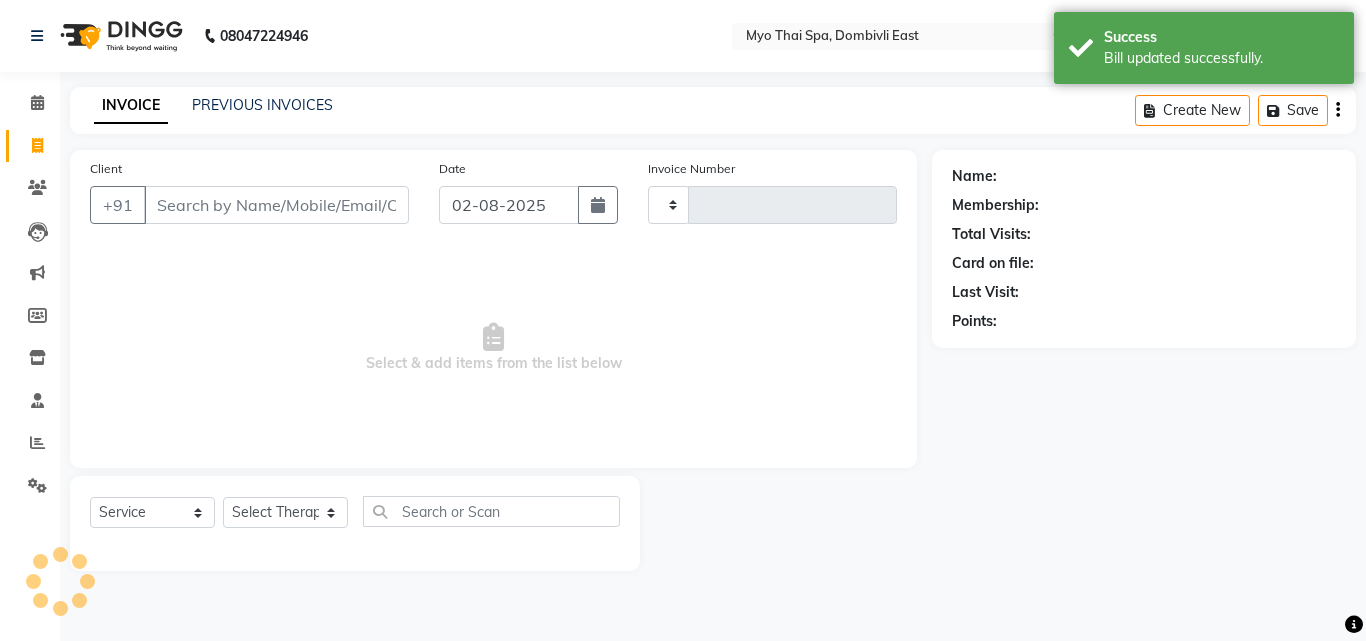 type on "1130" 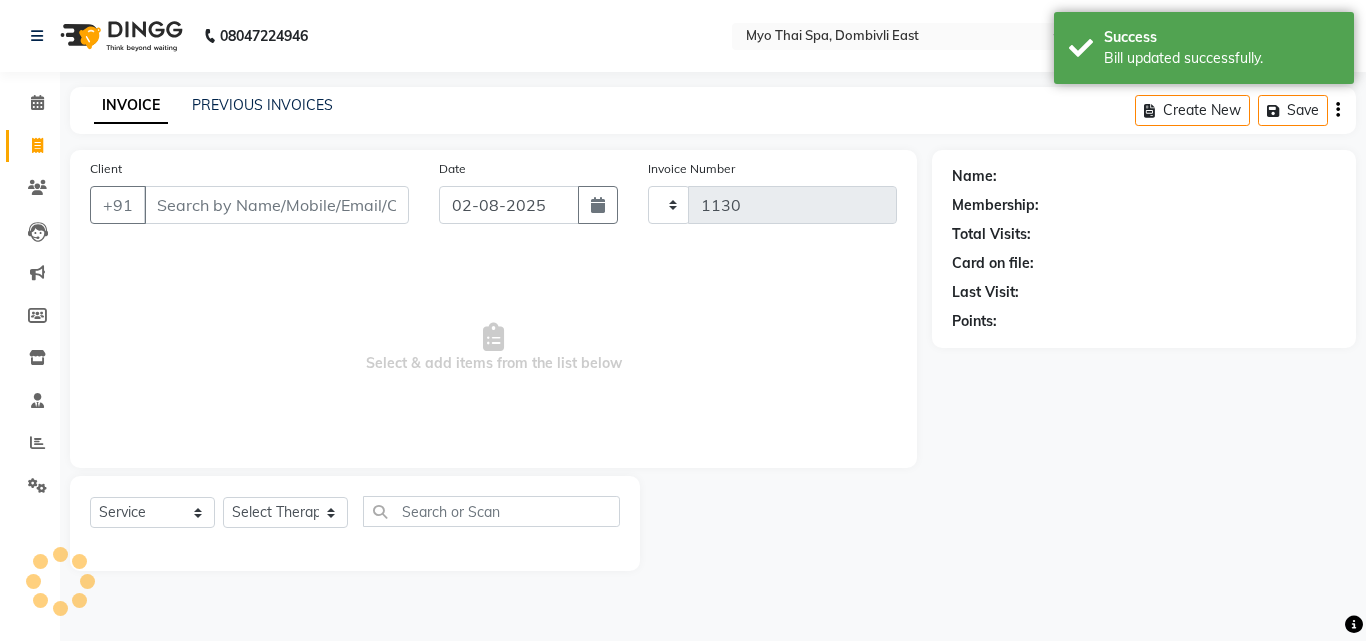 select on "5086" 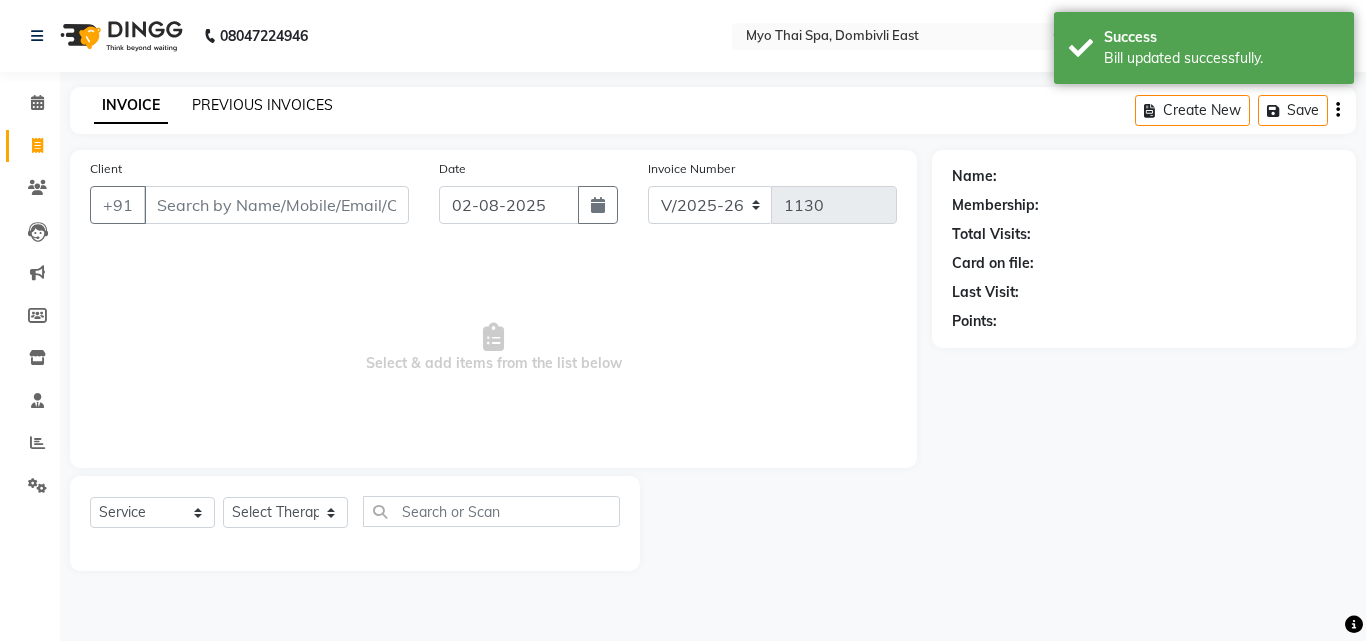 click on "PREVIOUS INVOICES" 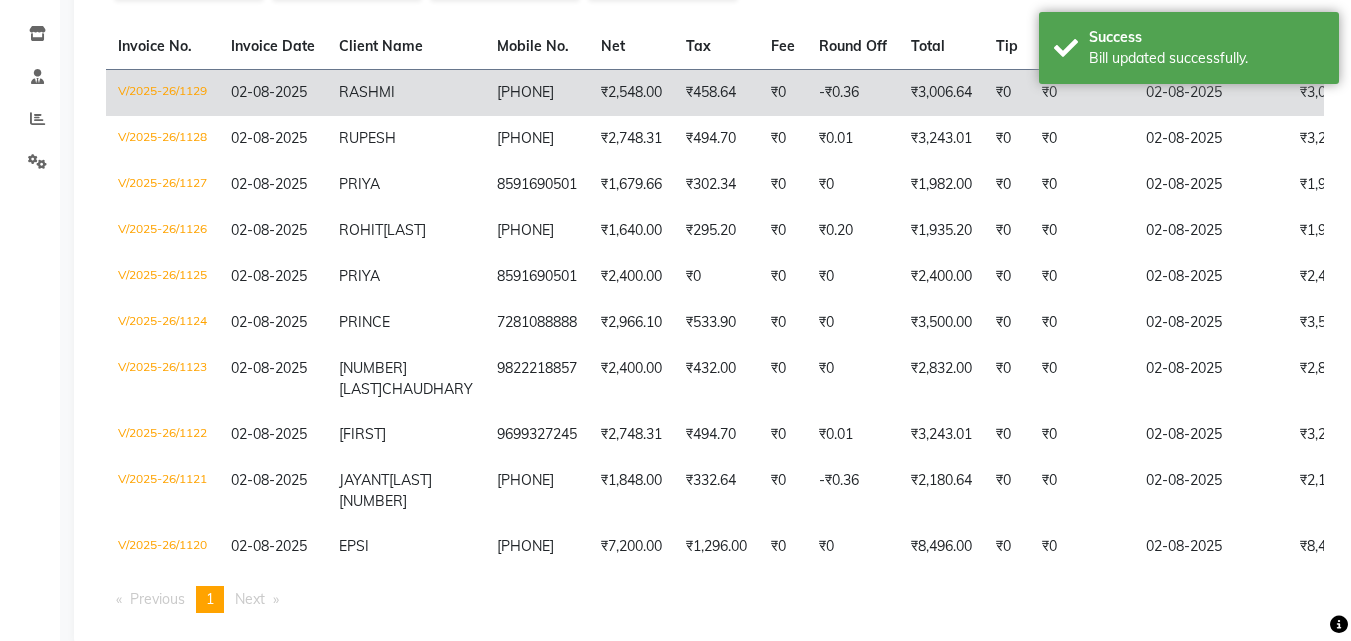 scroll, scrollTop: 397, scrollLeft: 0, axis: vertical 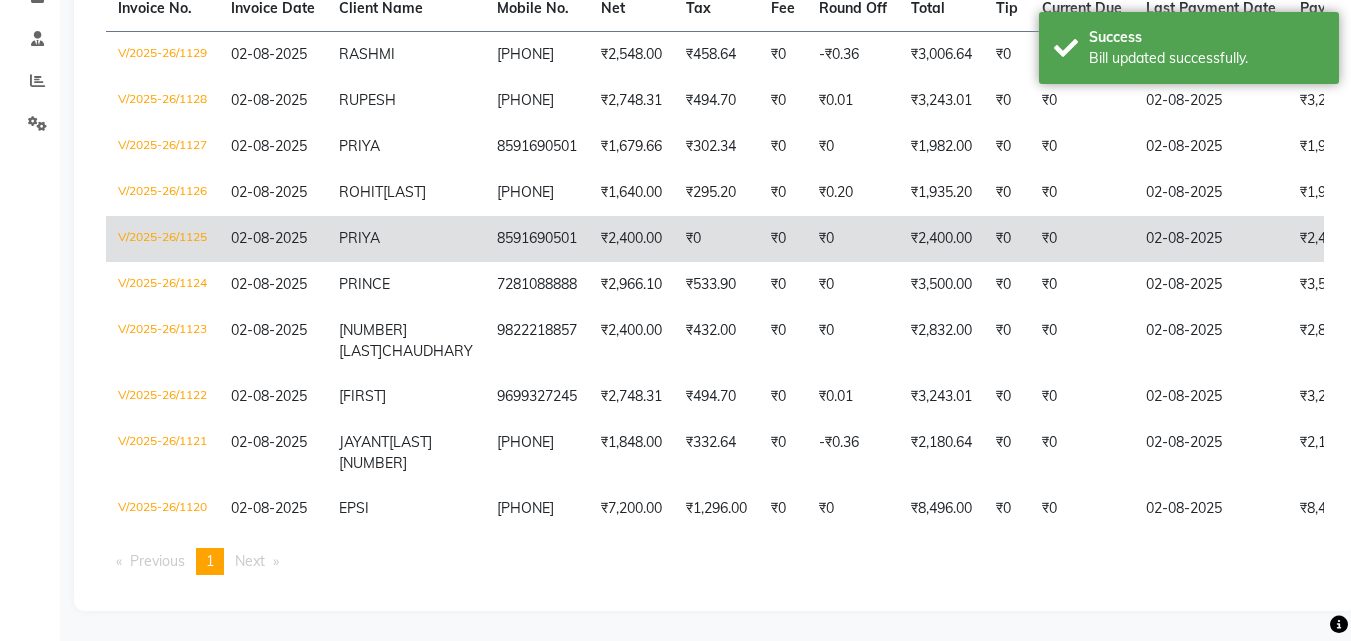 click on "V/2025-26/1125" 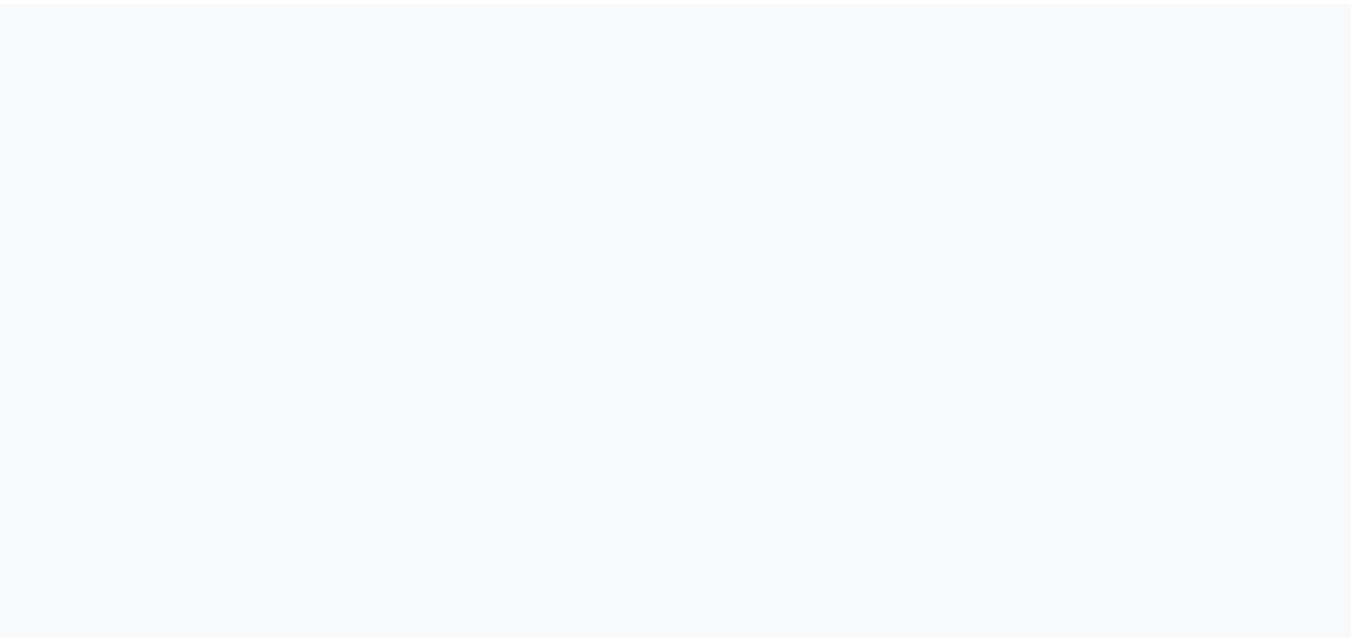 scroll, scrollTop: 0, scrollLeft: 0, axis: both 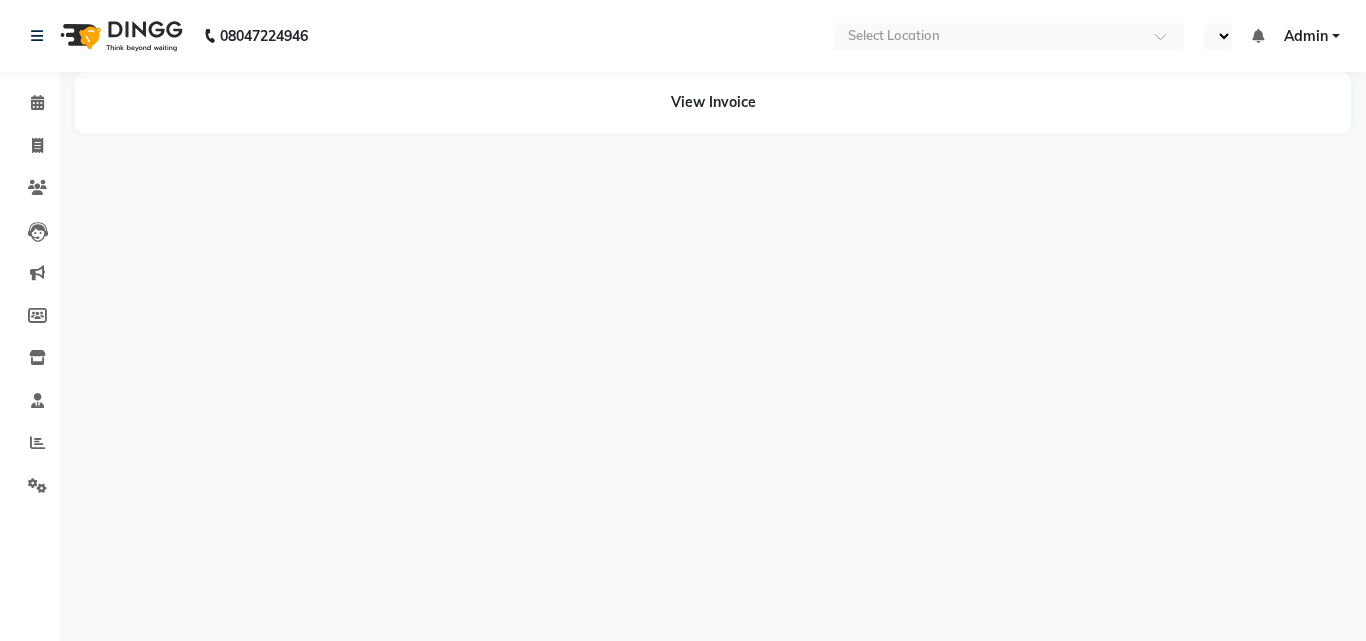 select on "en" 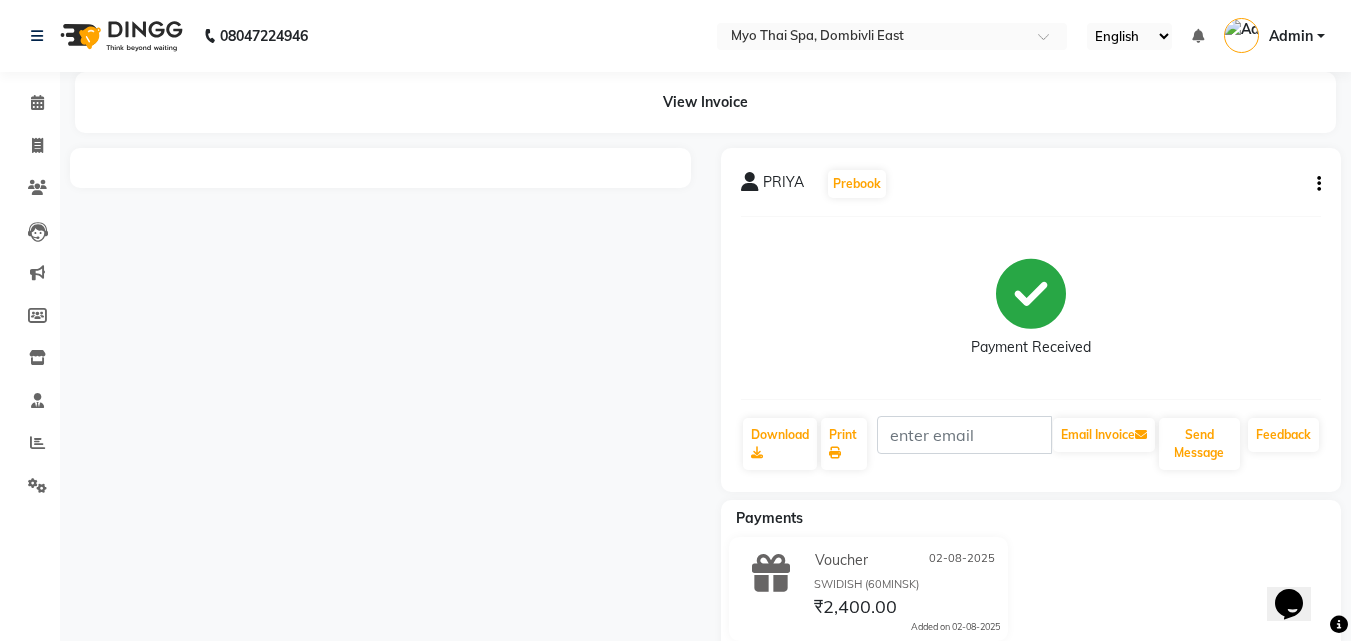 scroll, scrollTop: 0, scrollLeft: 0, axis: both 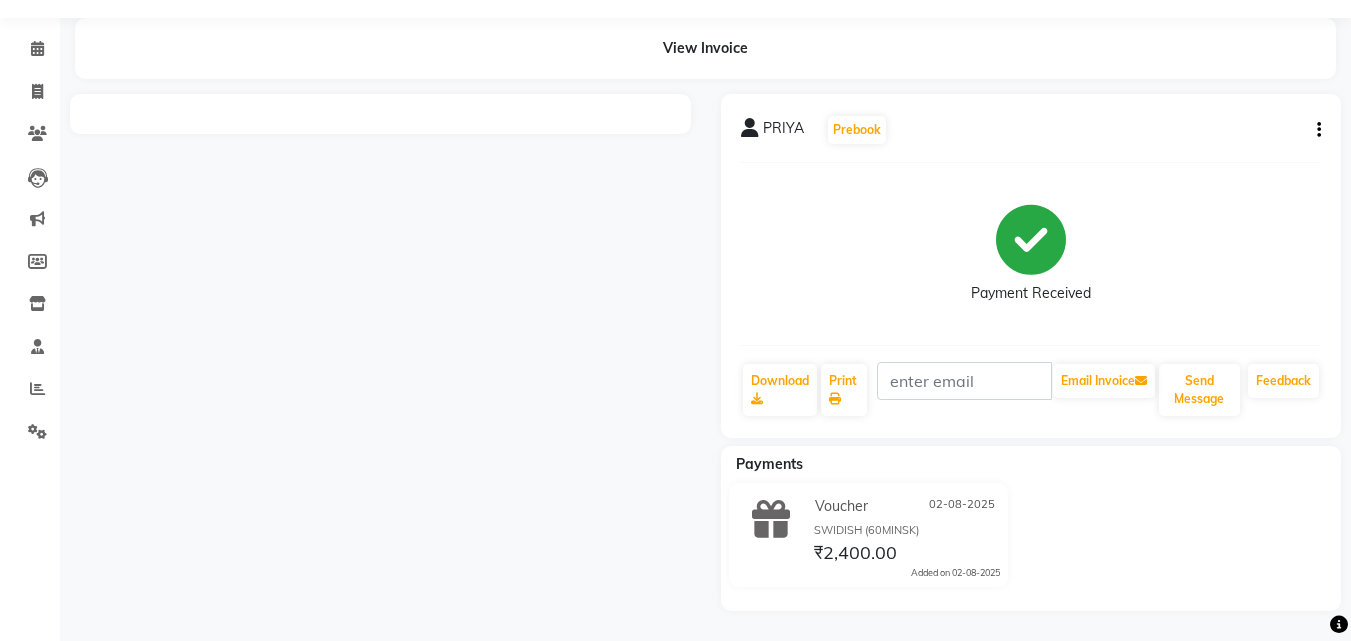 click 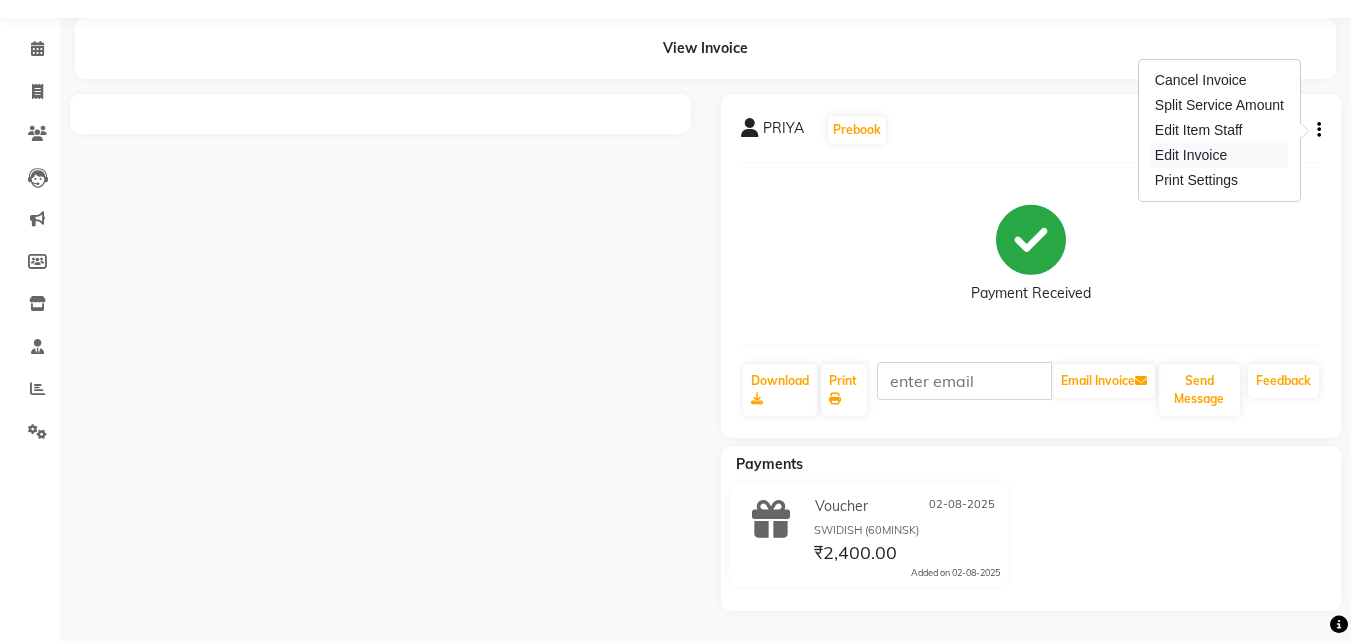 click on "Edit Invoice" at bounding box center [1219, 155] 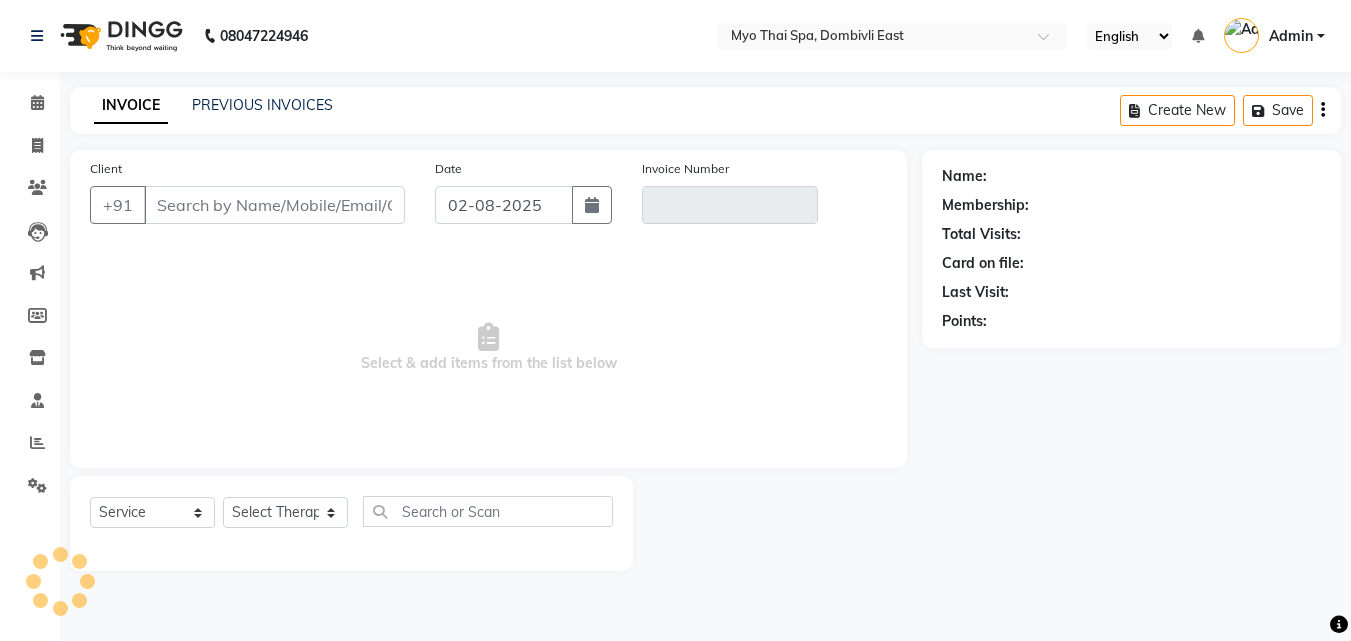 scroll, scrollTop: 0, scrollLeft: 0, axis: both 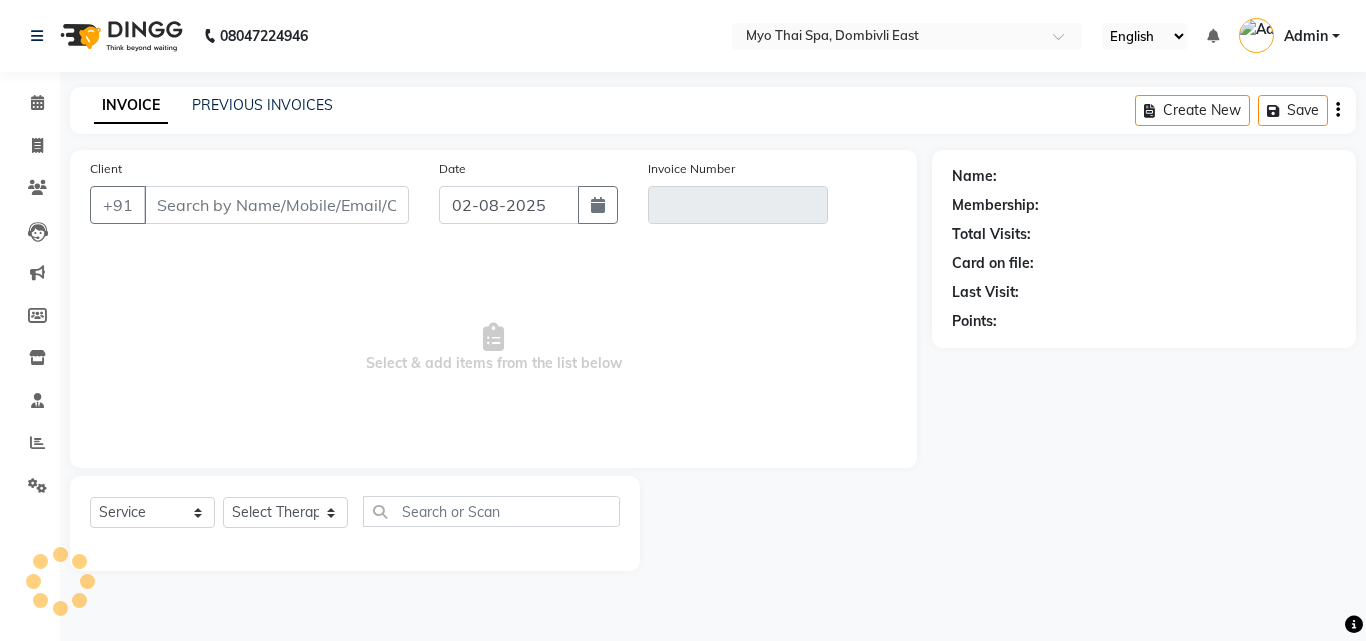 select on "V" 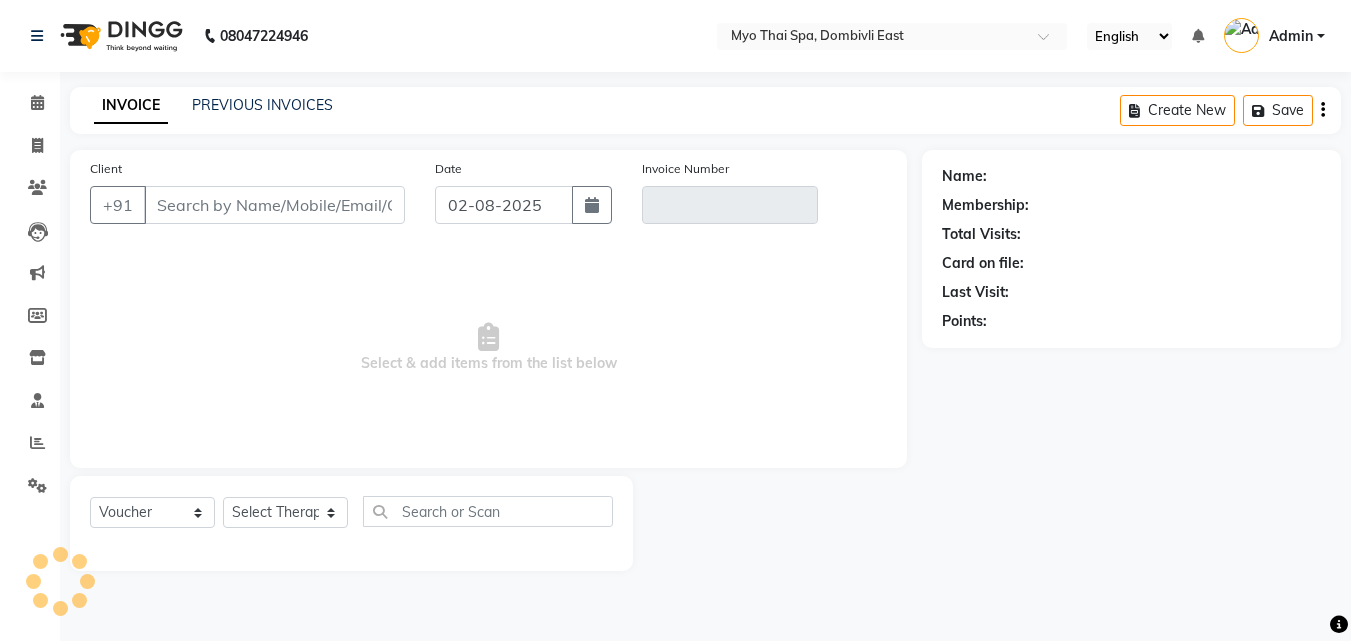 type on "8591690501" 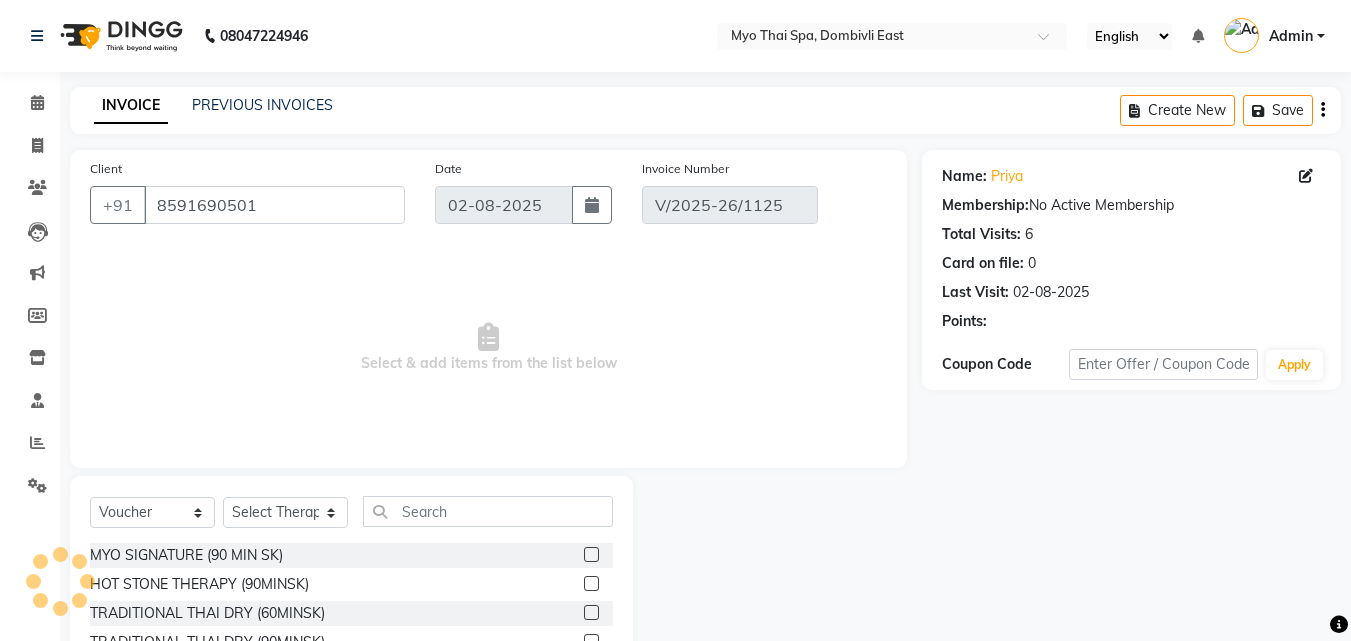 select on "select" 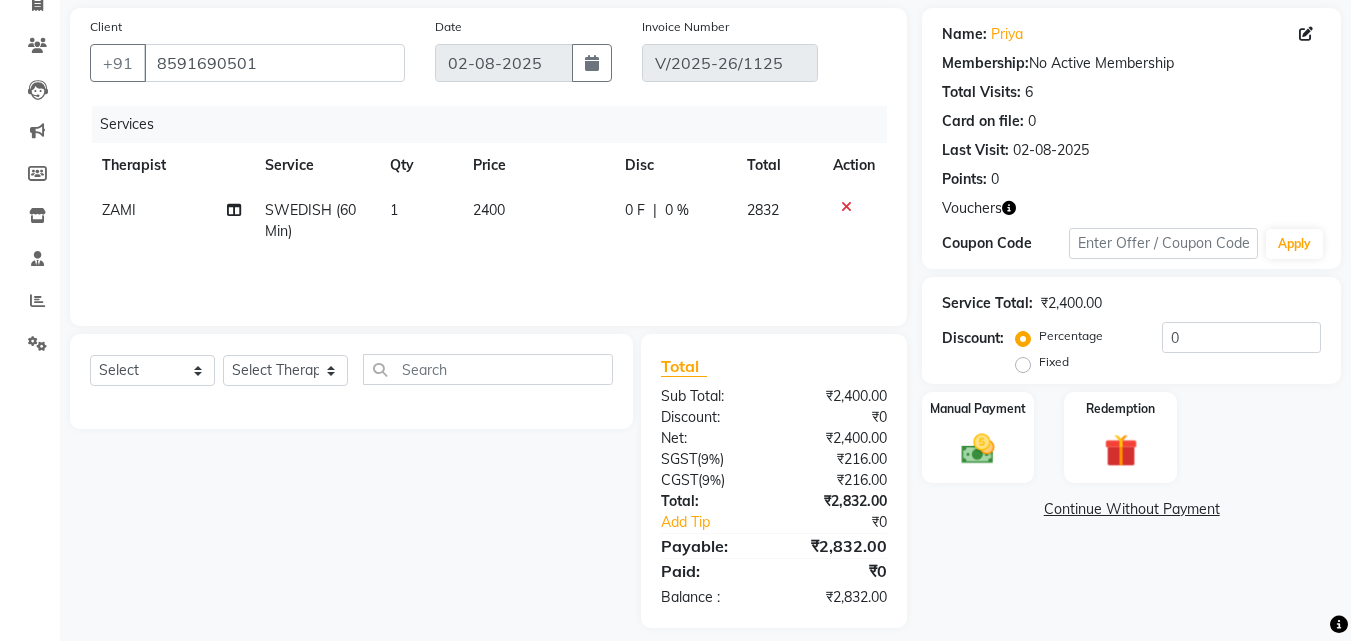 scroll, scrollTop: 159, scrollLeft: 0, axis: vertical 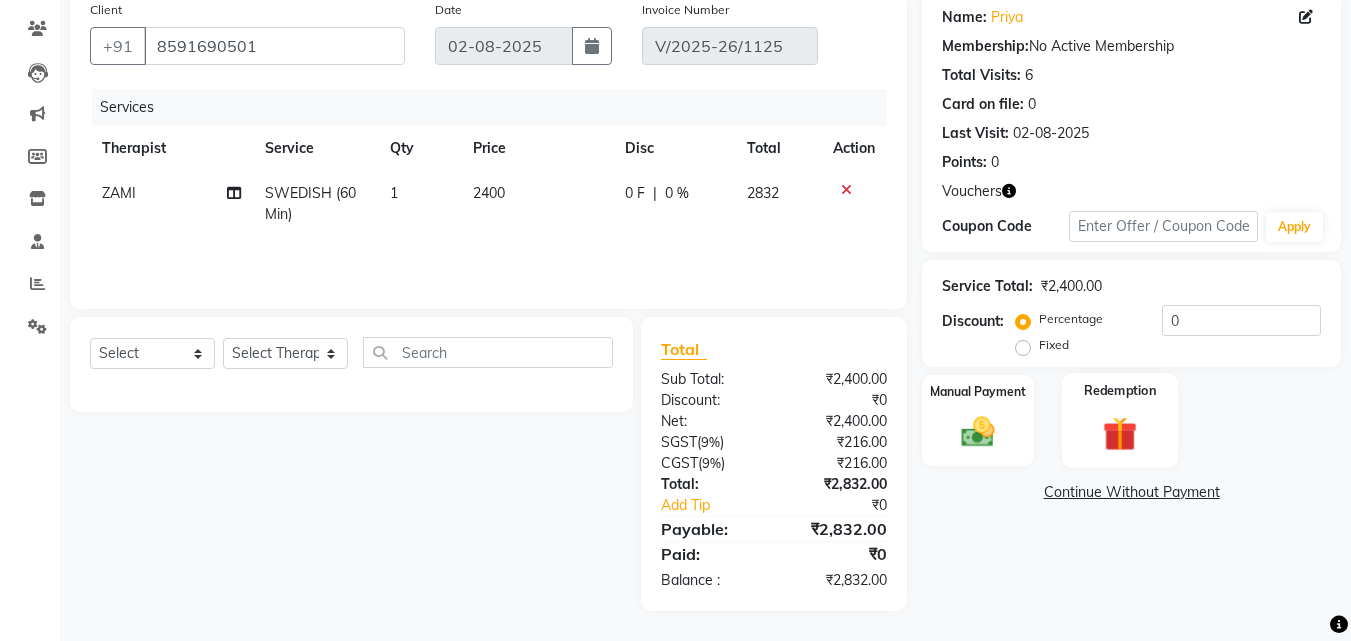 click on "Redemption" 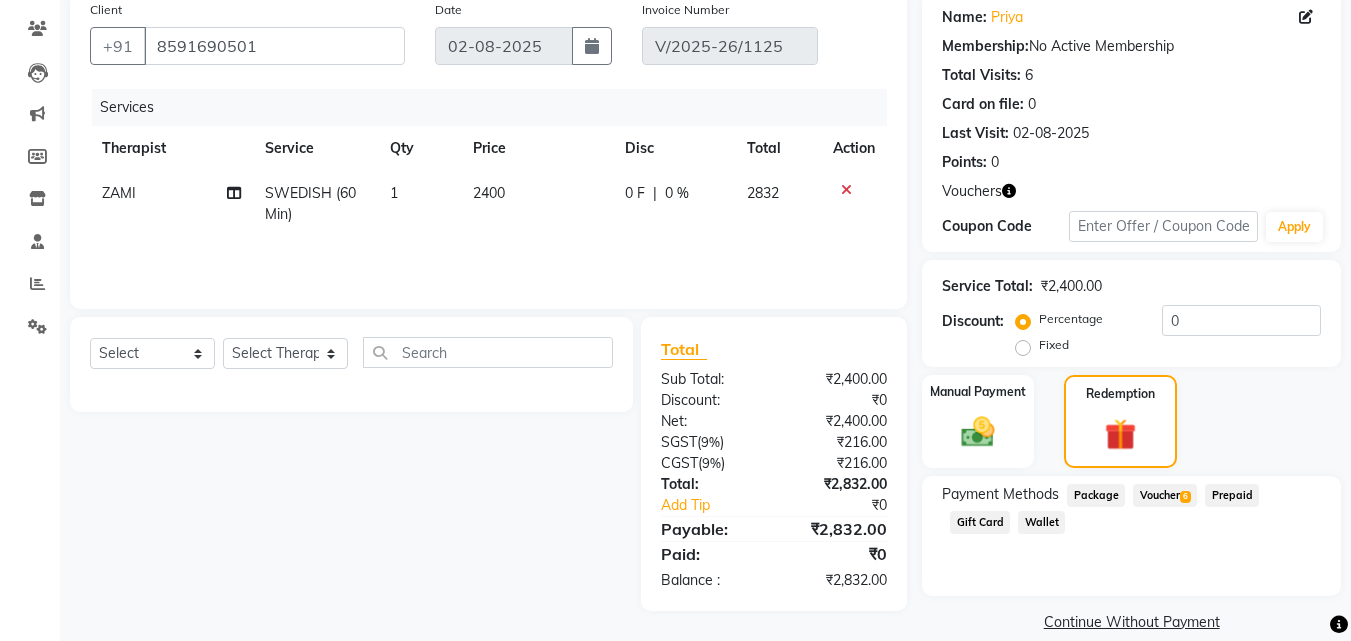 click on "Voucher  6" 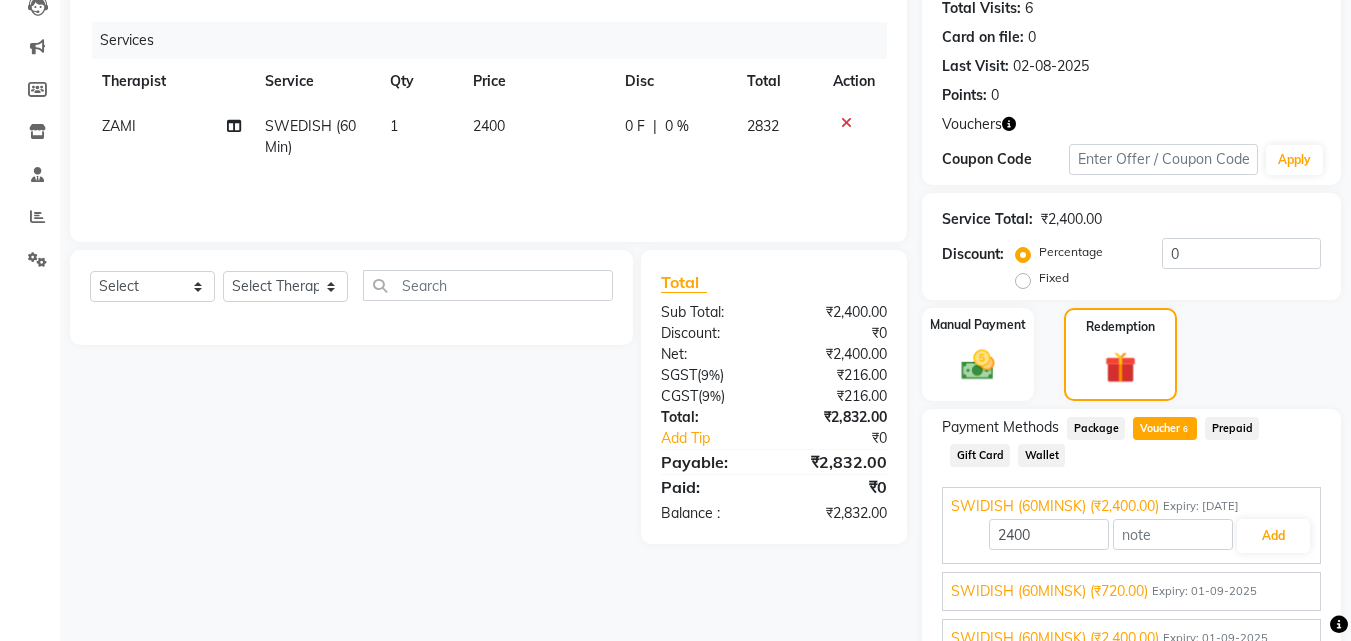 scroll, scrollTop: 259, scrollLeft: 0, axis: vertical 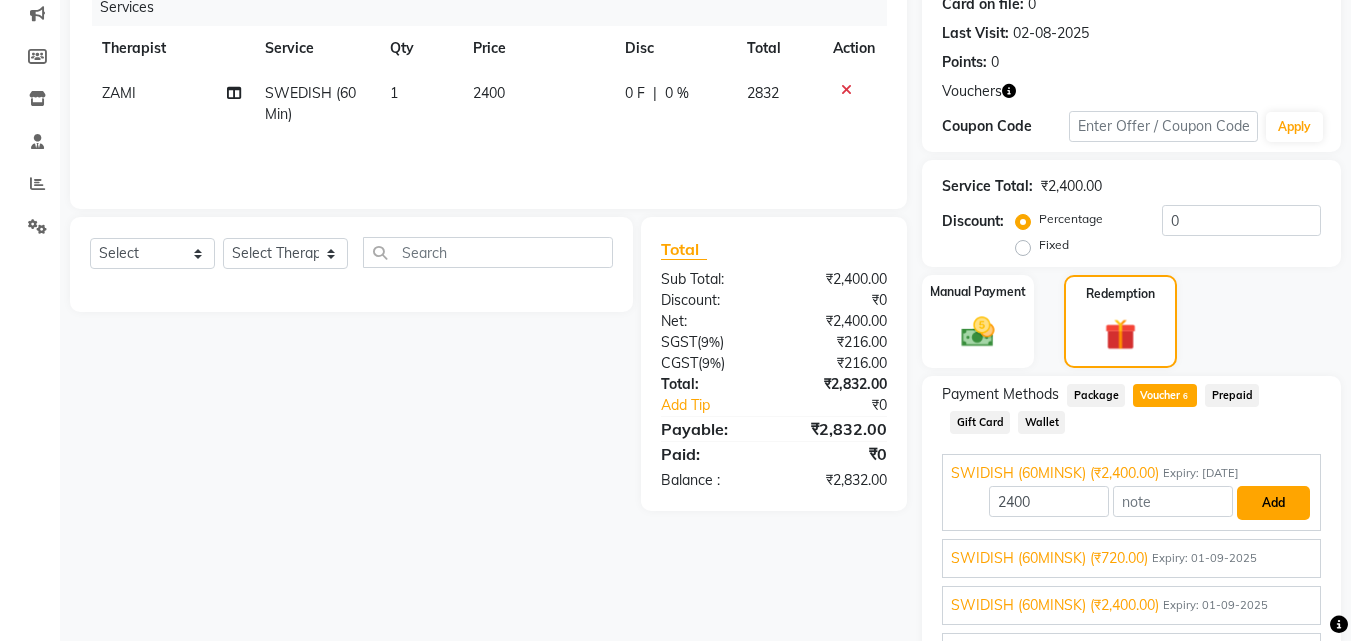 click on "Add" at bounding box center [1273, 503] 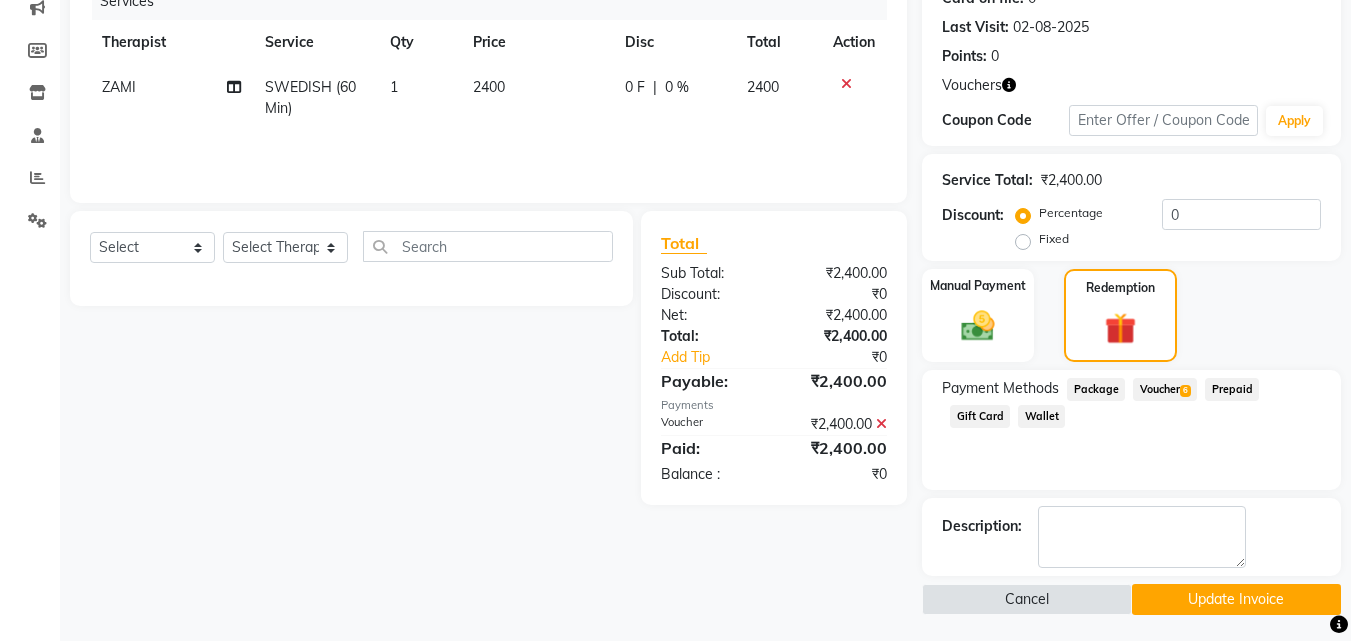 scroll, scrollTop: 269, scrollLeft: 0, axis: vertical 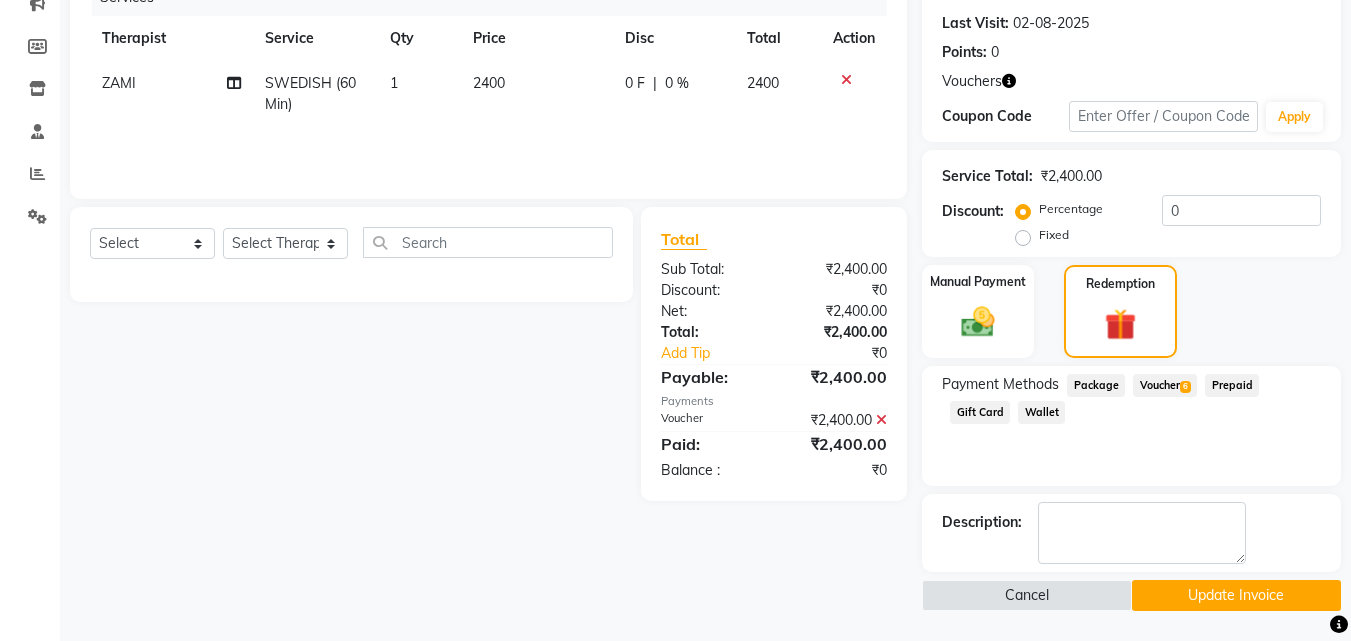 click 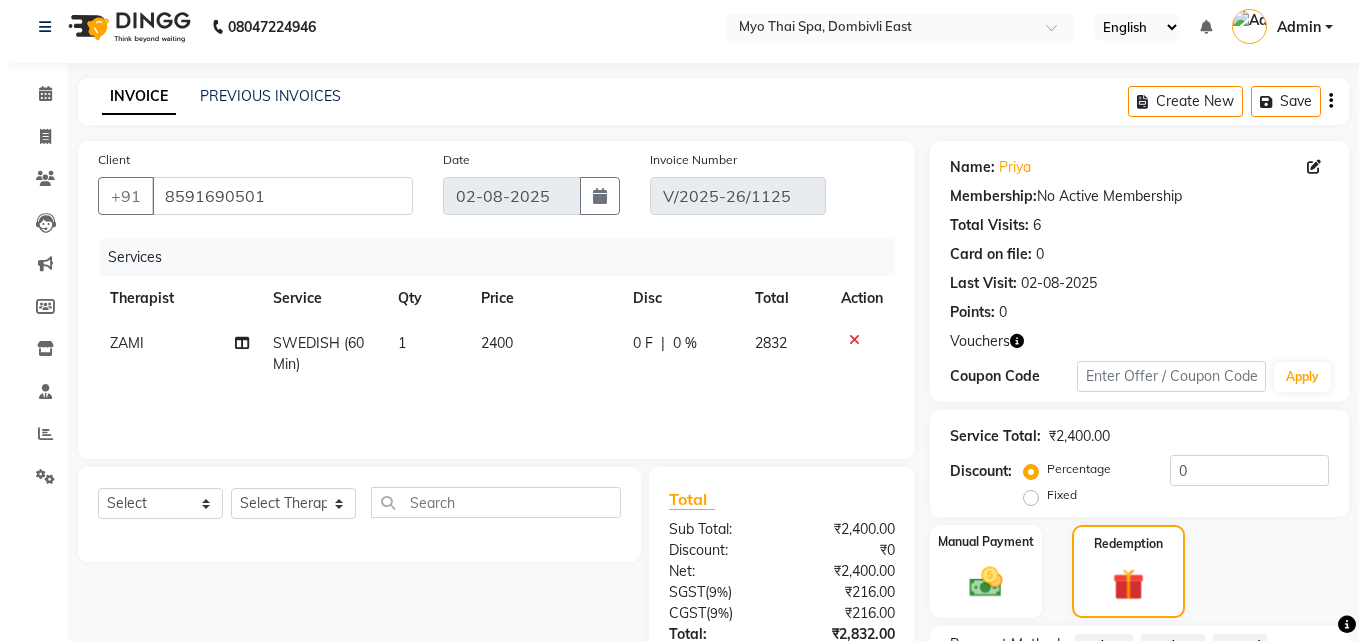 scroll, scrollTop: 0, scrollLeft: 0, axis: both 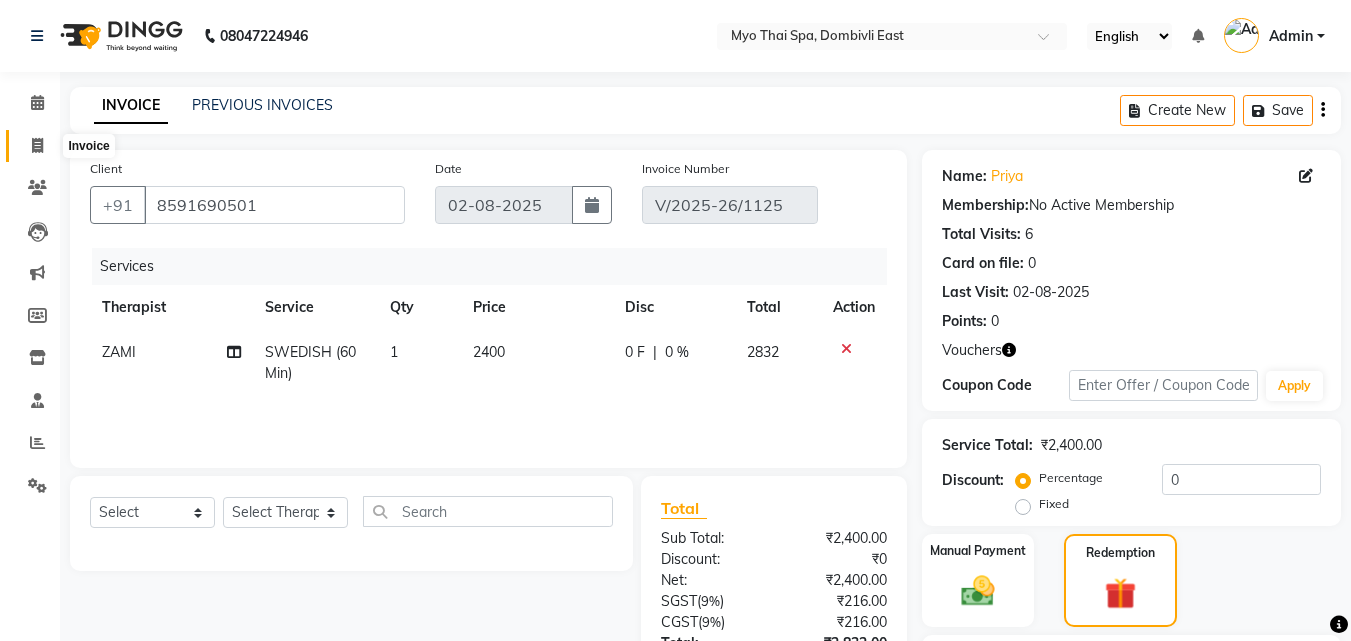 click 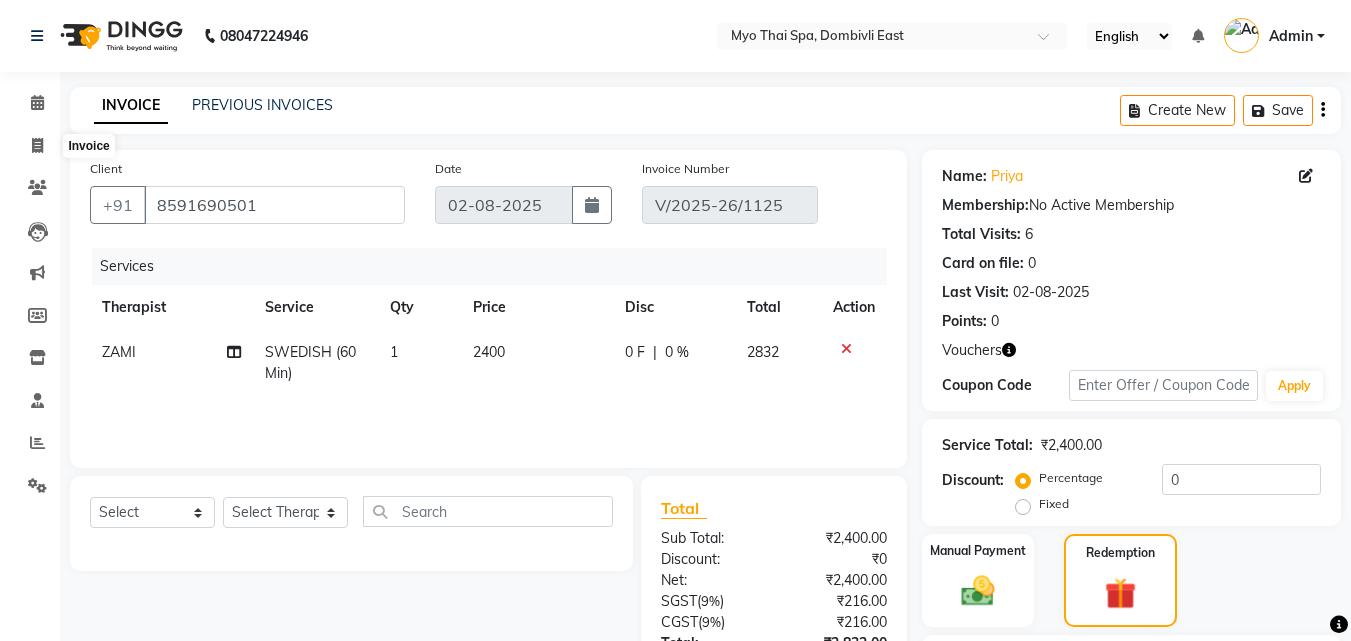select on "service" 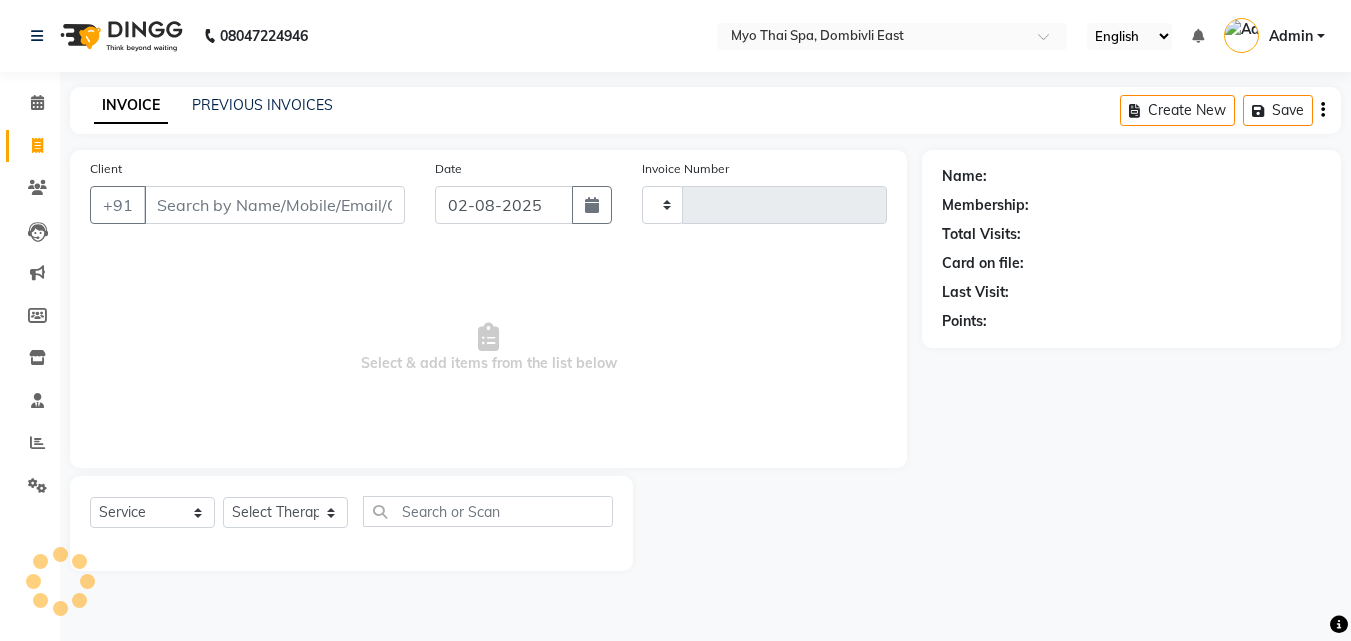 type on "1130" 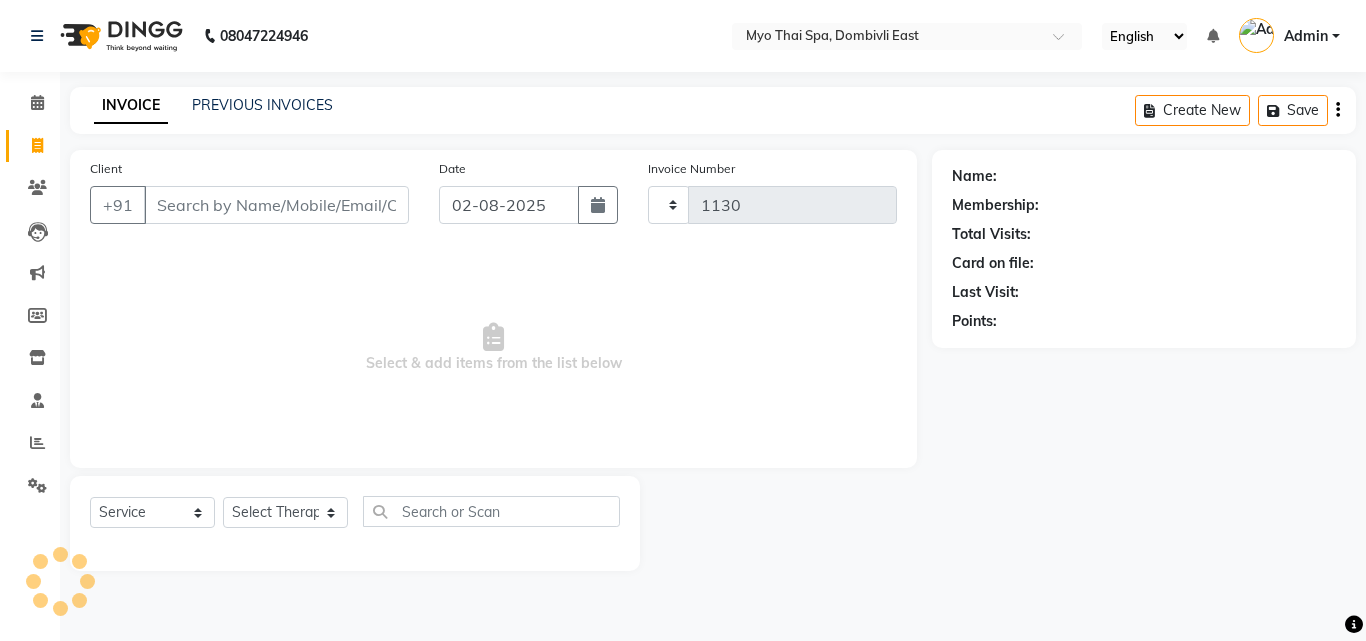 select on "5086" 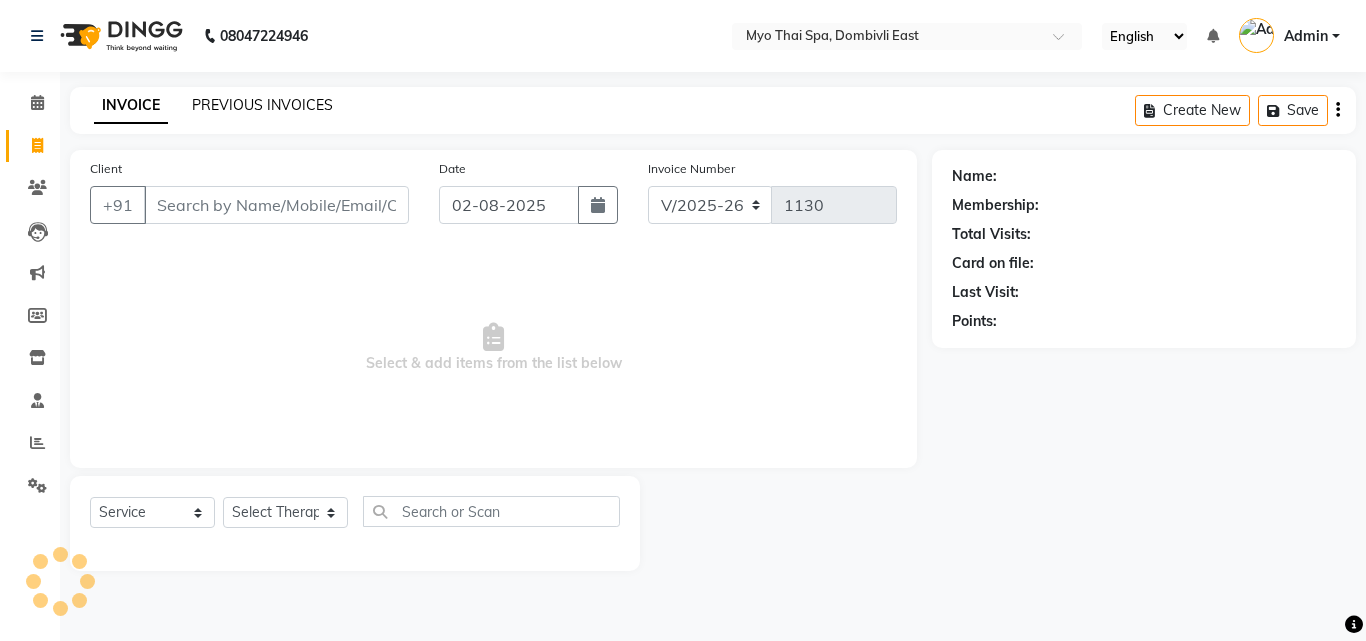 select on "V" 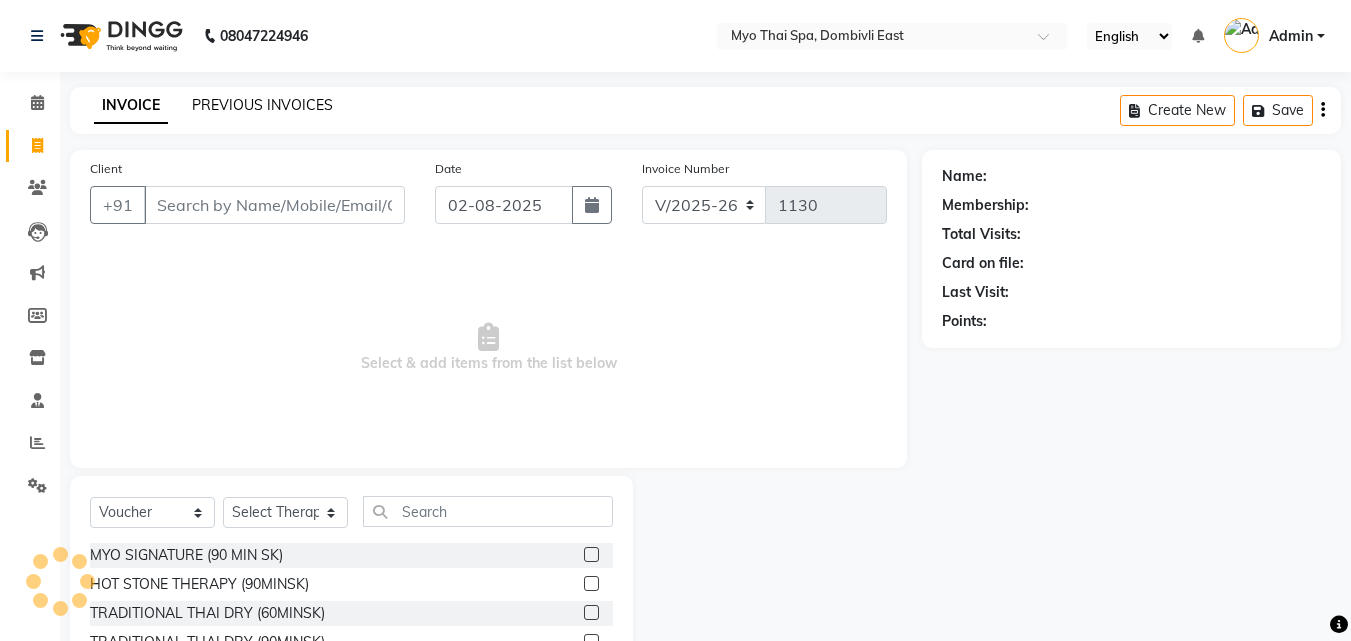 click on "PREVIOUS INVOICES" 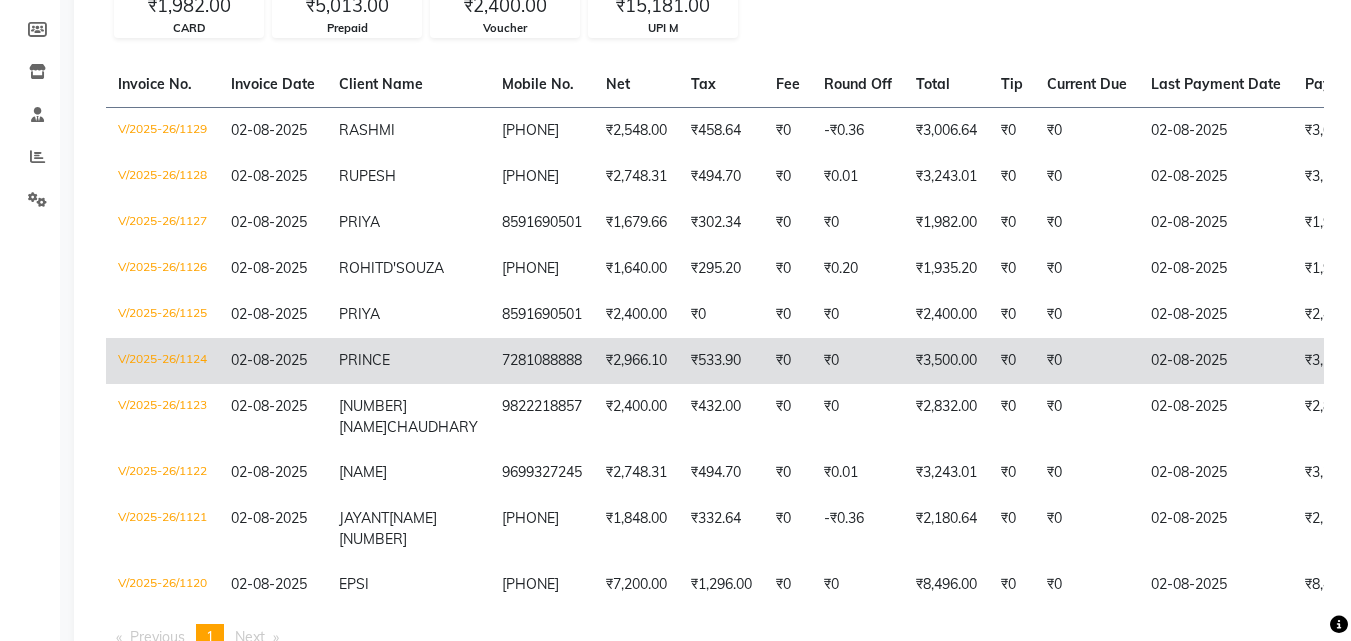 scroll, scrollTop: 300, scrollLeft: 0, axis: vertical 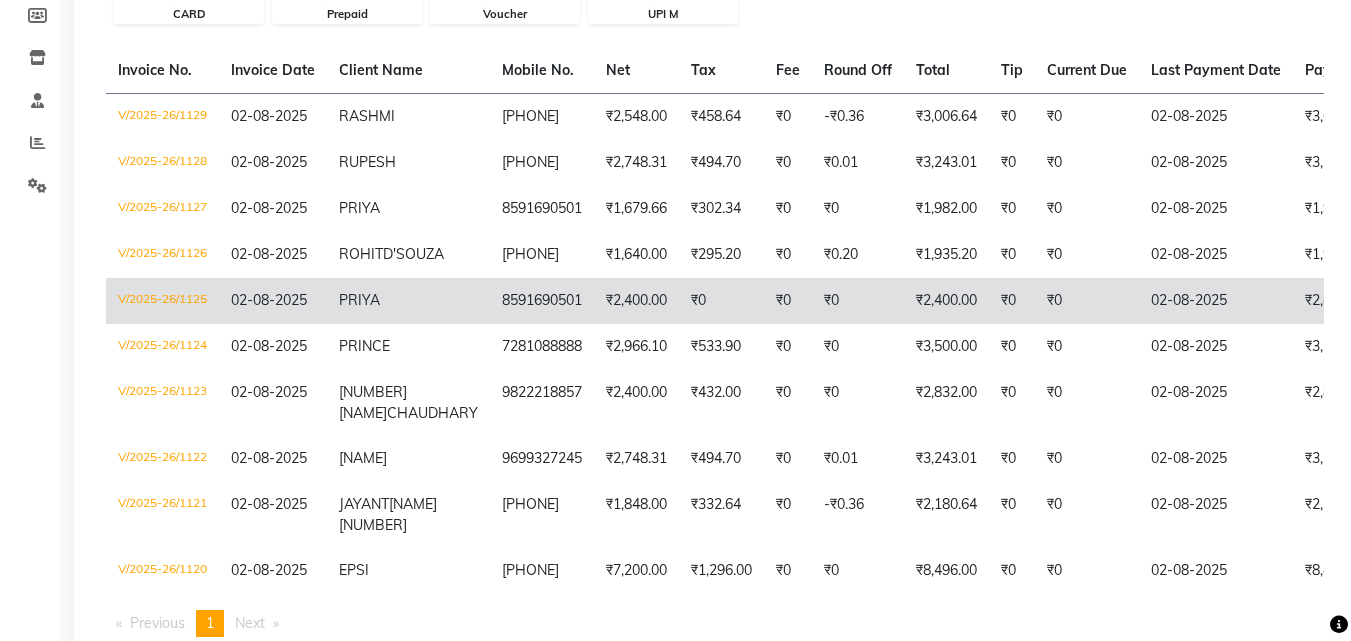 click on "V/2025-26/1125" 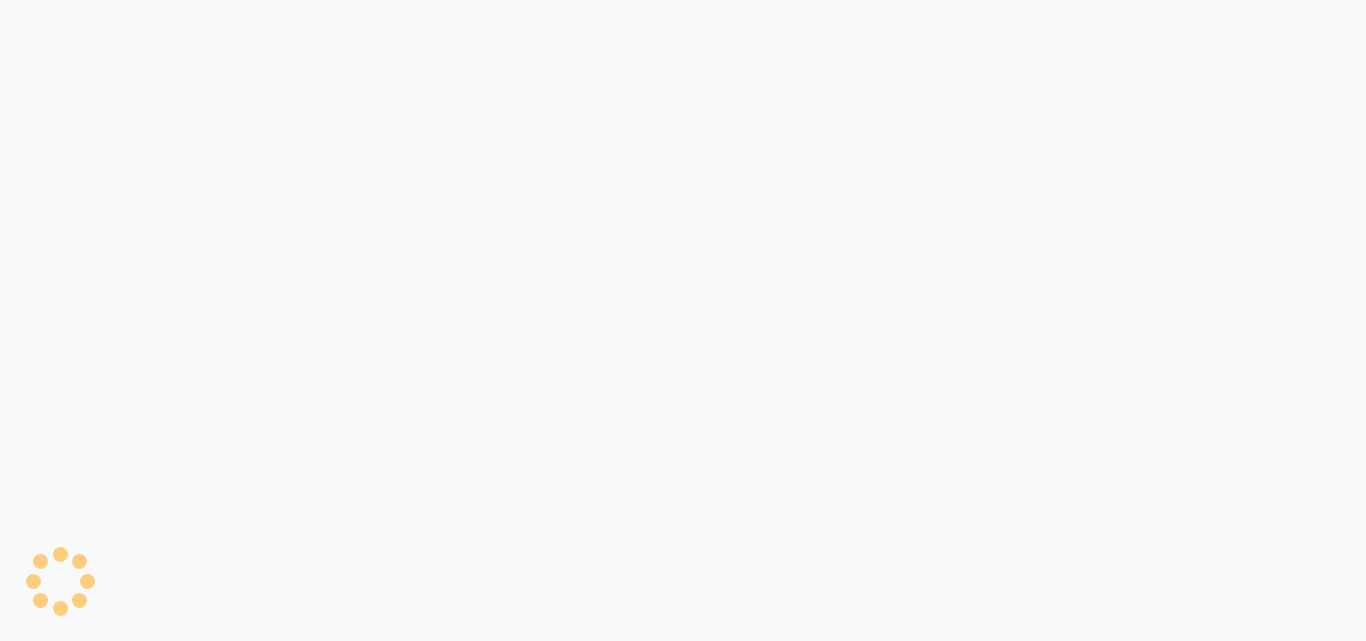 scroll, scrollTop: 0, scrollLeft: 0, axis: both 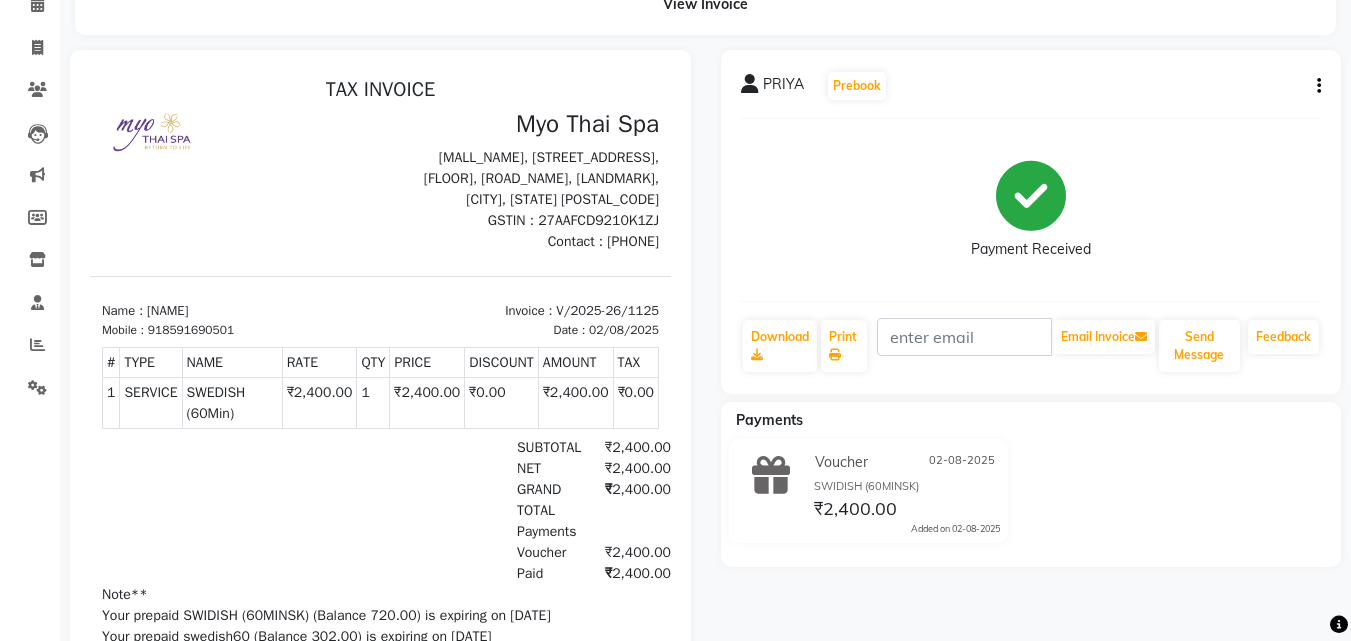 click 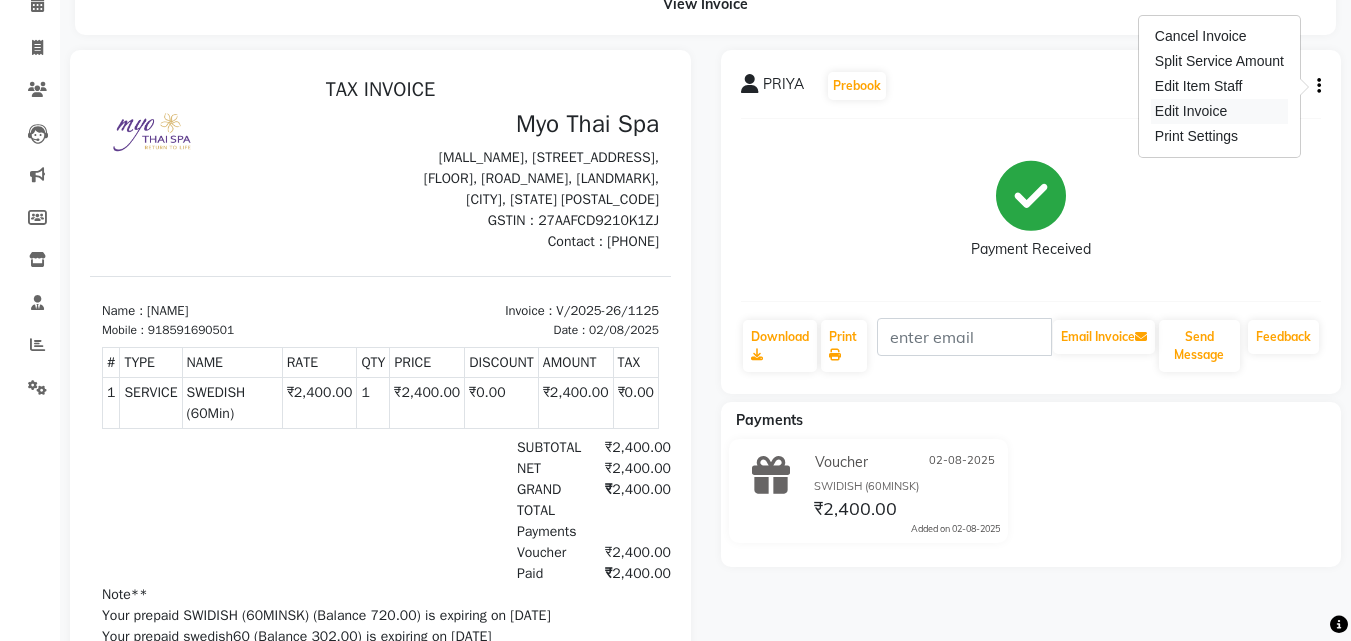 click on "Edit Invoice" at bounding box center (1219, 111) 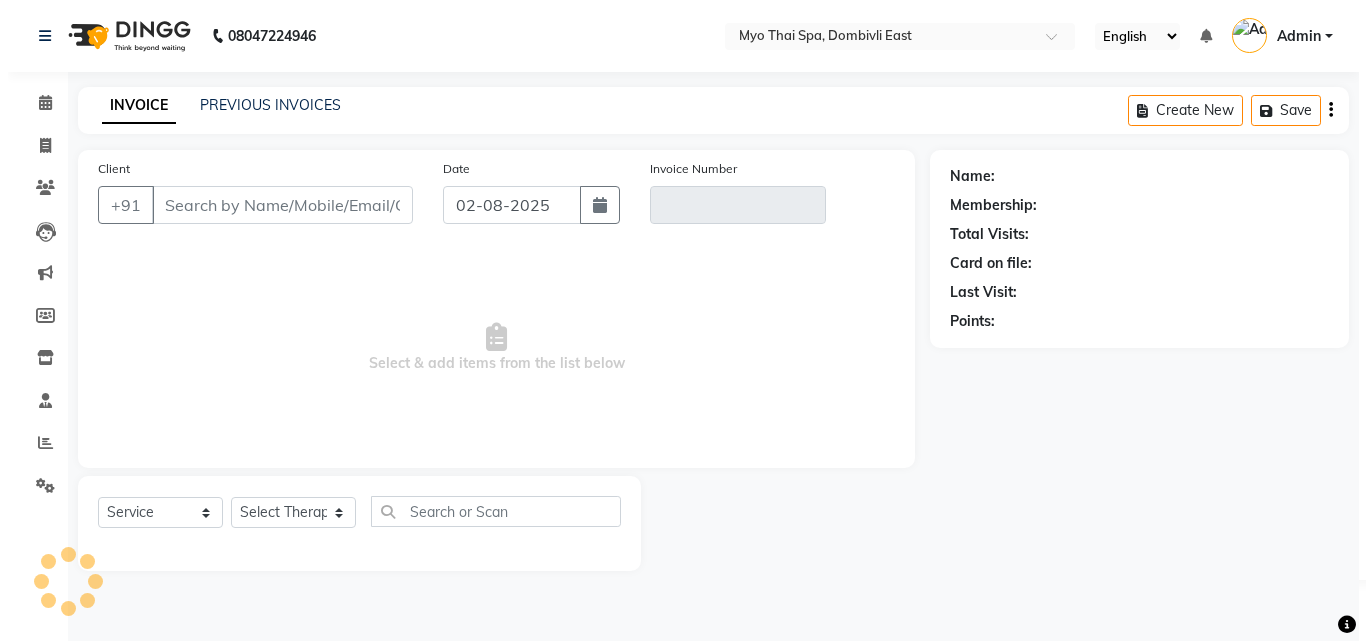 scroll, scrollTop: 0, scrollLeft: 0, axis: both 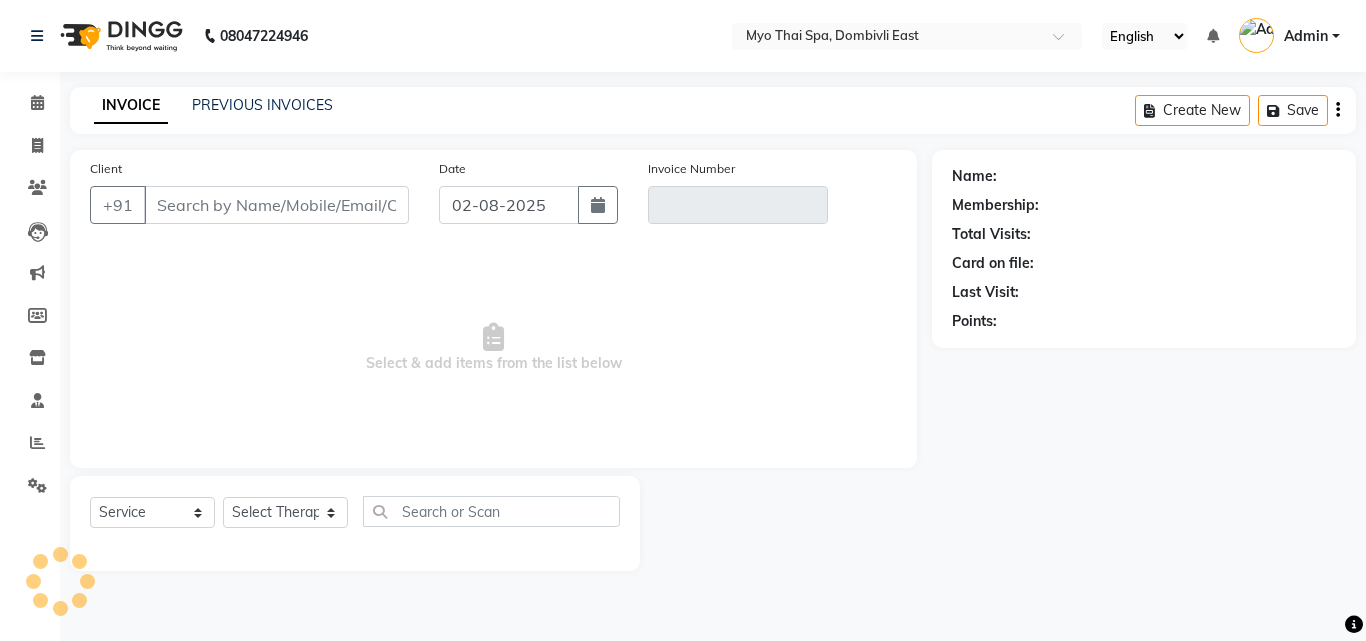 select on "V" 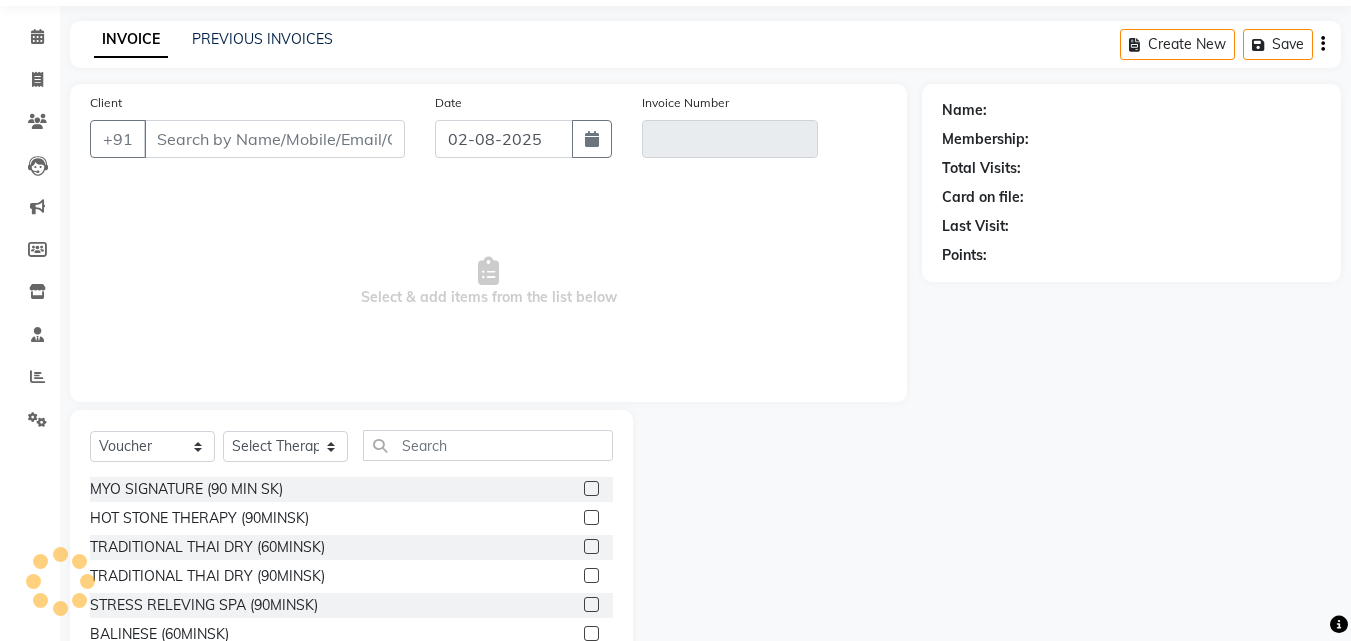 type on "8591690501" 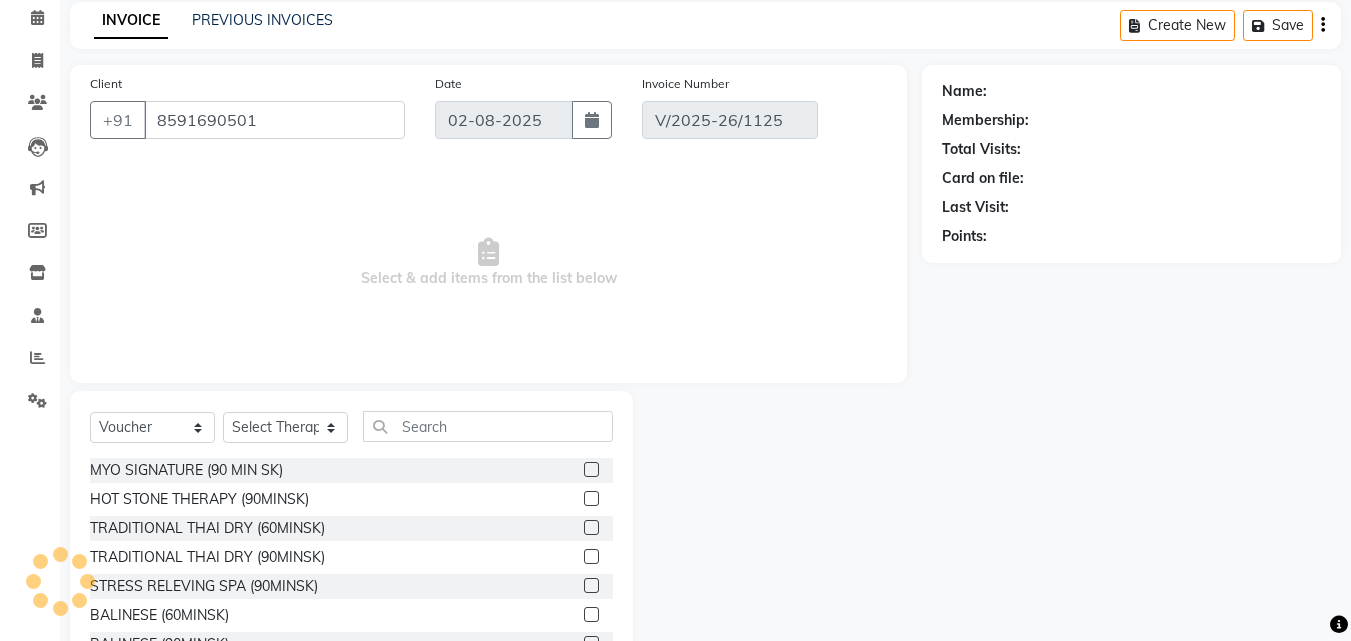 scroll, scrollTop: 0, scrollLeft: 0, axis: both 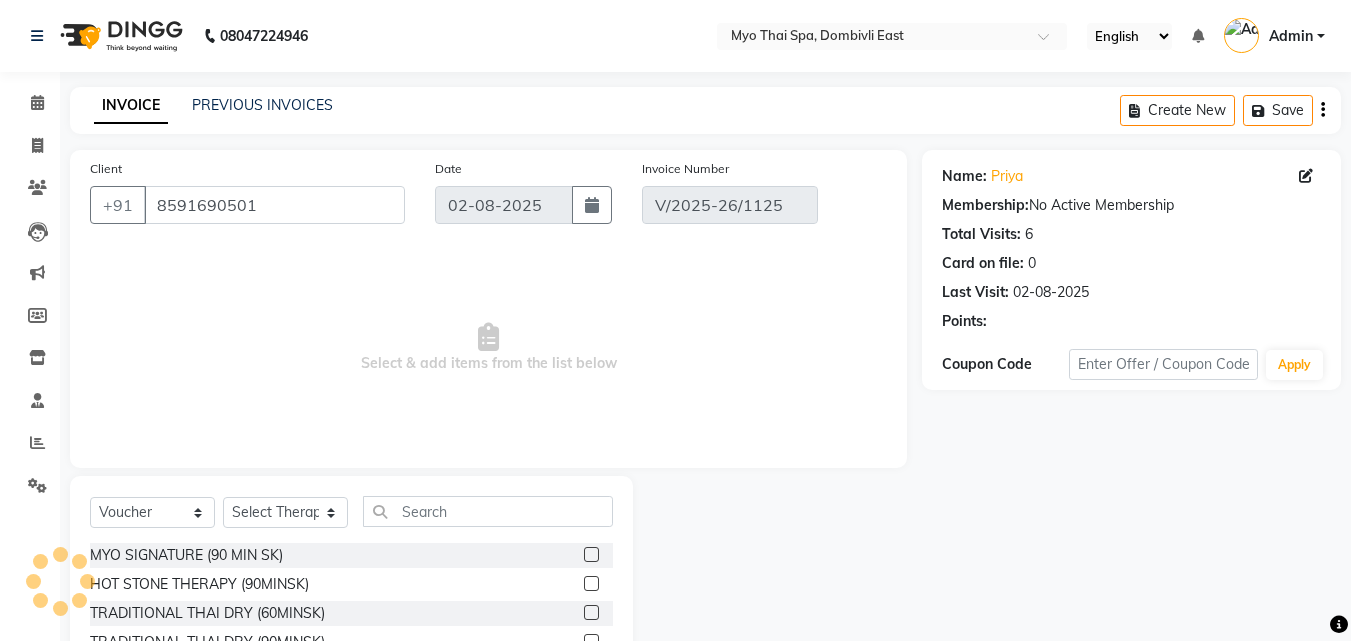 select on "select" 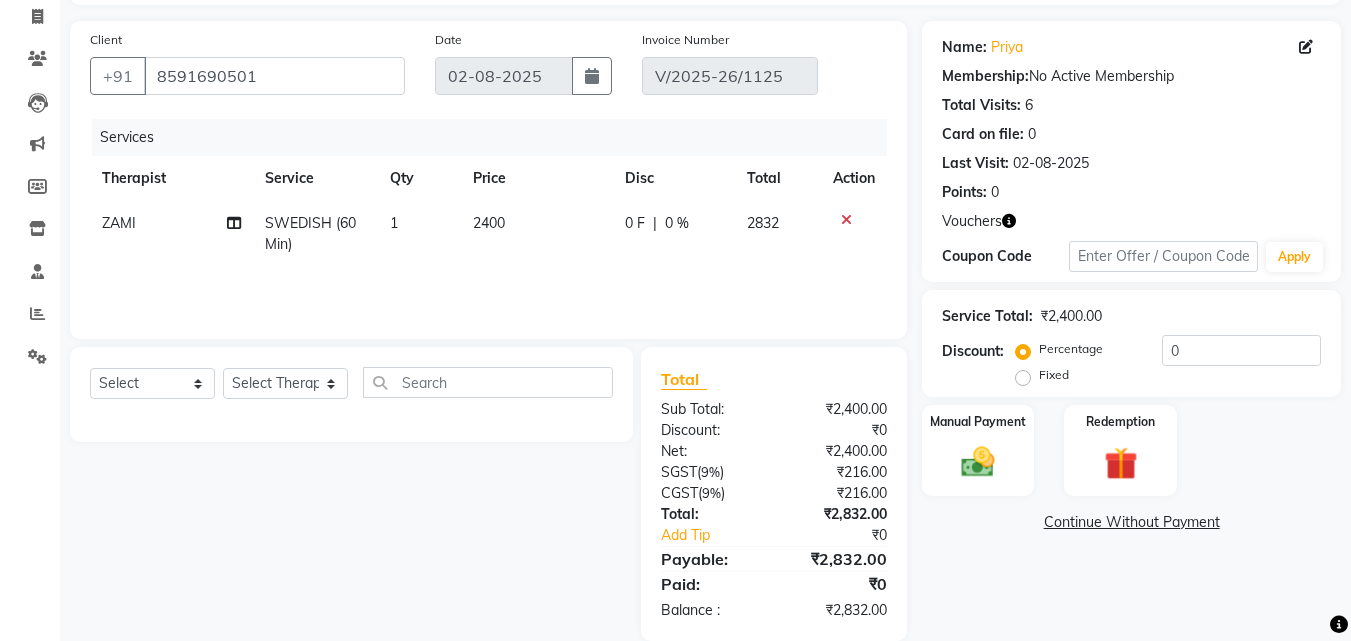 scroll, scrollTop: 159, scrollLeft: 0, axis: vertical 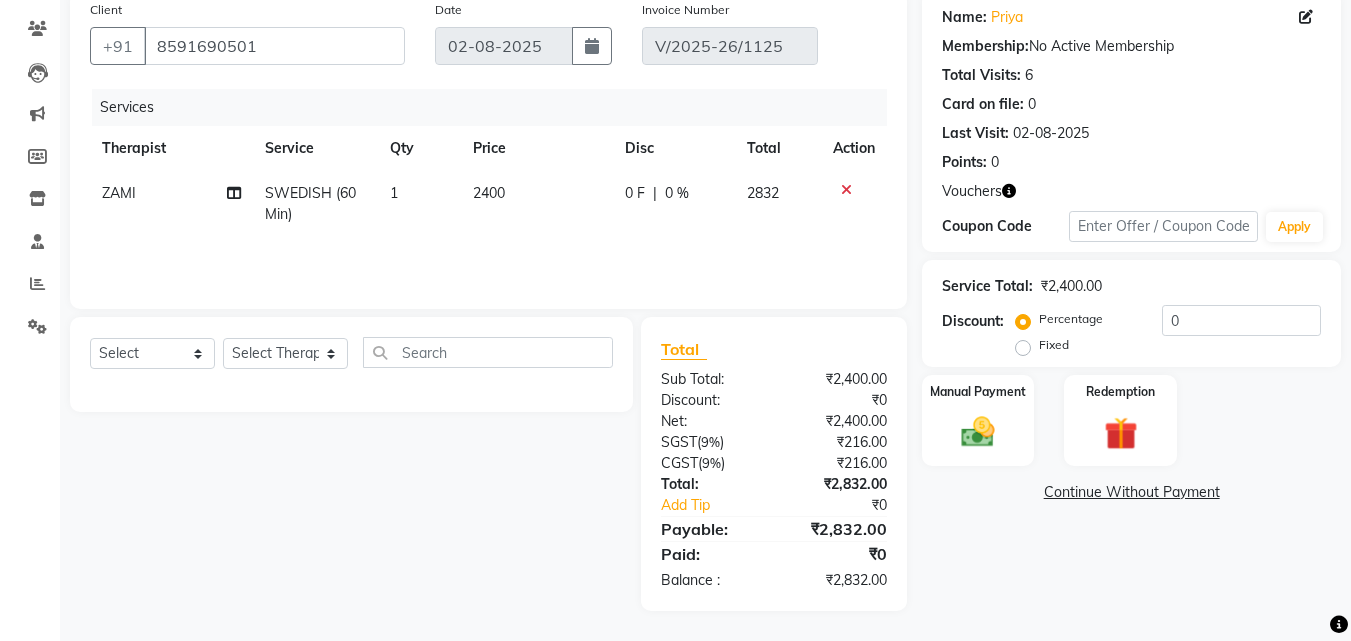 click on "Fixed" 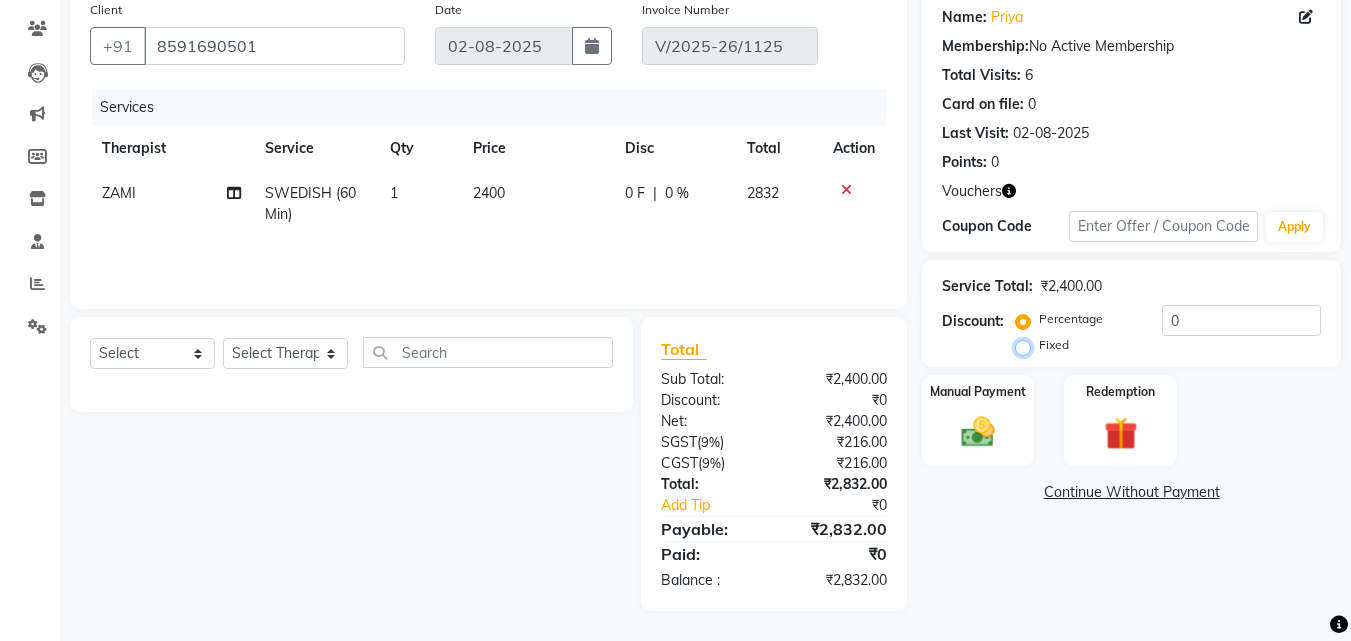 click on "Fixed" at bounding box center (1027, 345) 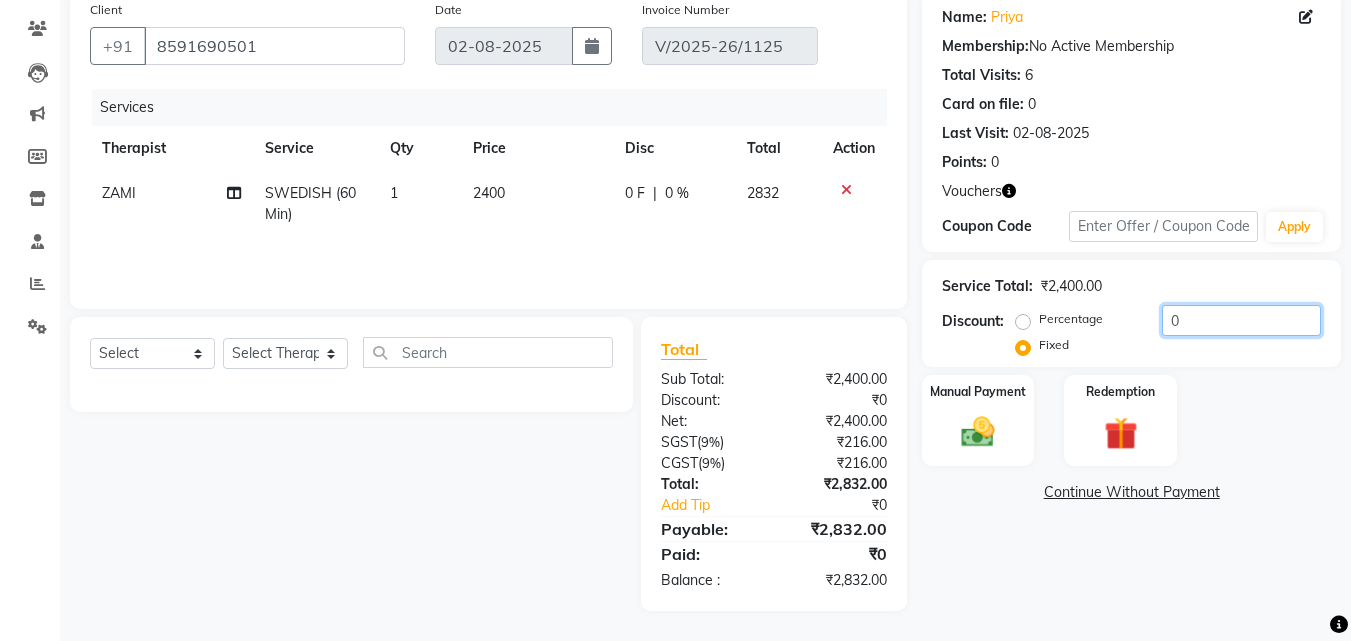 click on "0" 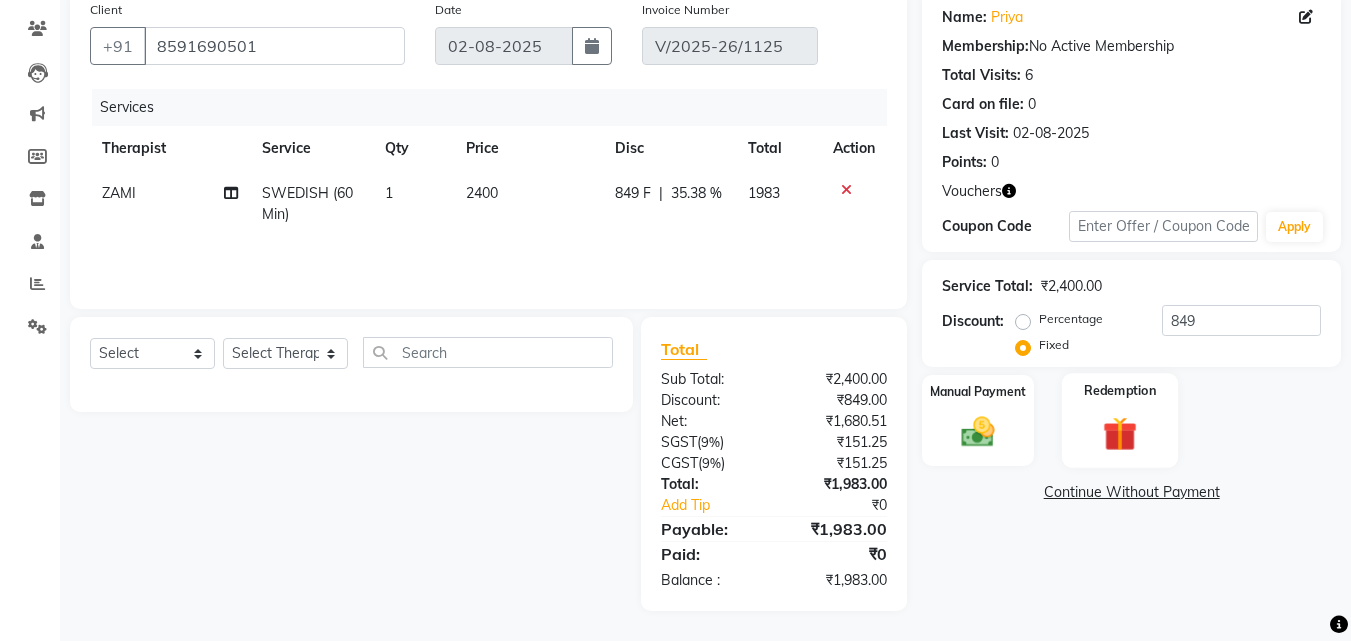 click 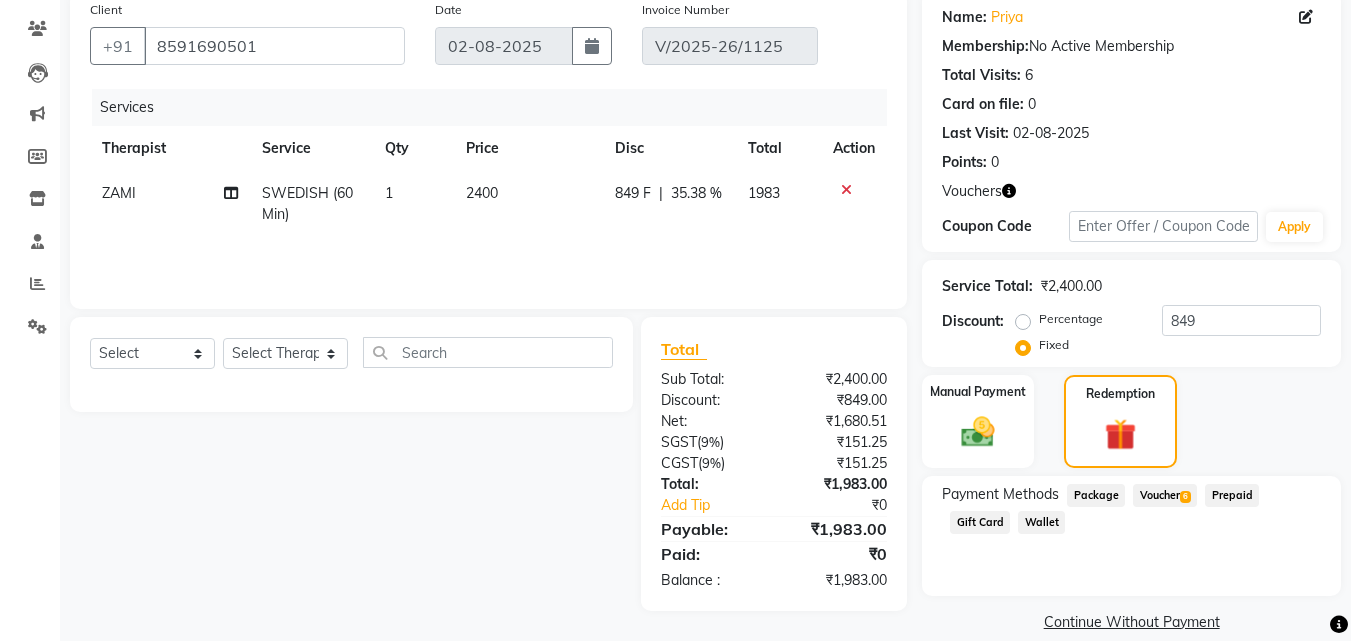 click on "Voucher  6" 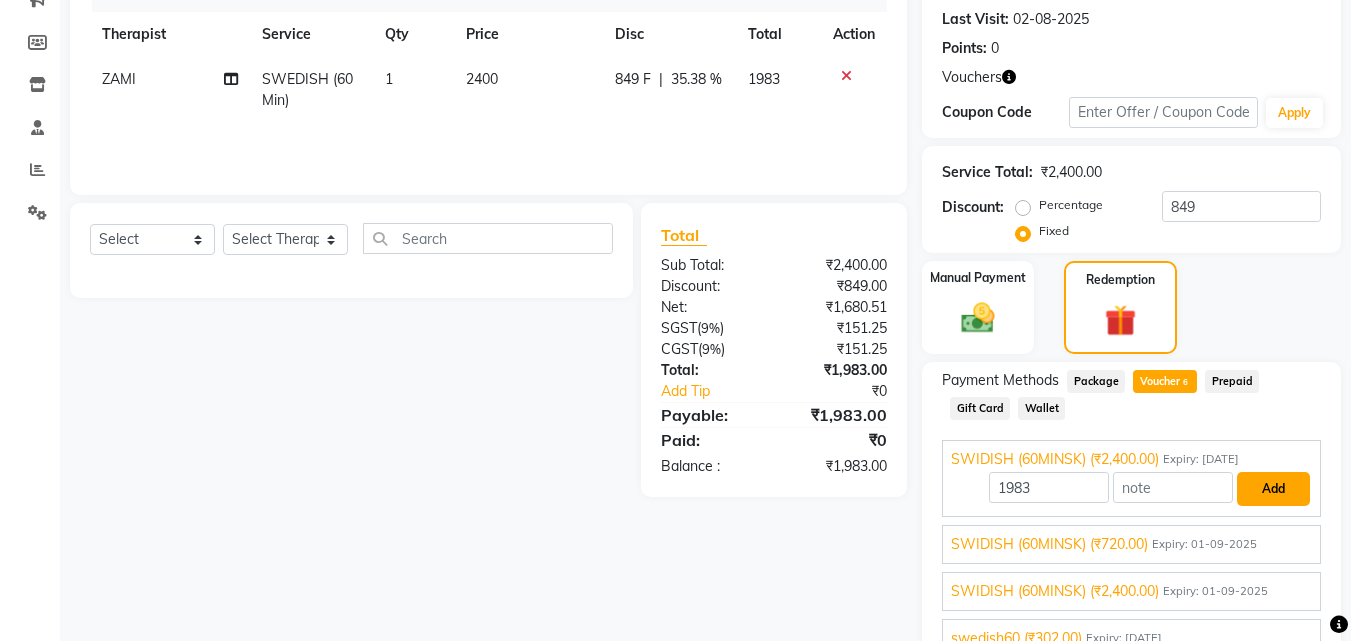 click on "Add" at bounding box center (1273, 489) 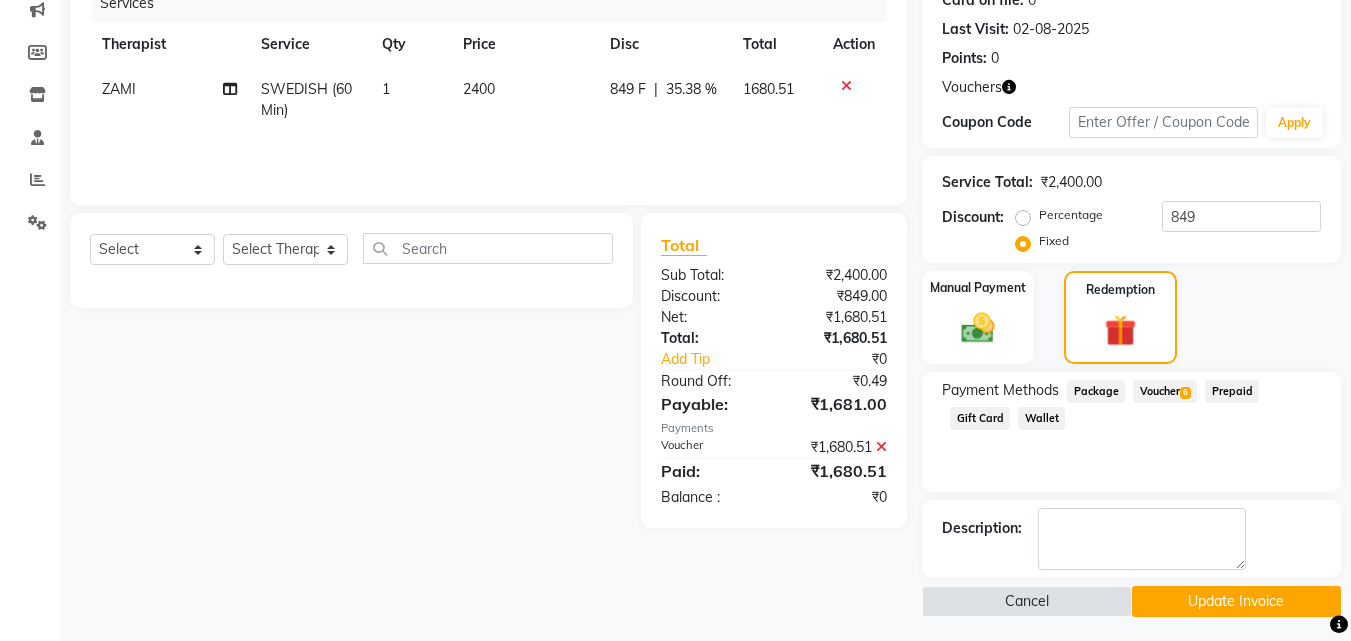 scroll, scrollTop: 269, scrollLeft: 0, axis: vertical 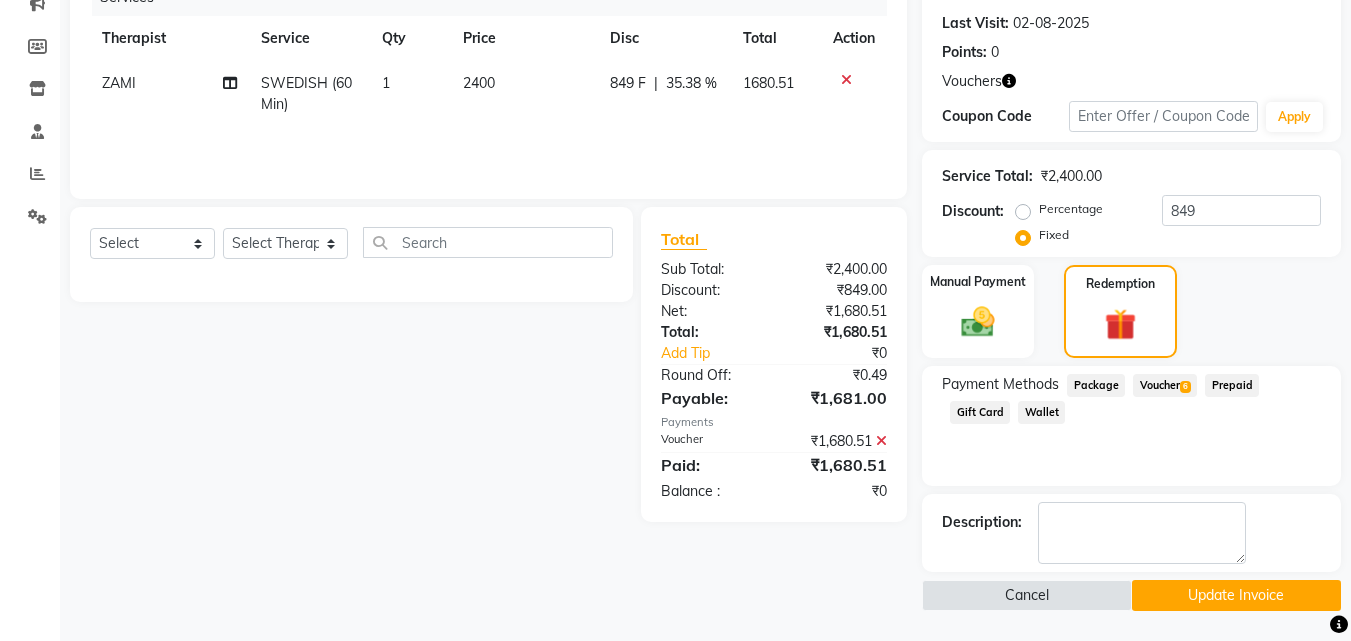 click 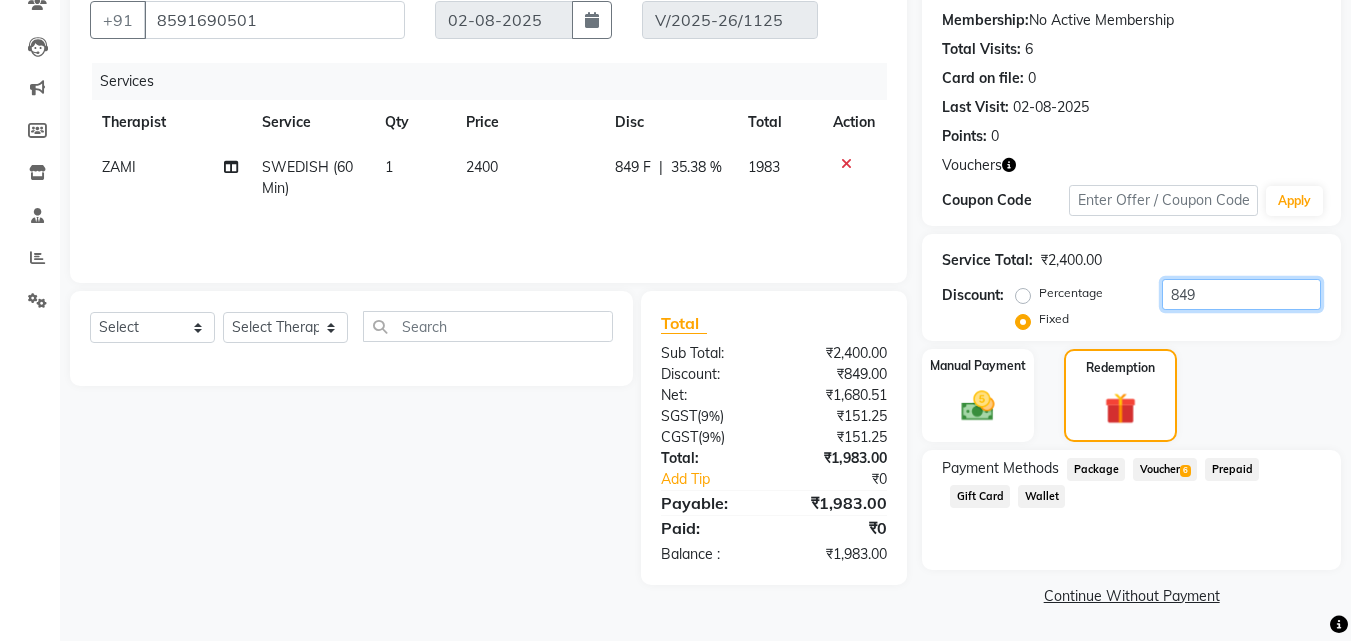 click on "849" 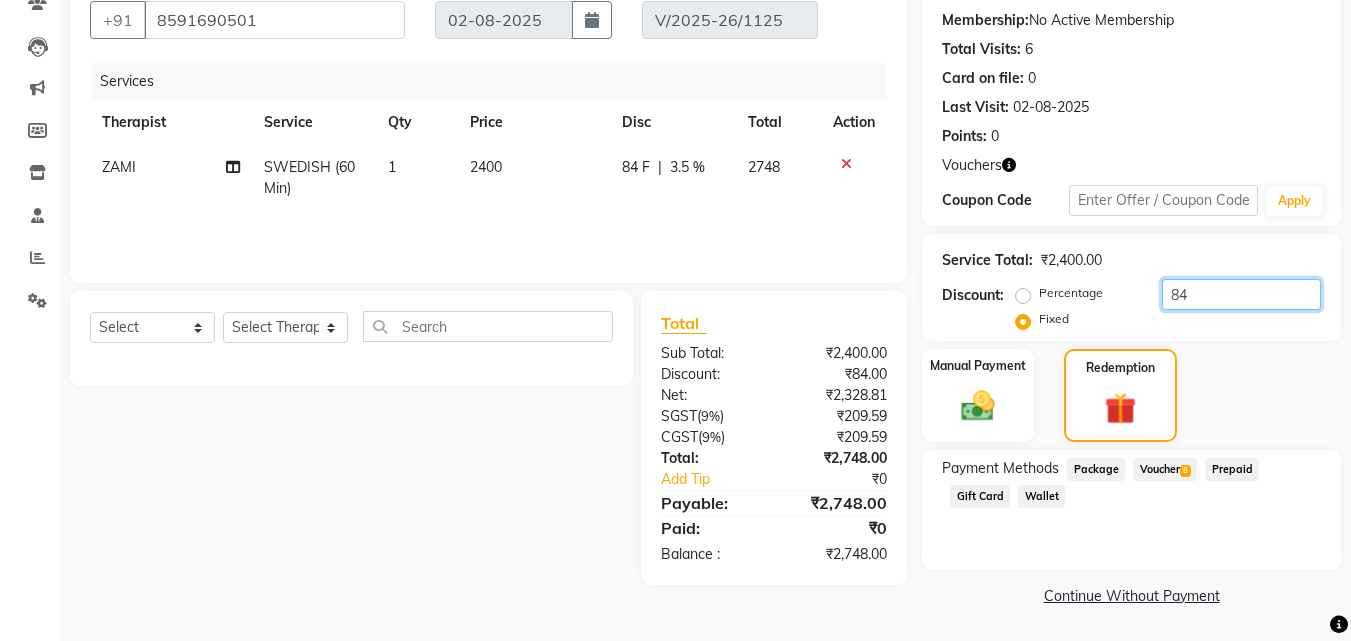 type on "8" 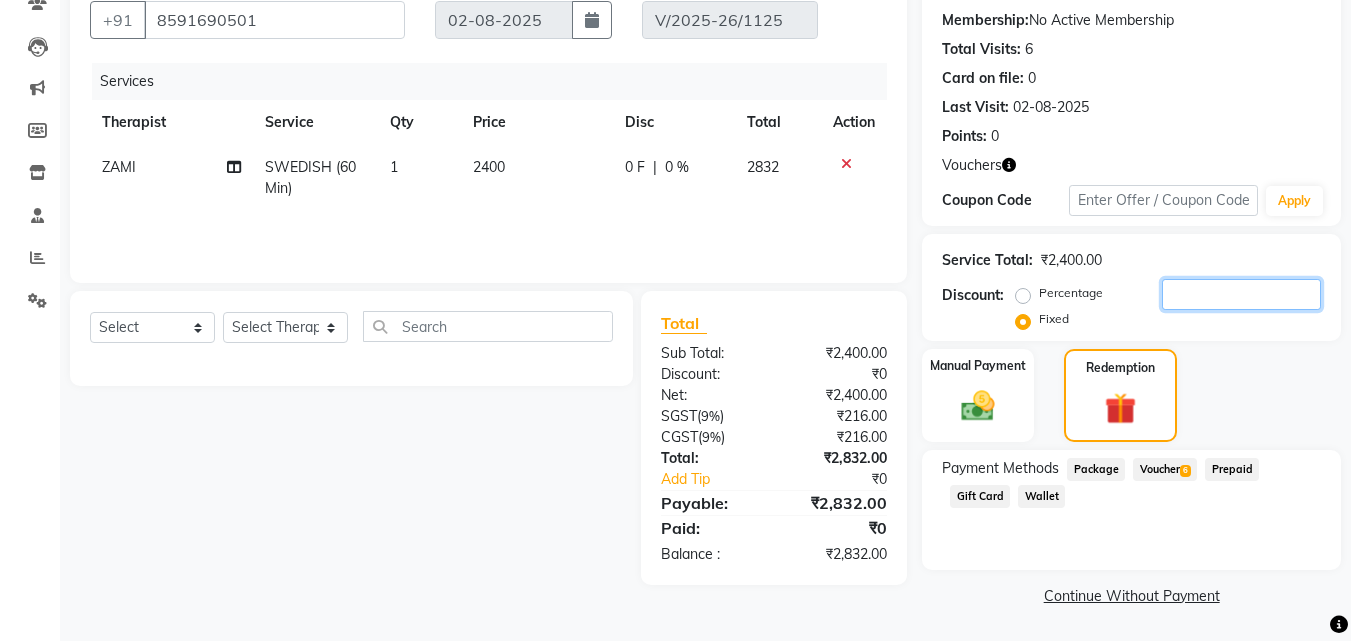 type 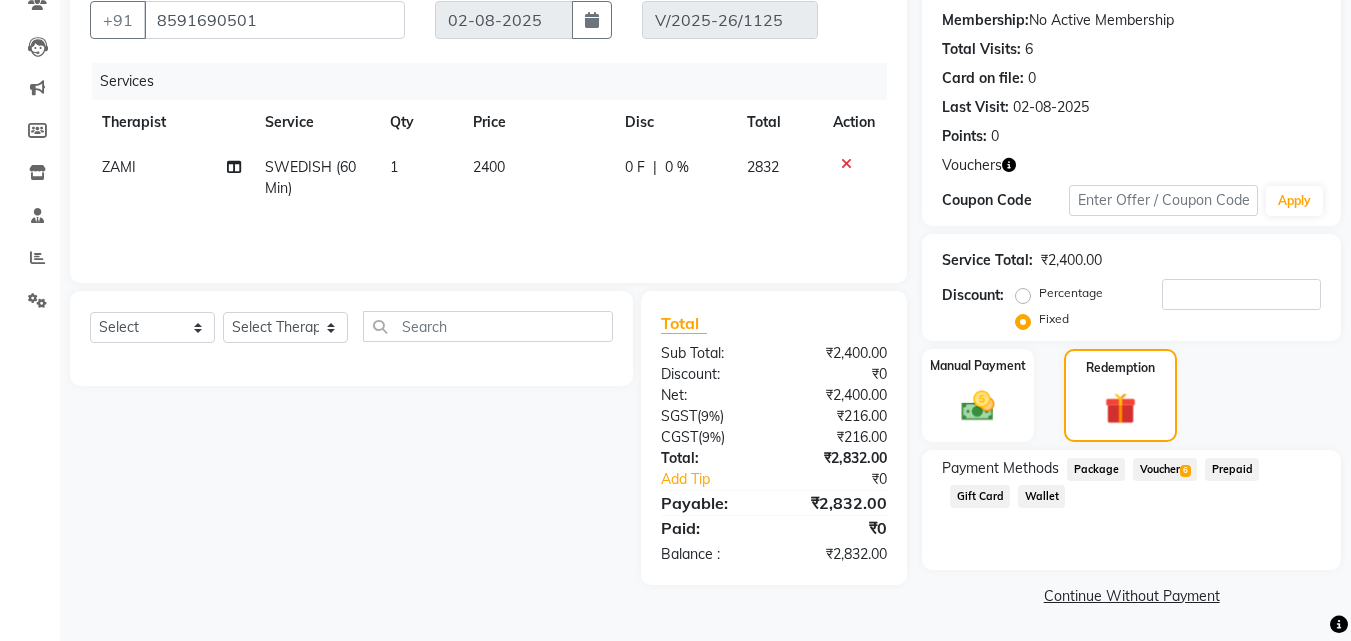 click on "Voucher  6" 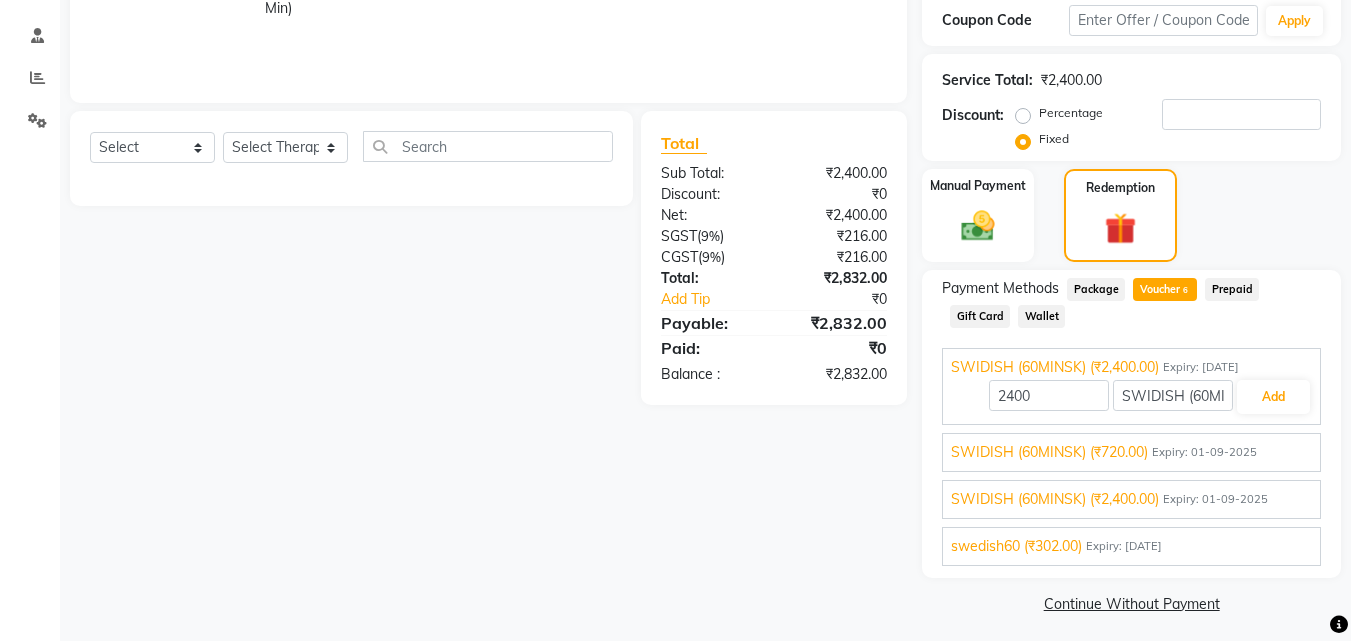 scroll, scrollTop: 373, scrollLeft: 0, axis: vertical 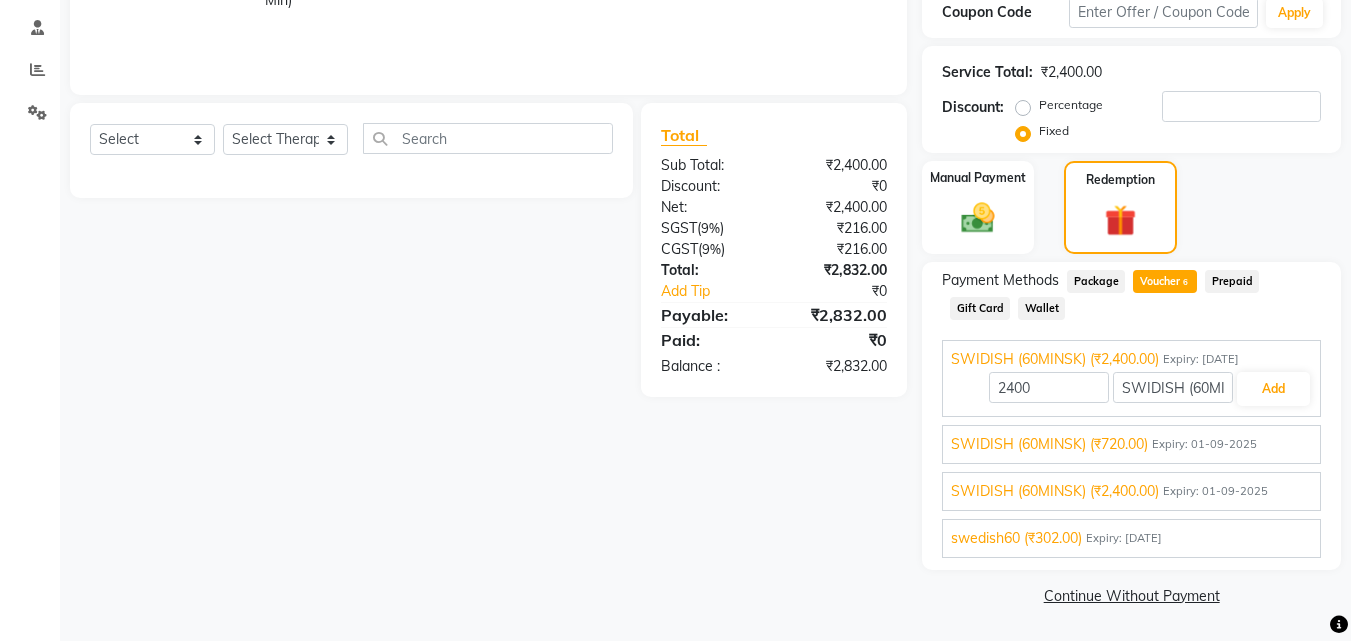 click on "SWIDISH (60MINSK) (₹720.00)" at bounding box center (1049, 444) 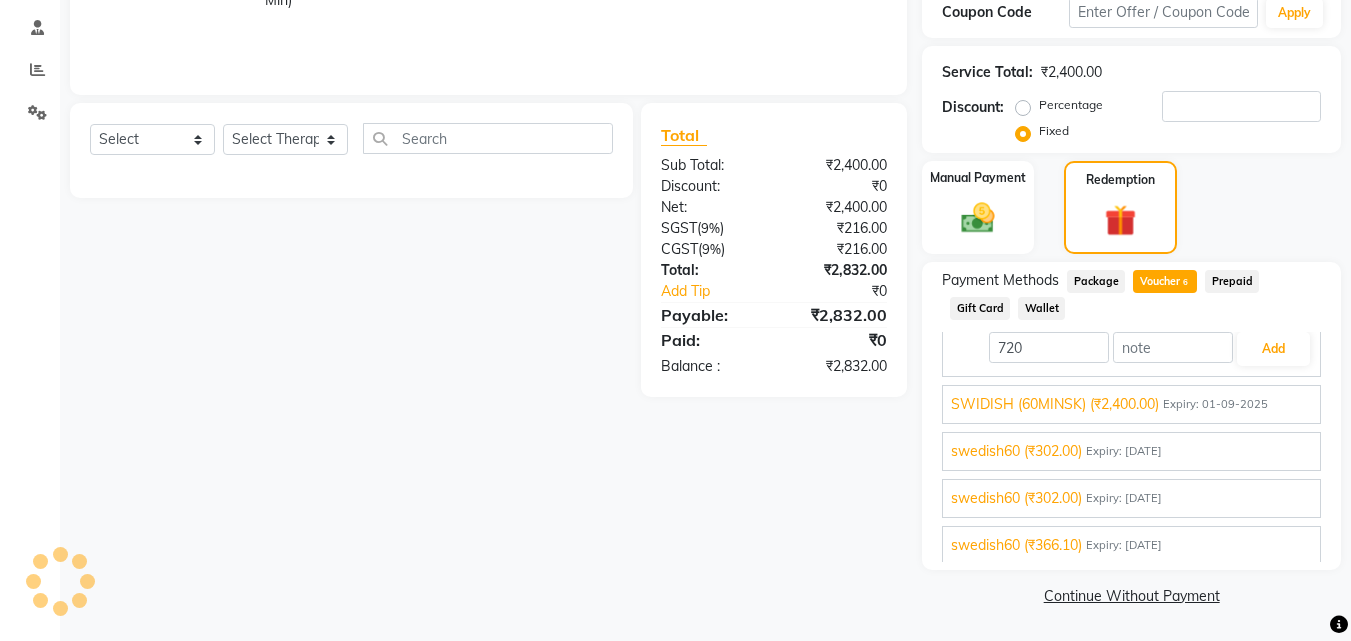 scroll, scrollTop: 90, scrollLeft: 0, axis: vertical 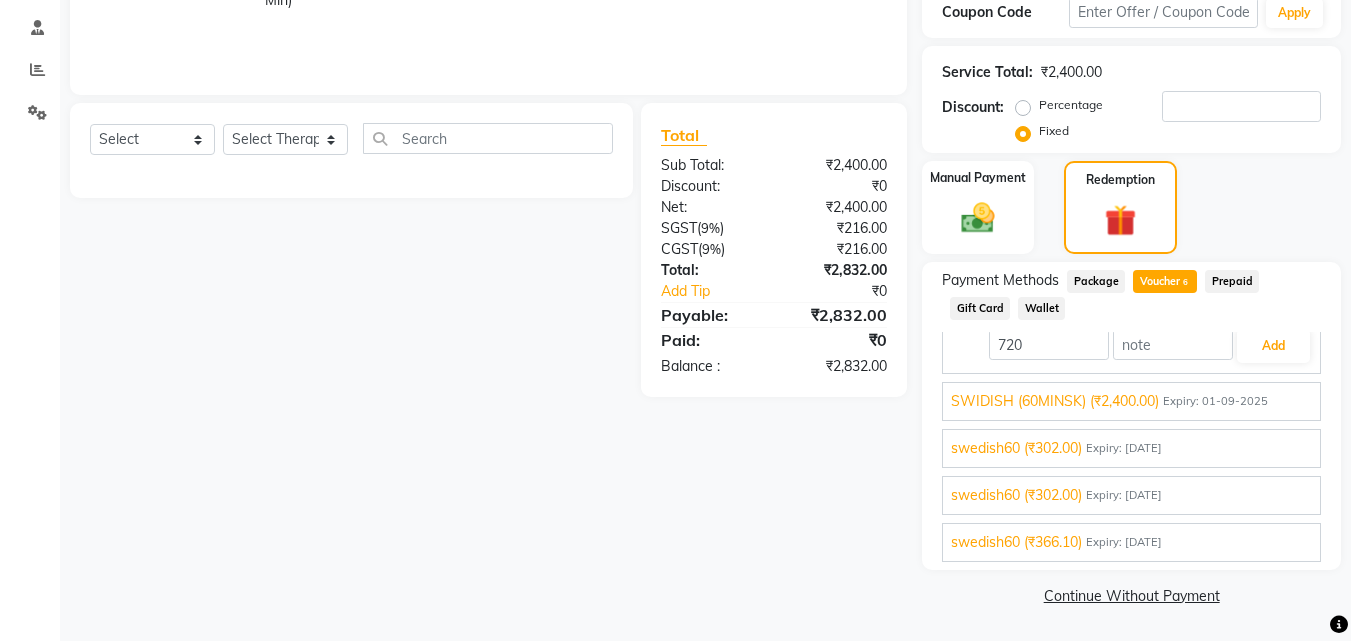 click on "SWIDISH (60MINSK) (₹2,400.00)" at bounding box center (1055, 401) 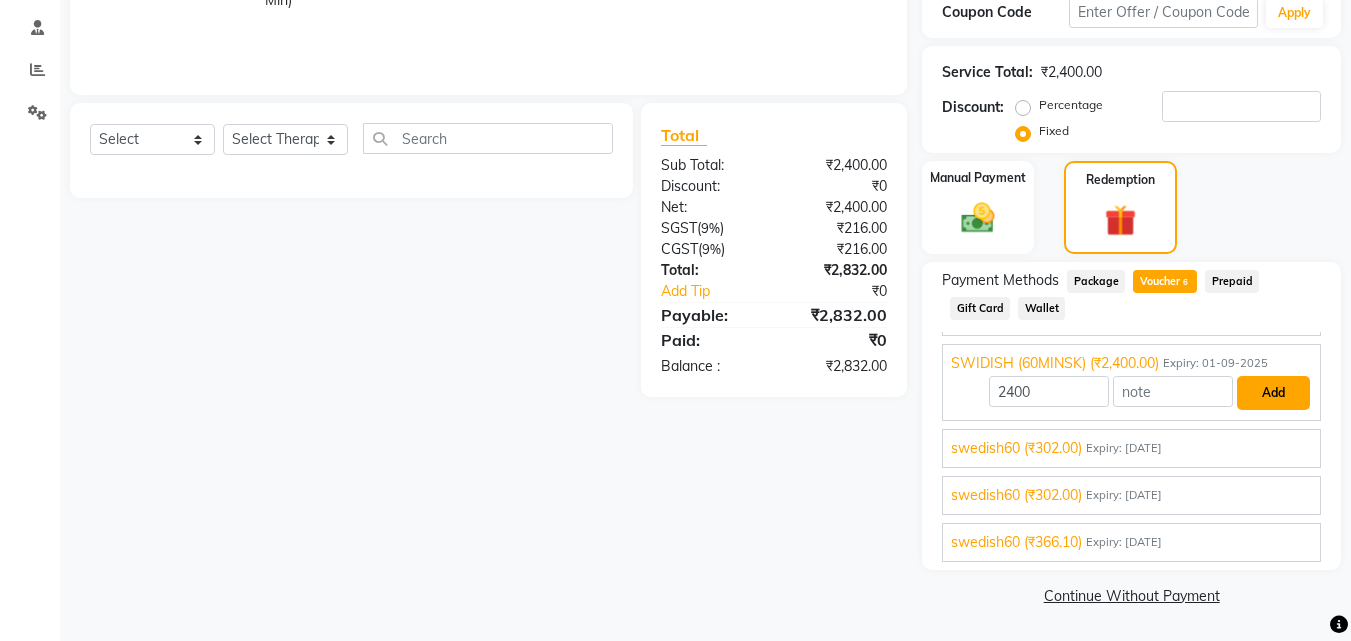 click on "Add" at bounding box center [1273, 393] 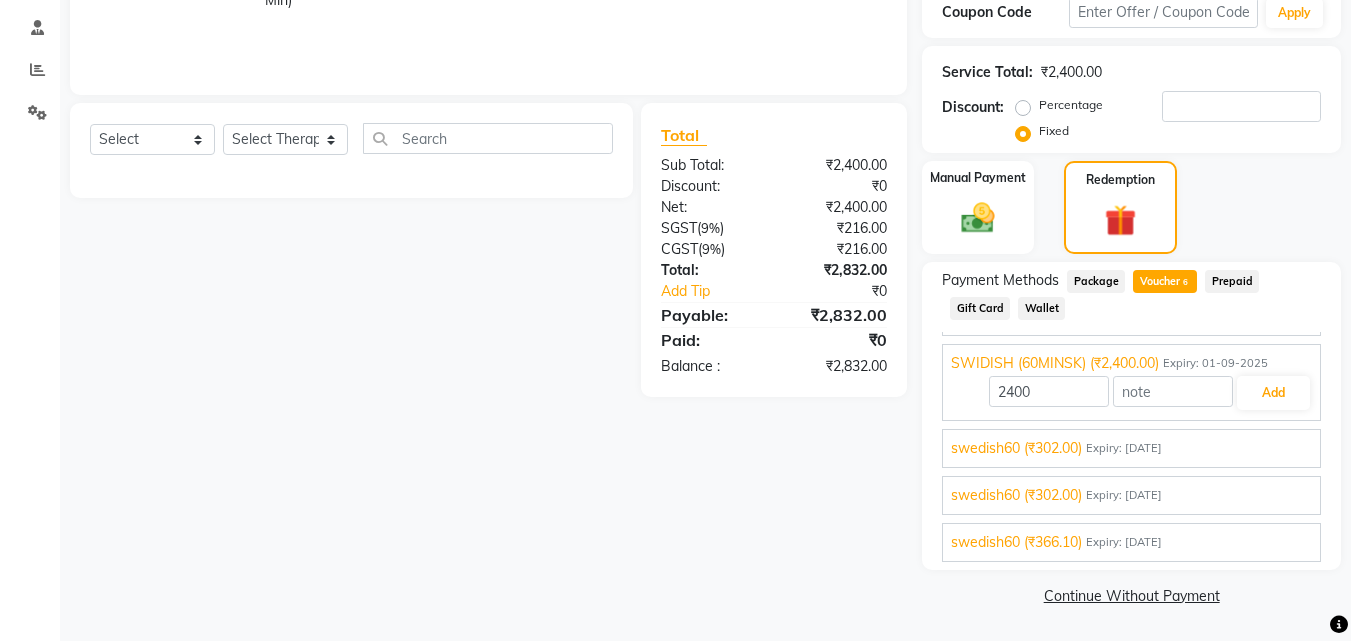 scroll, scrollTop: 269, scrollLeft: 0, axis: vertical 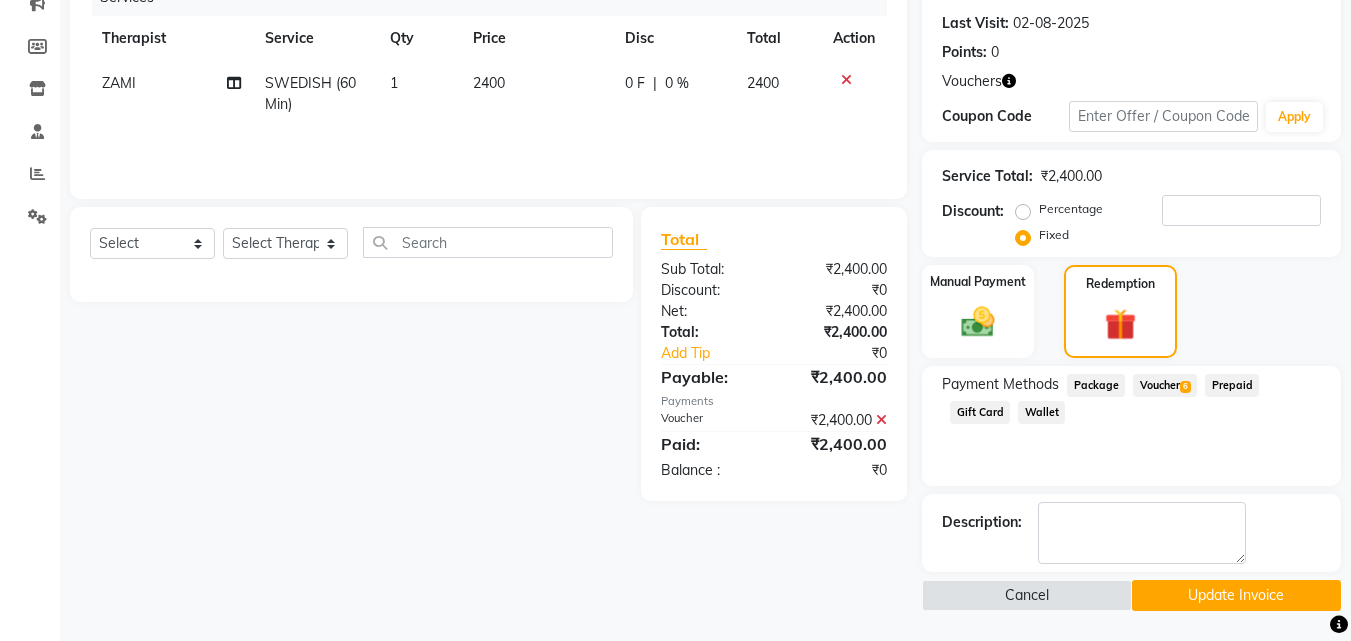 click on "Update Invoice" 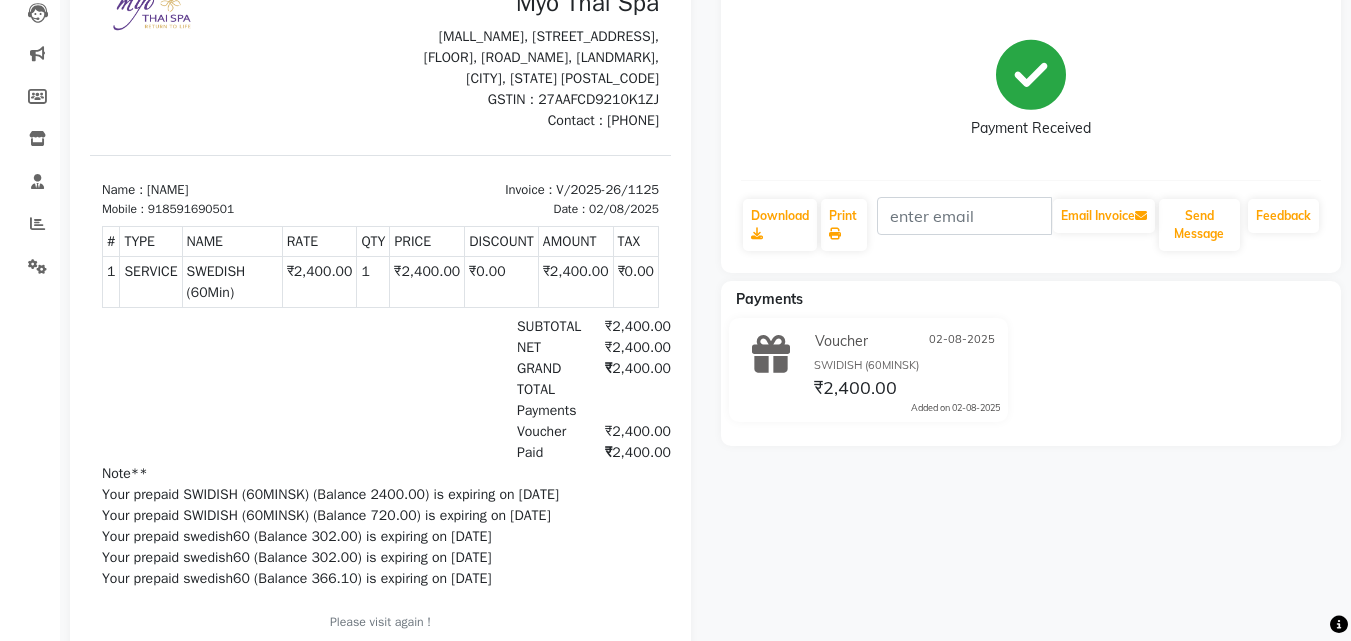 scroll, scrollTop: 119, scrollLeft: 0, axis: vertical 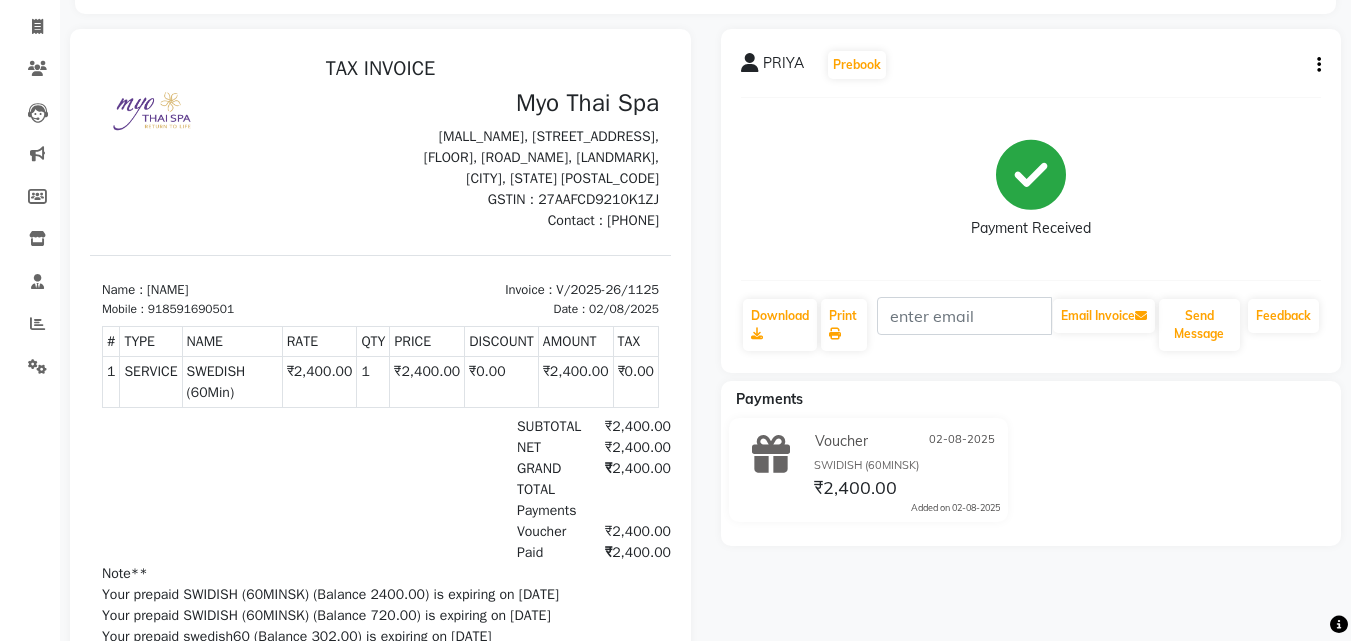 click on "[NAME] Prebook Payment Received Download Print Email Invoice Send Message Feedback" 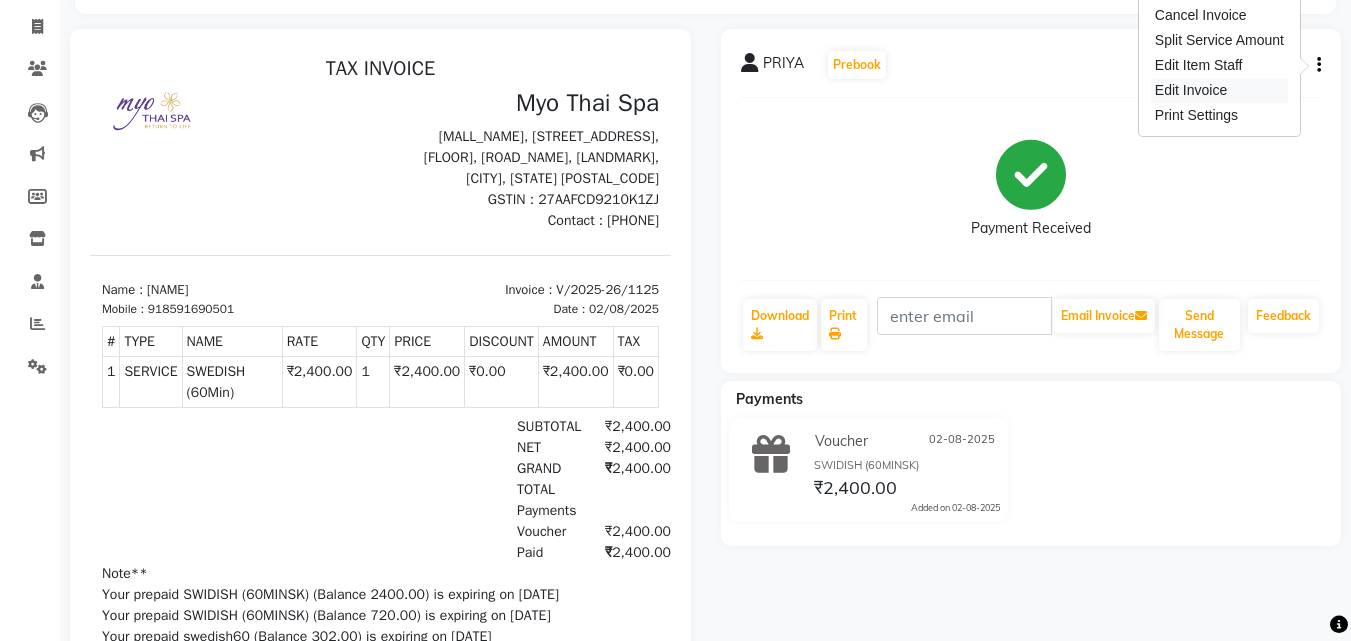 click on "Edit Invoice" at bounding box center (1219, 90) 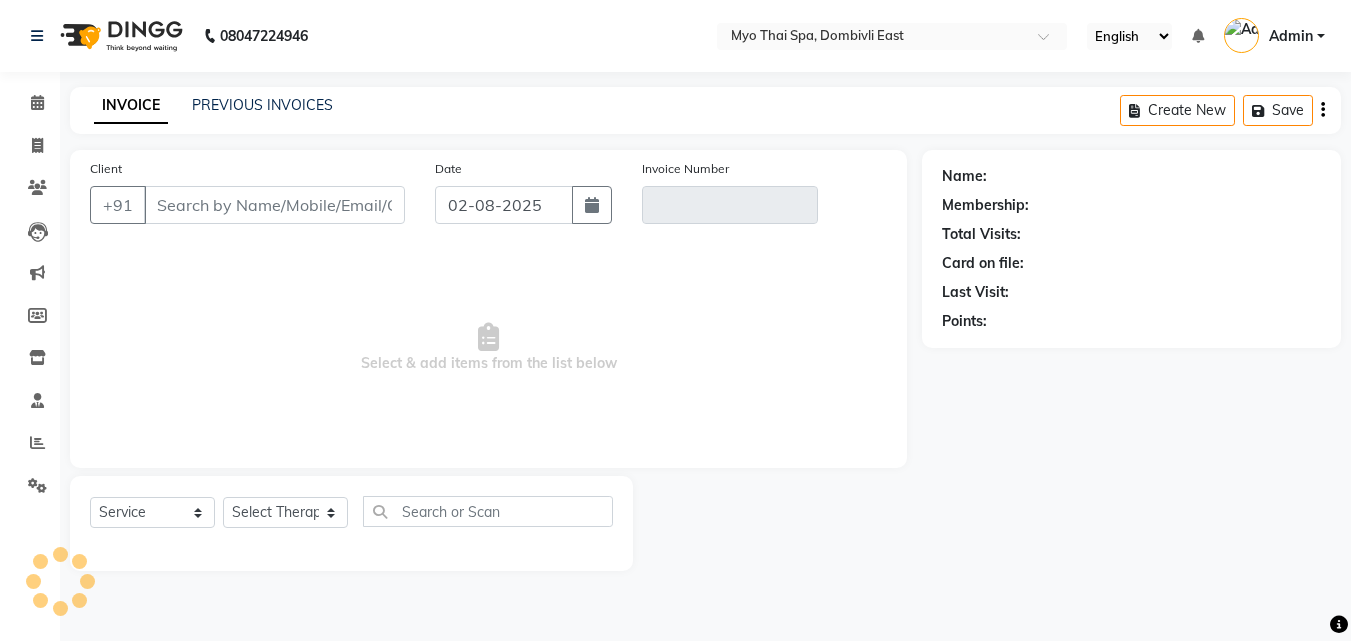 scroll, scrollTop: 0, scrollLeft: 0, axis: both 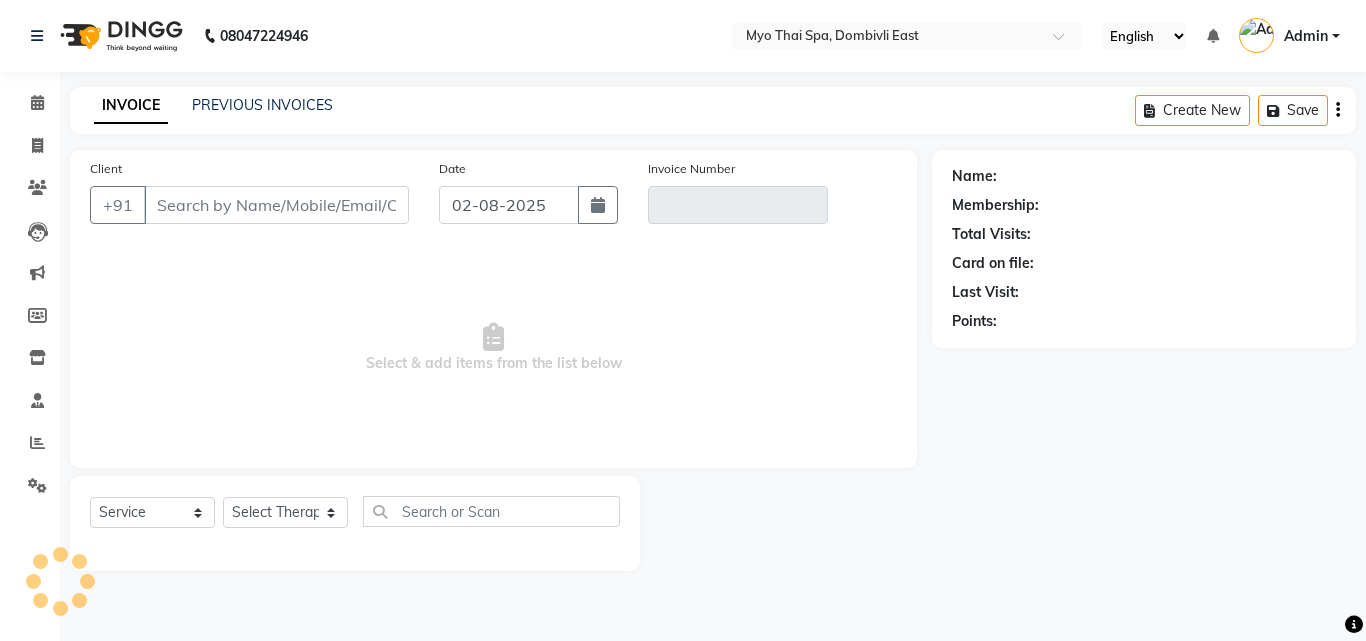 select on "V" 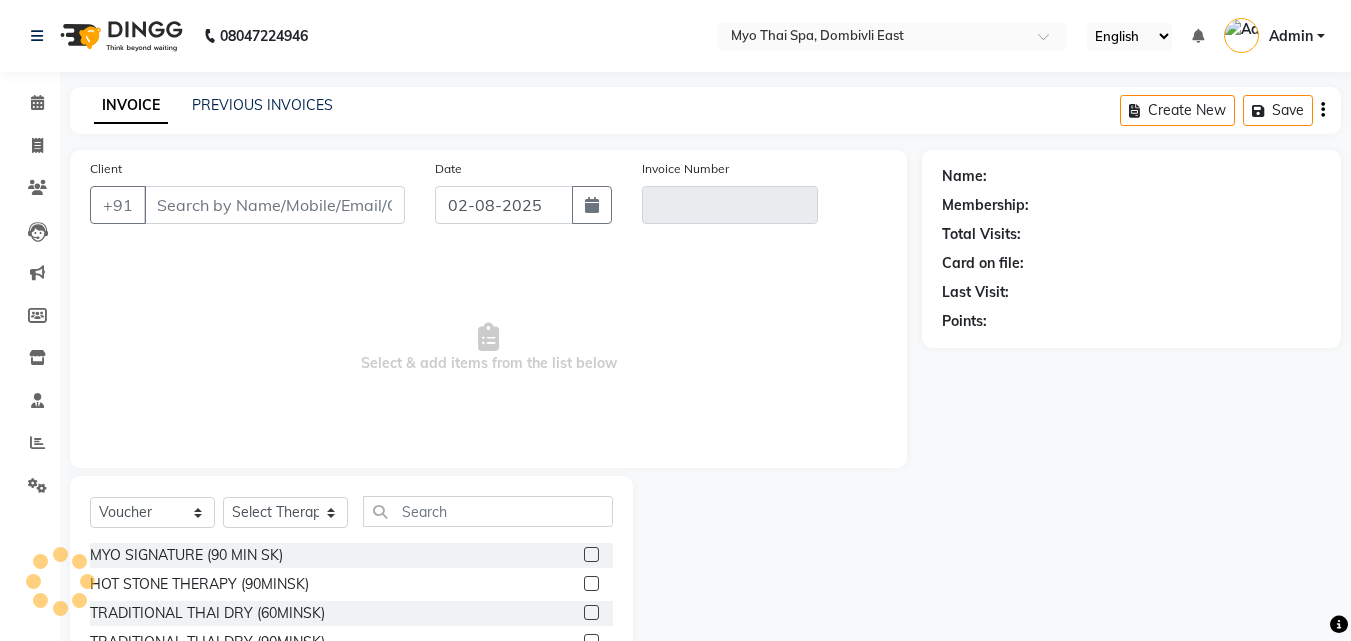 type on "8591690501" 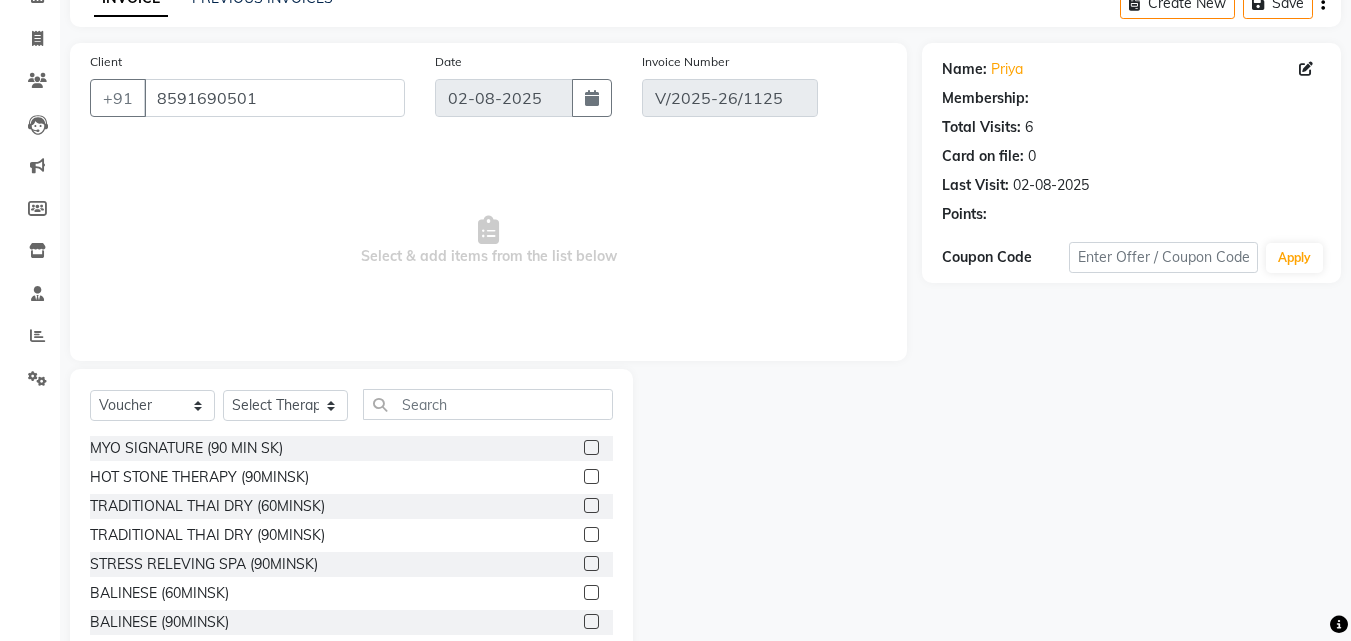 select on "select" 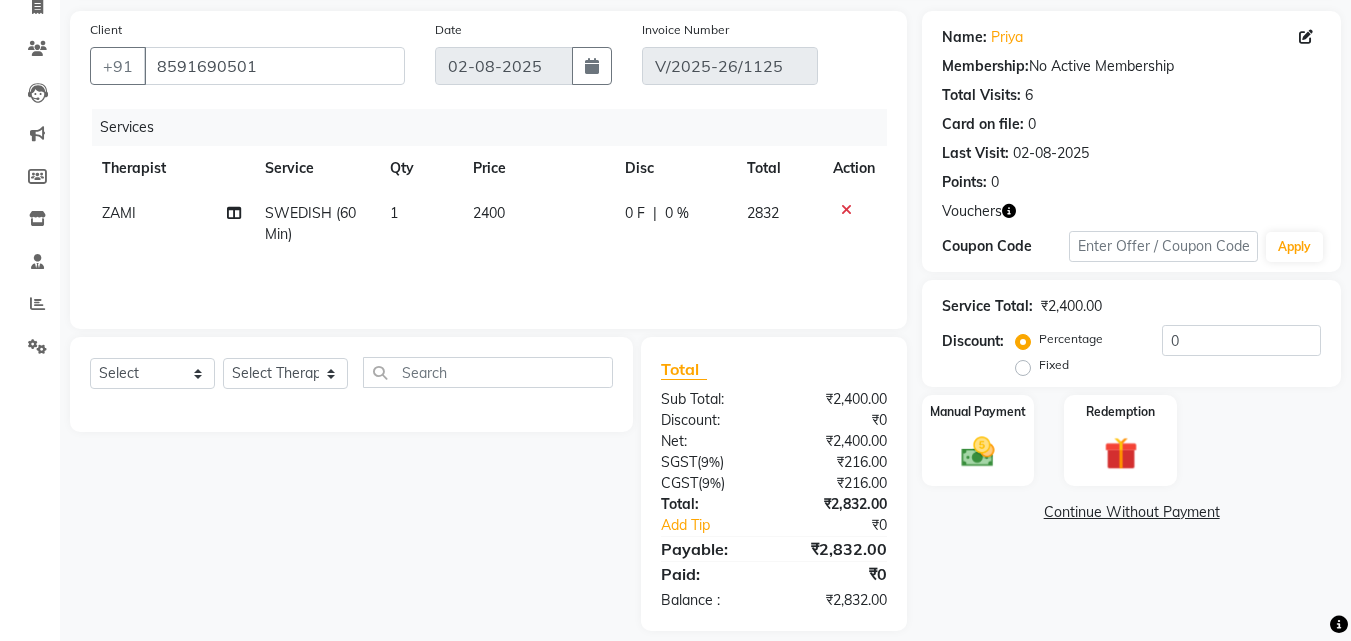 scroll, scrollTop: 159, scrollLeft: 0, axis: vertical 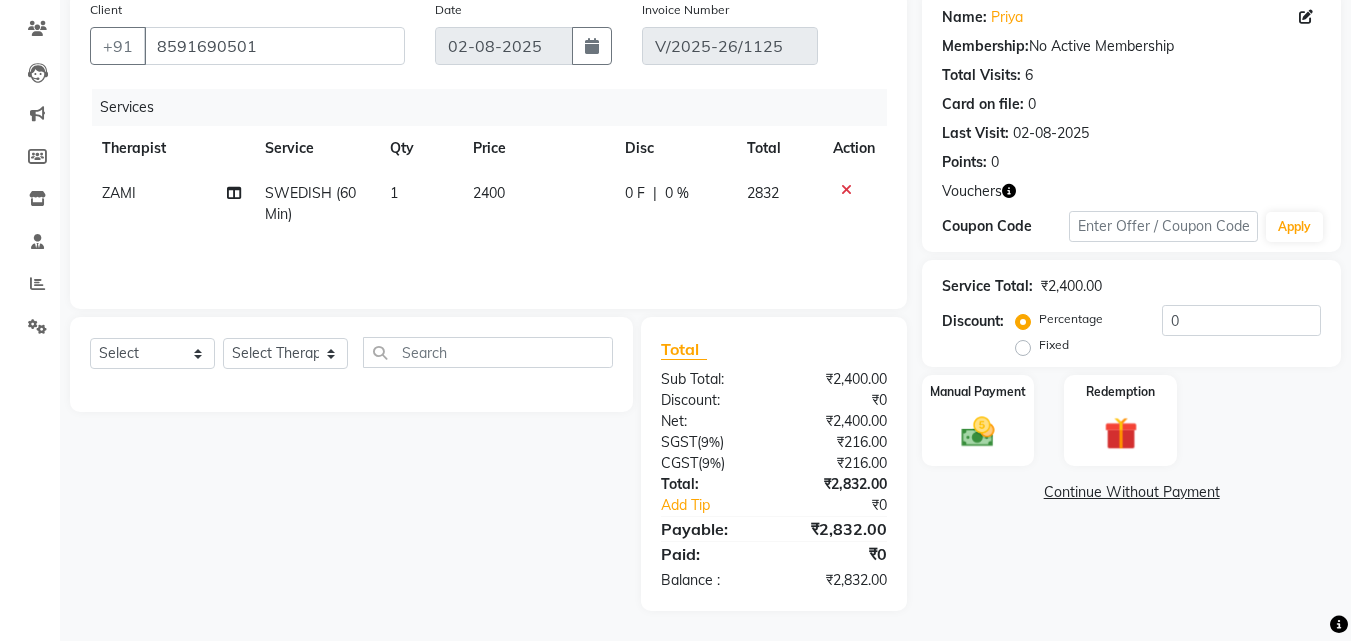 click on "2400" 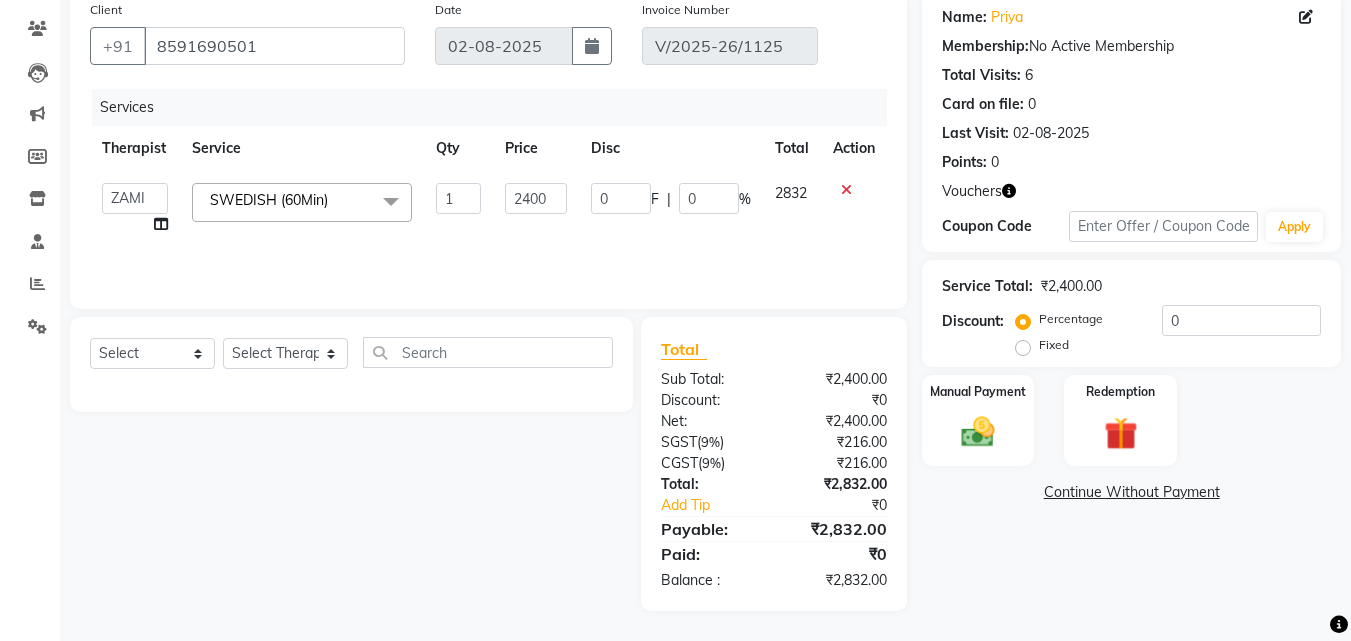 click on "2400" 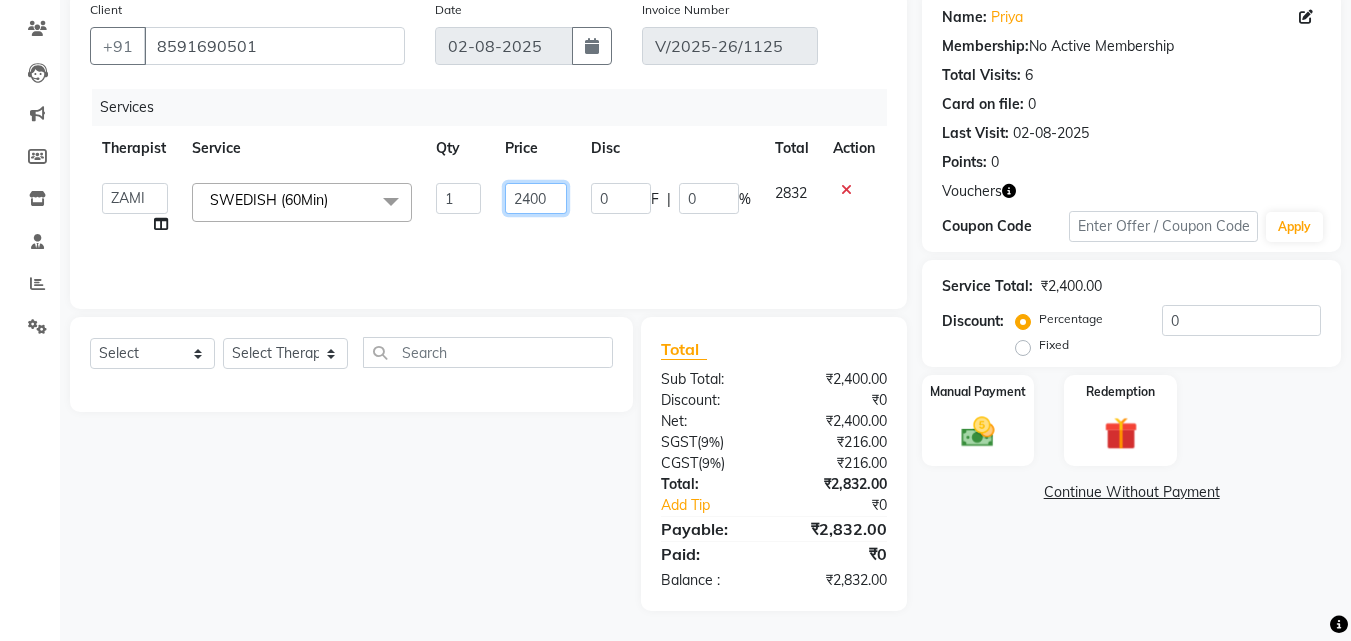 click on "2400" 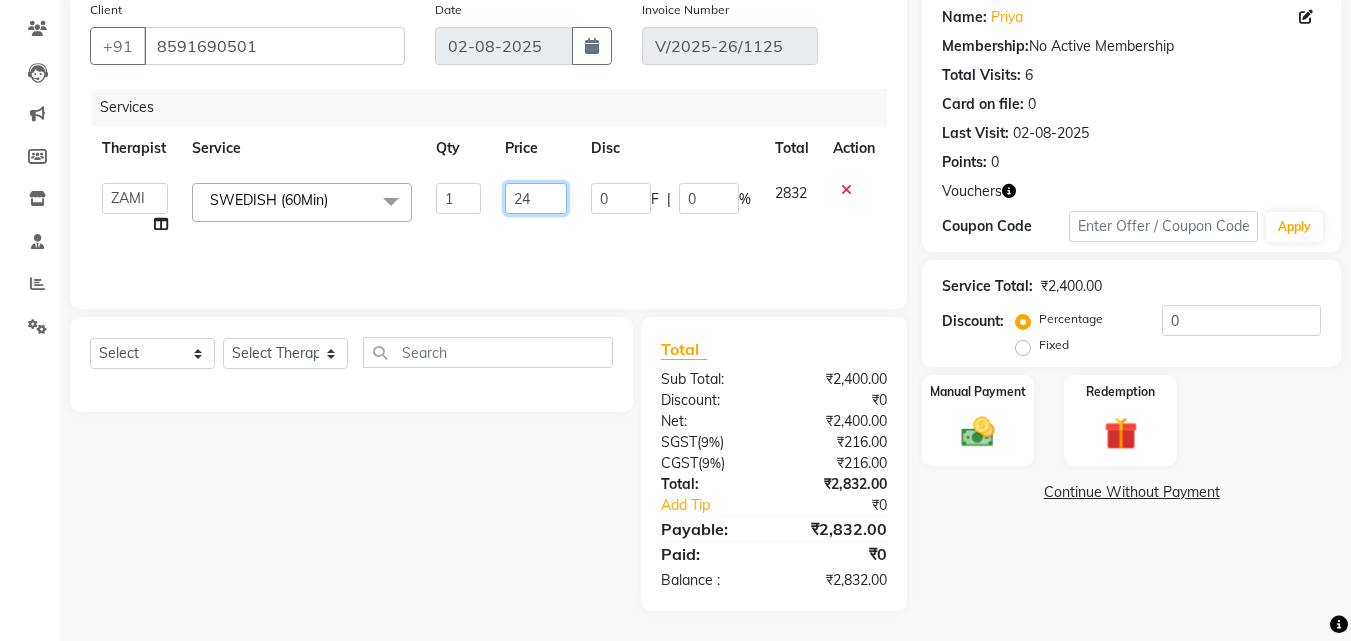type on "2" 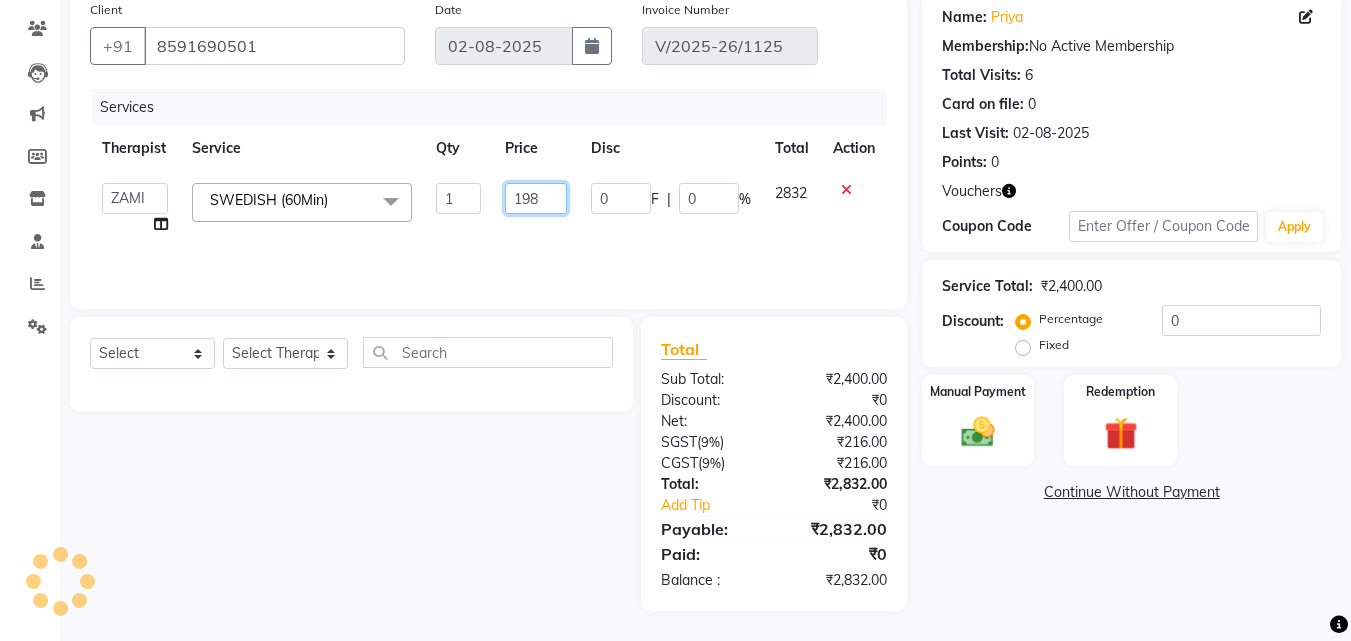 type on "1983" 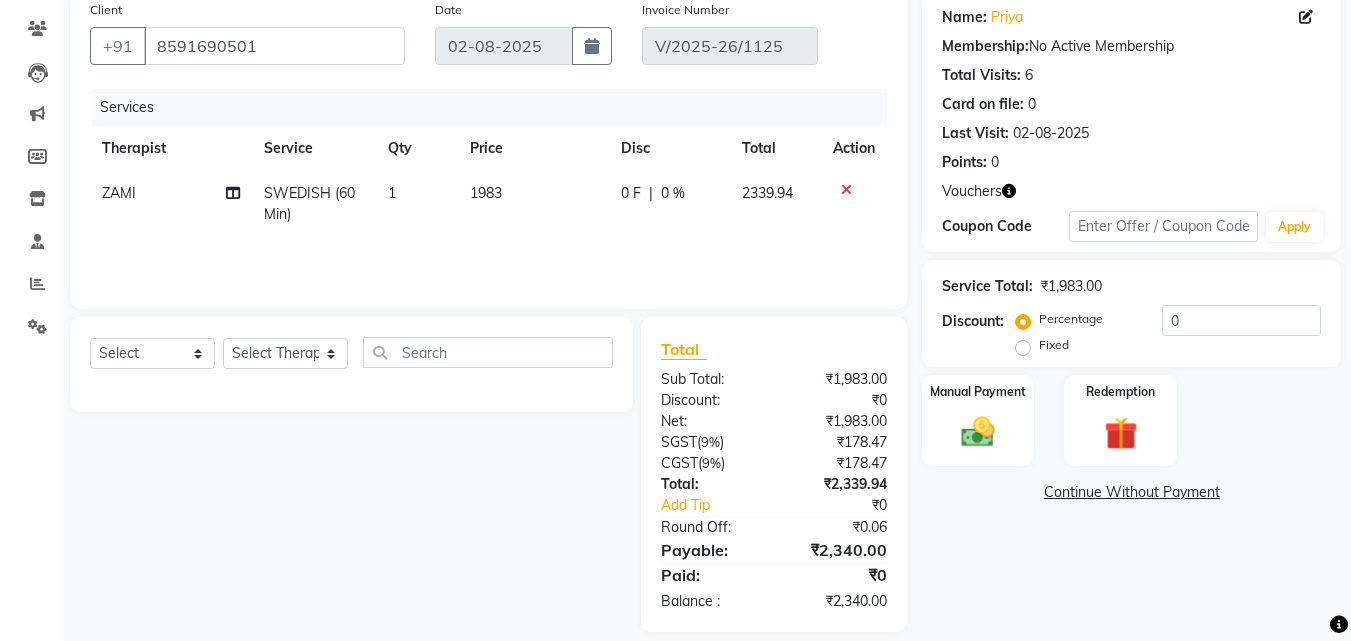 click on "2339.94" 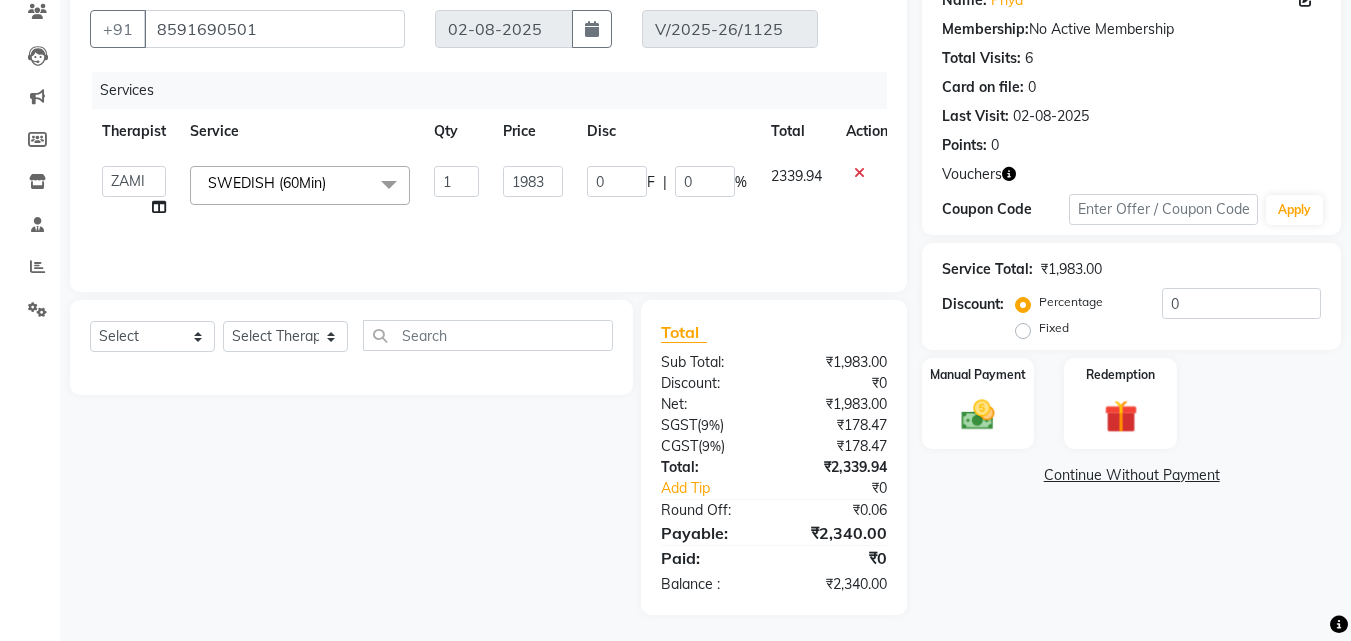 scroll, scrollTop: 180, scrollLeft: 0, axis: vertical 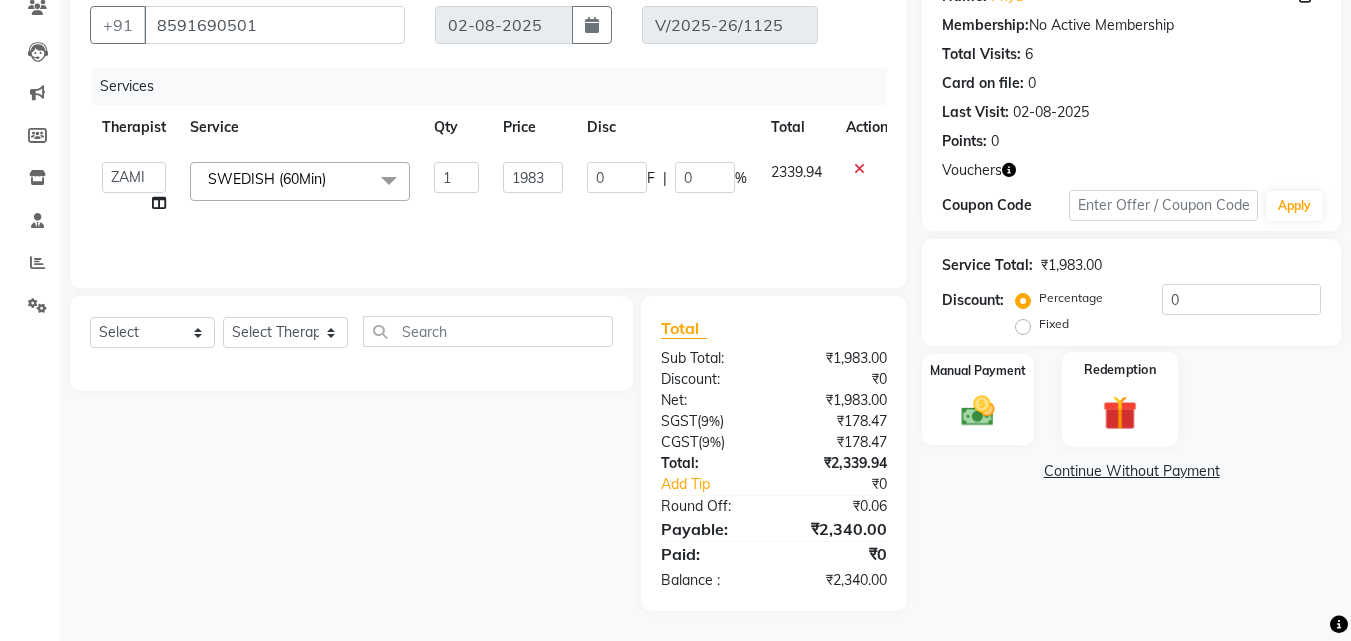 click 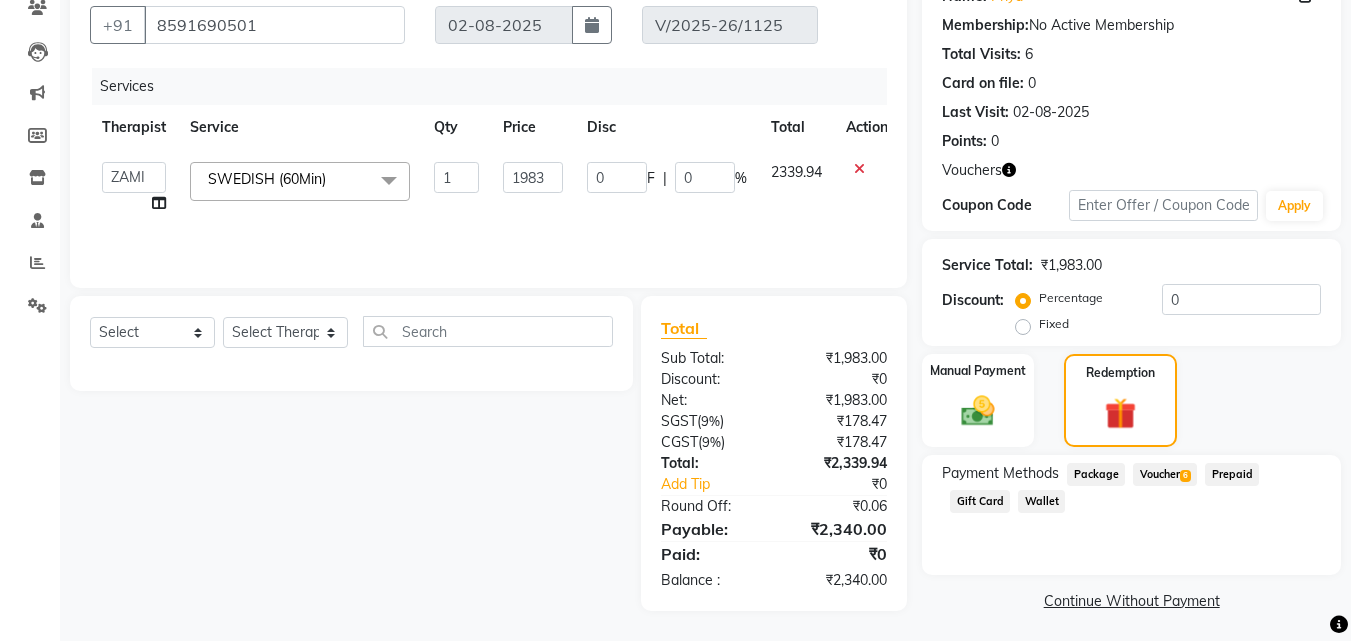 click on "Voucher  6" 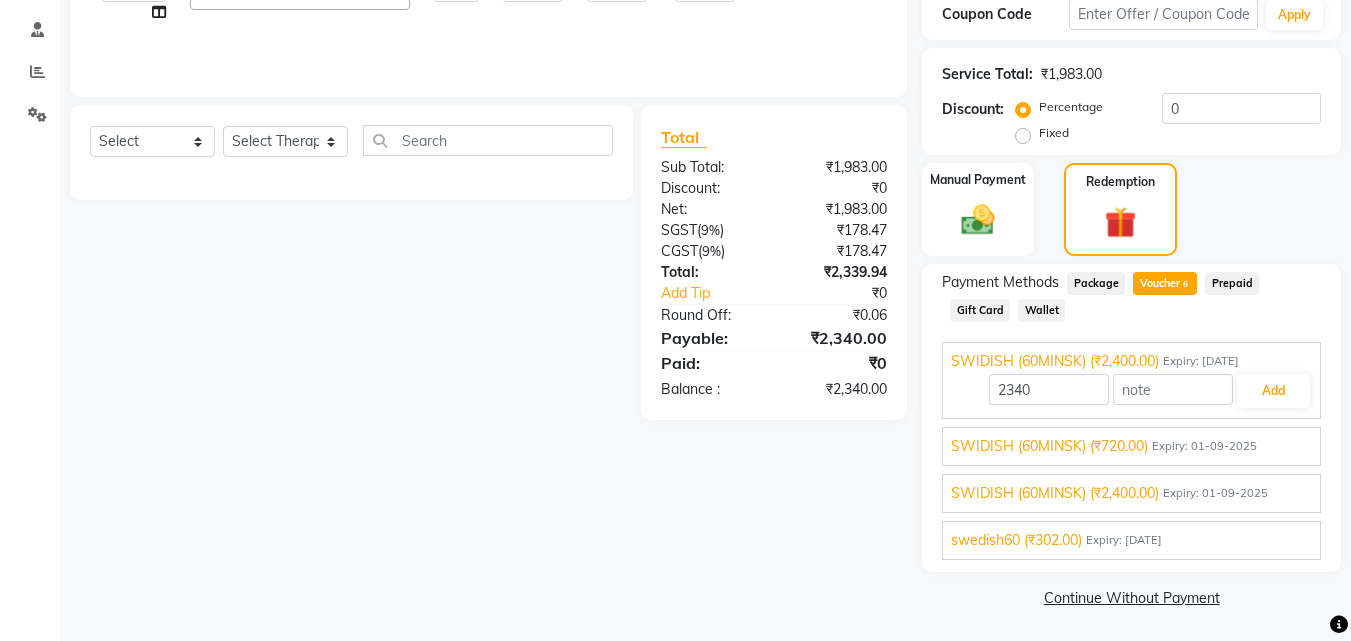 scroll, scrollTop: 373, scrollLeft: 0, axis: vertical 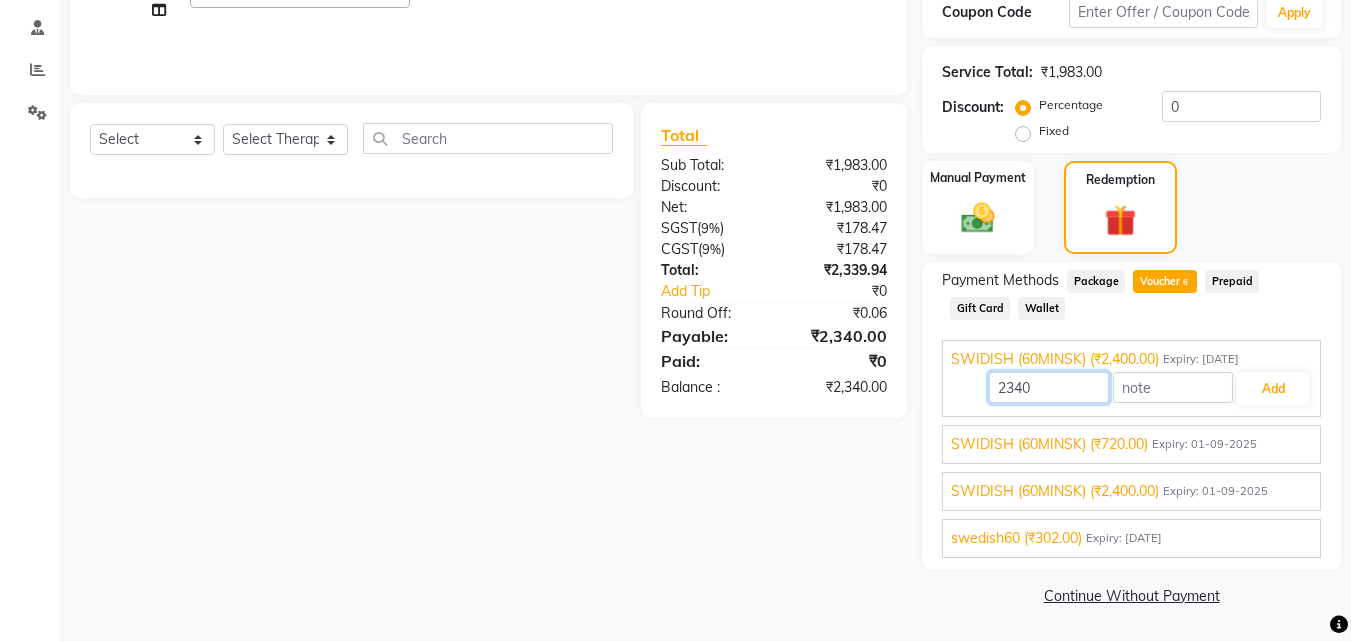 click on "2340" at bounding box center (1049, 387) 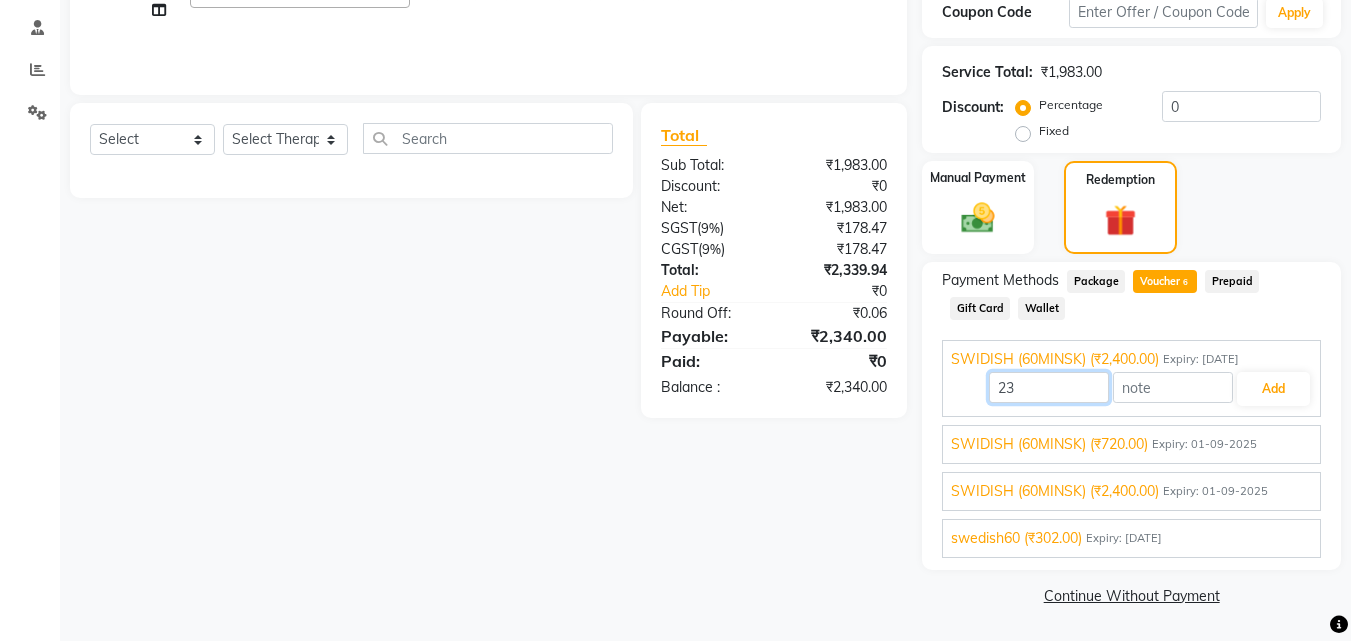 type on "2" 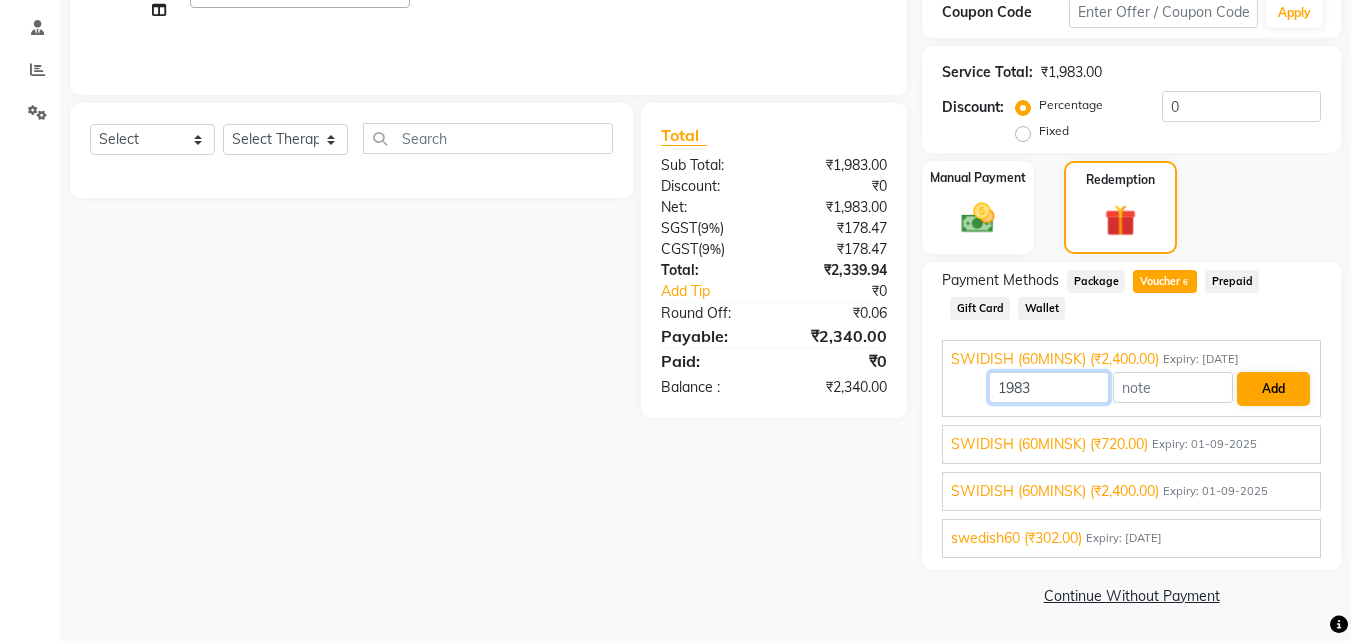 type on "1983" 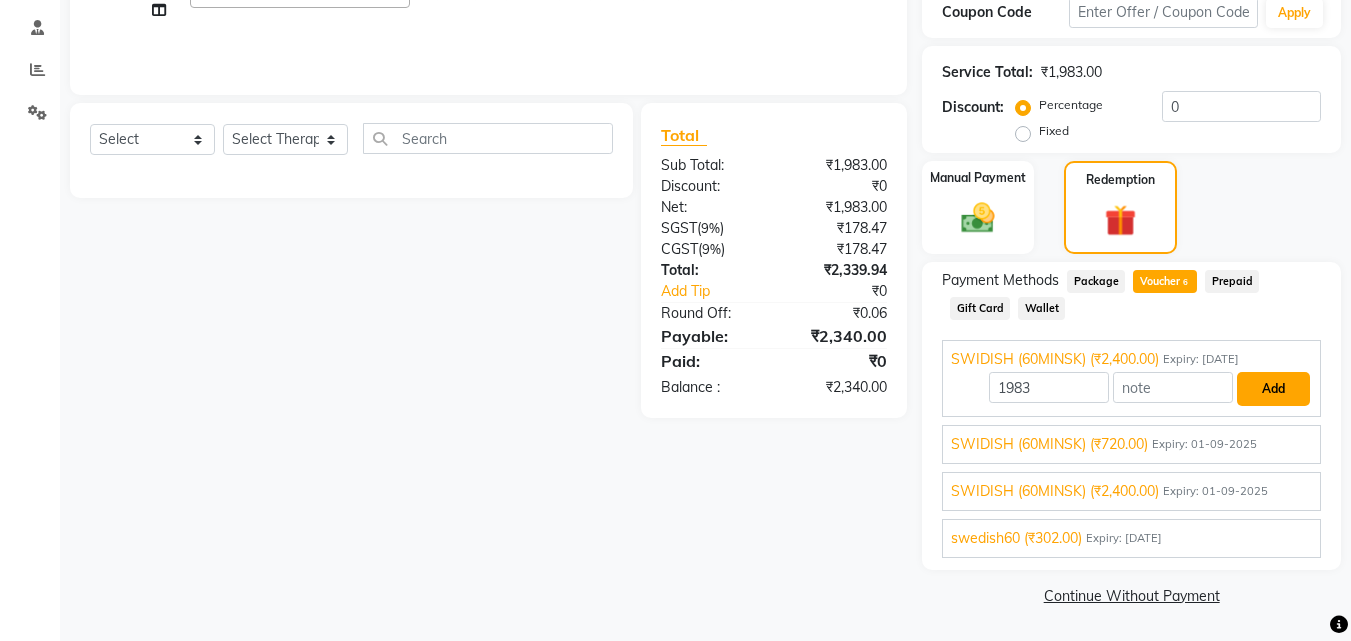 click on "Add" at bounding box center [1273, 389] 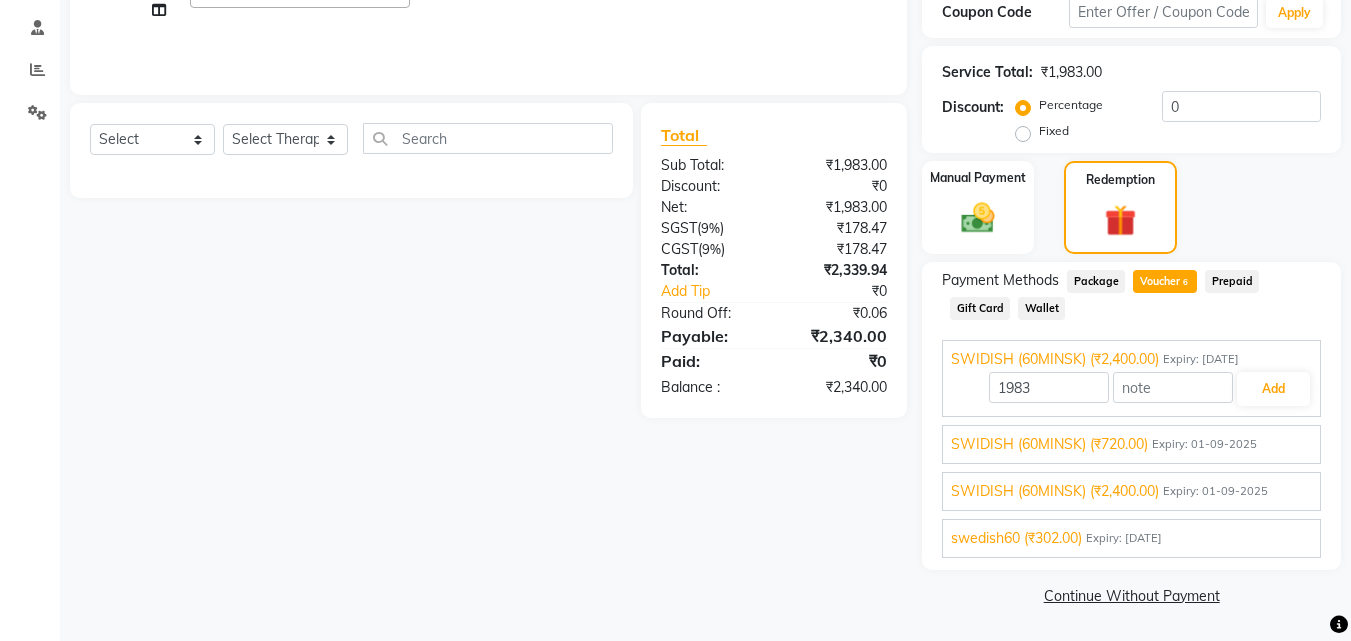 scroll, scrollTop: 269, scrollLeft: 0, axis: vertical 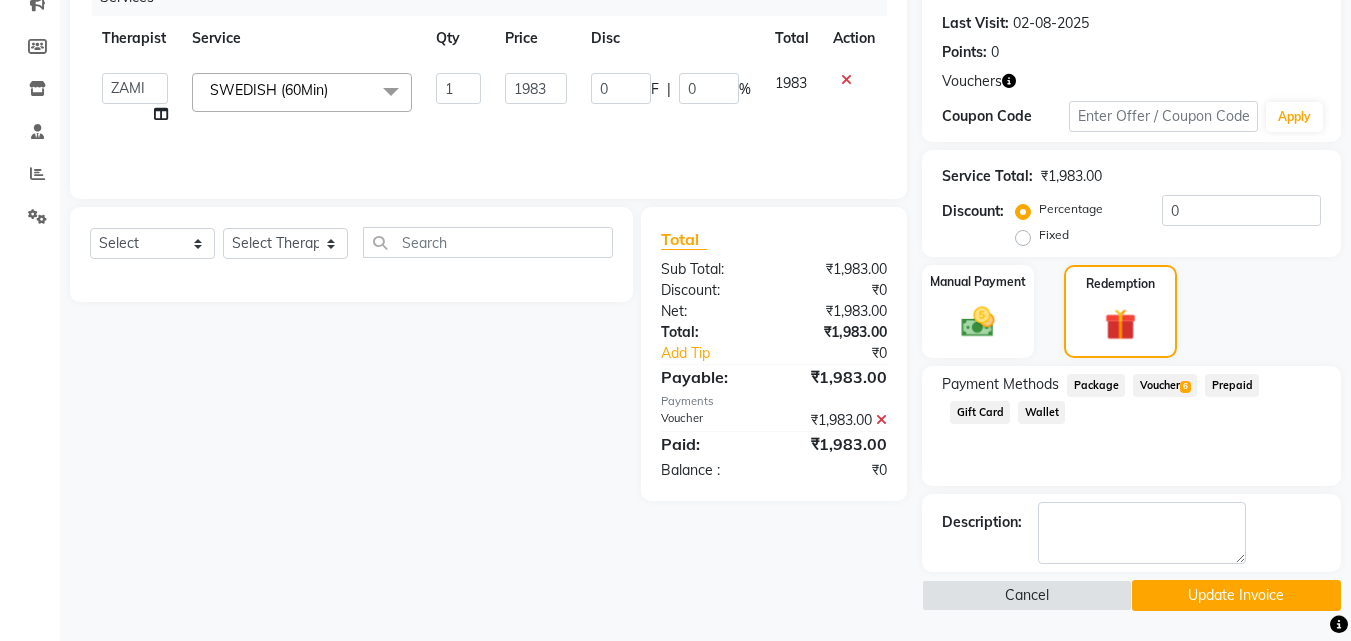 click on "Update Invoice" 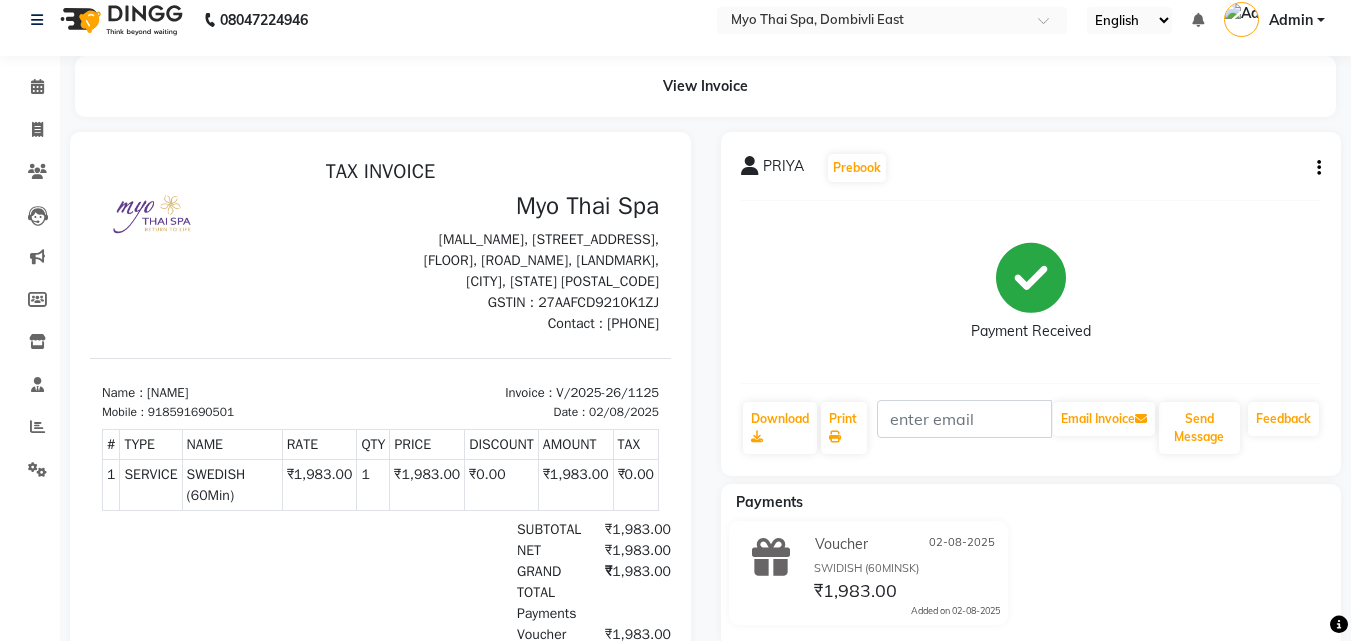 scroll, scrollTop: 0, scrollLeft: 0, axis: both 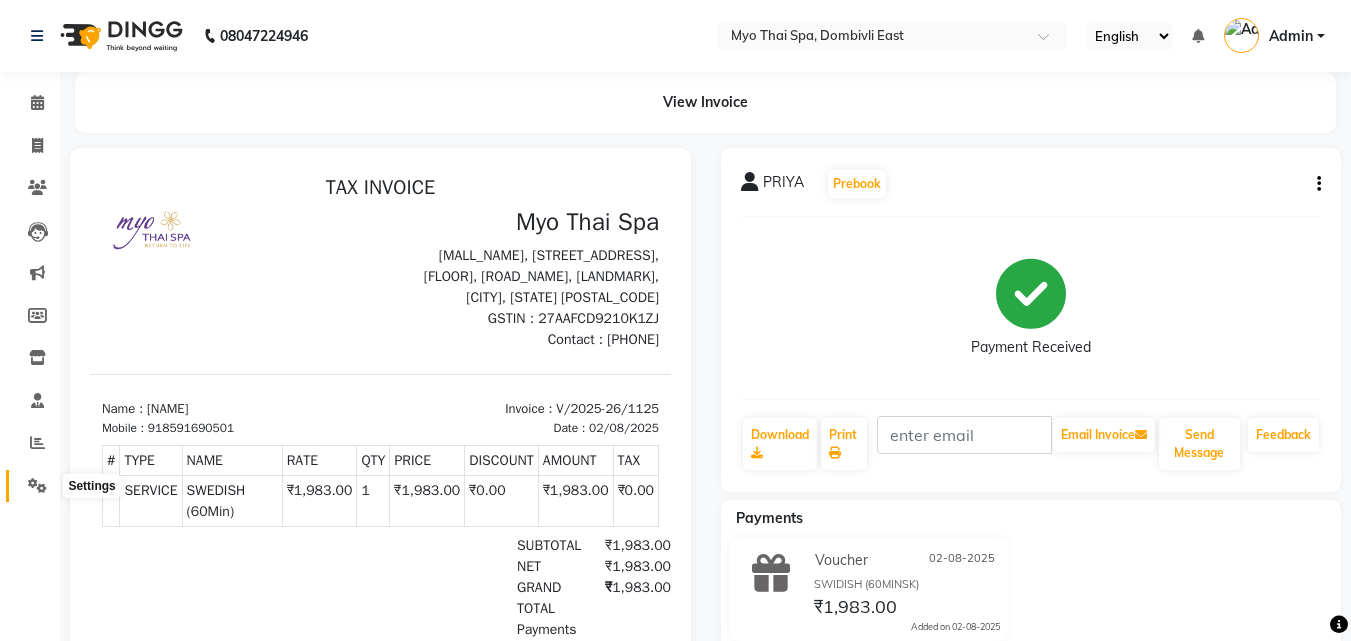 click 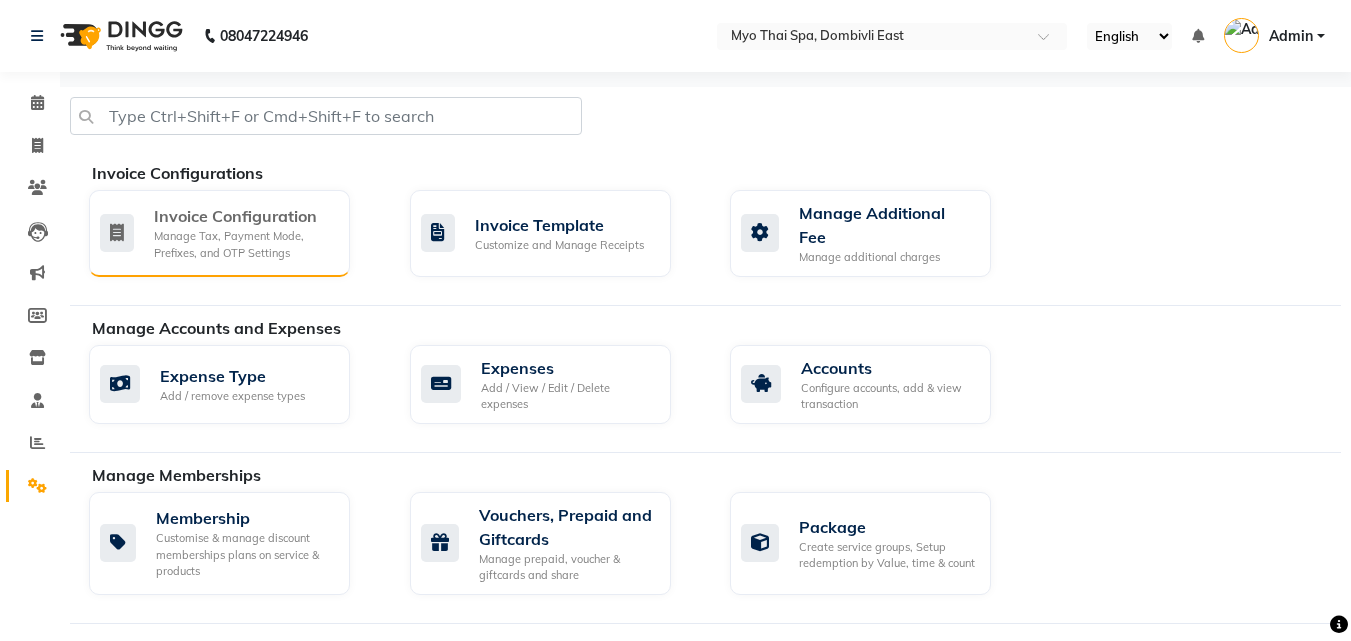 click on "Manage Tax, Payment Mode, Prefixes, and OTP Settings" 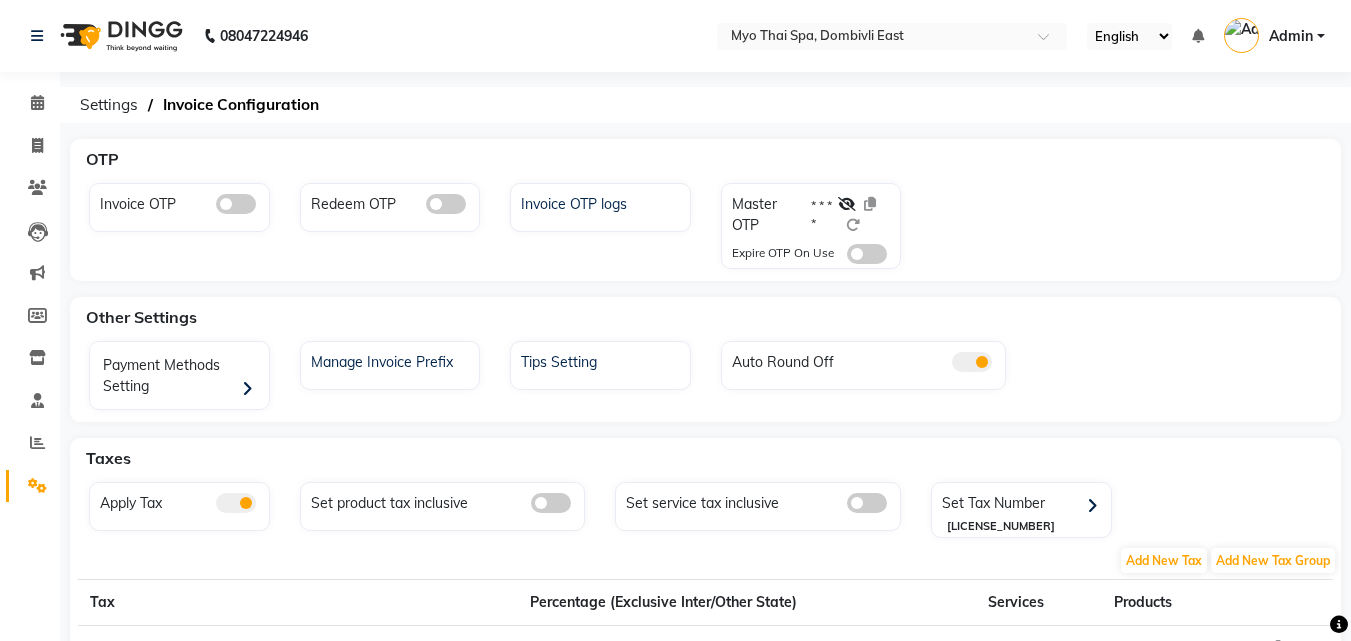 click 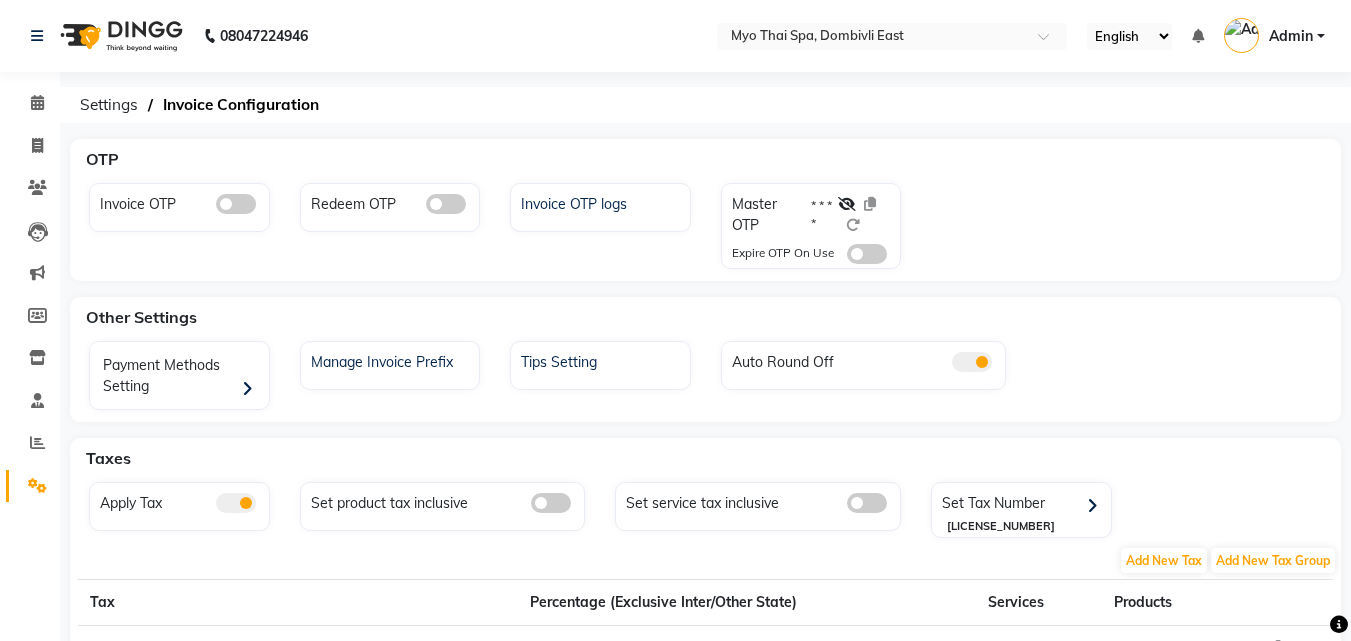 click 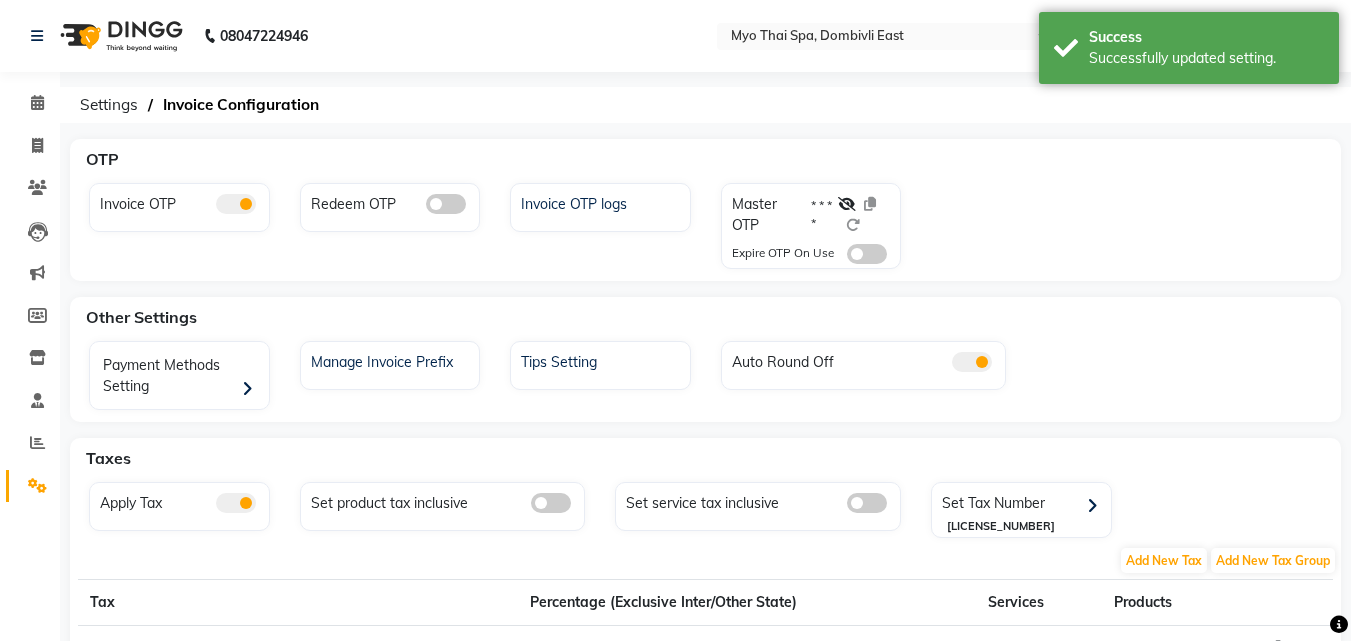 click 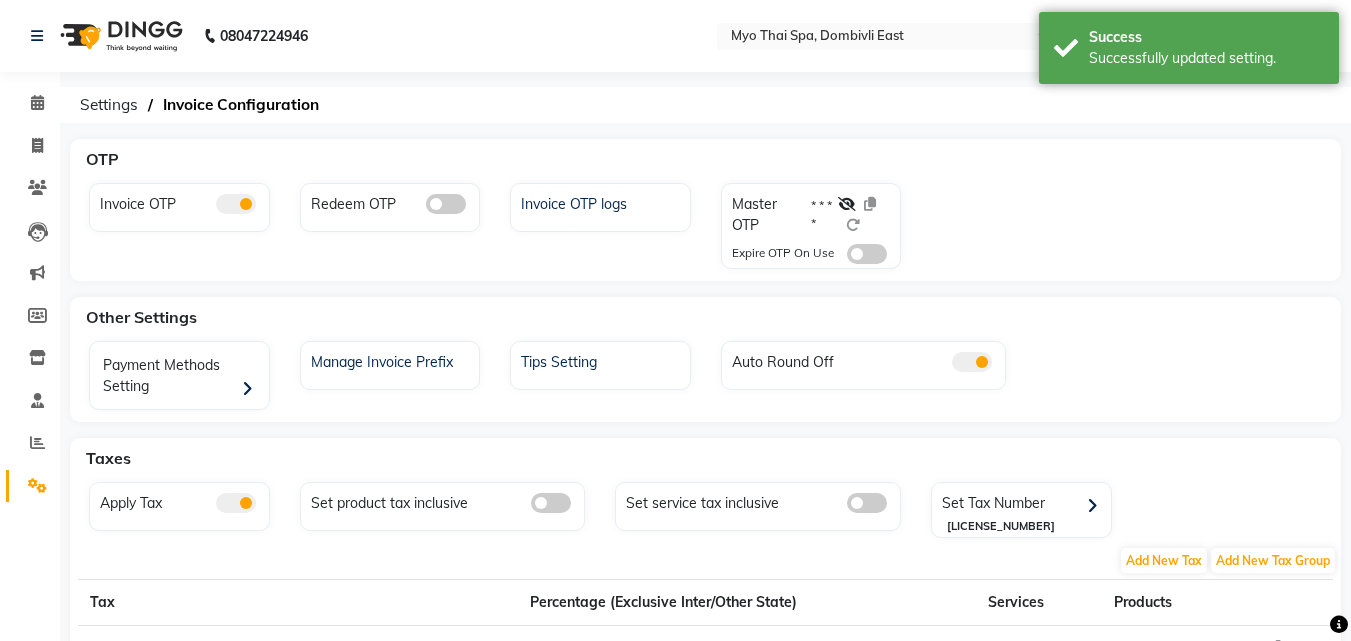 click 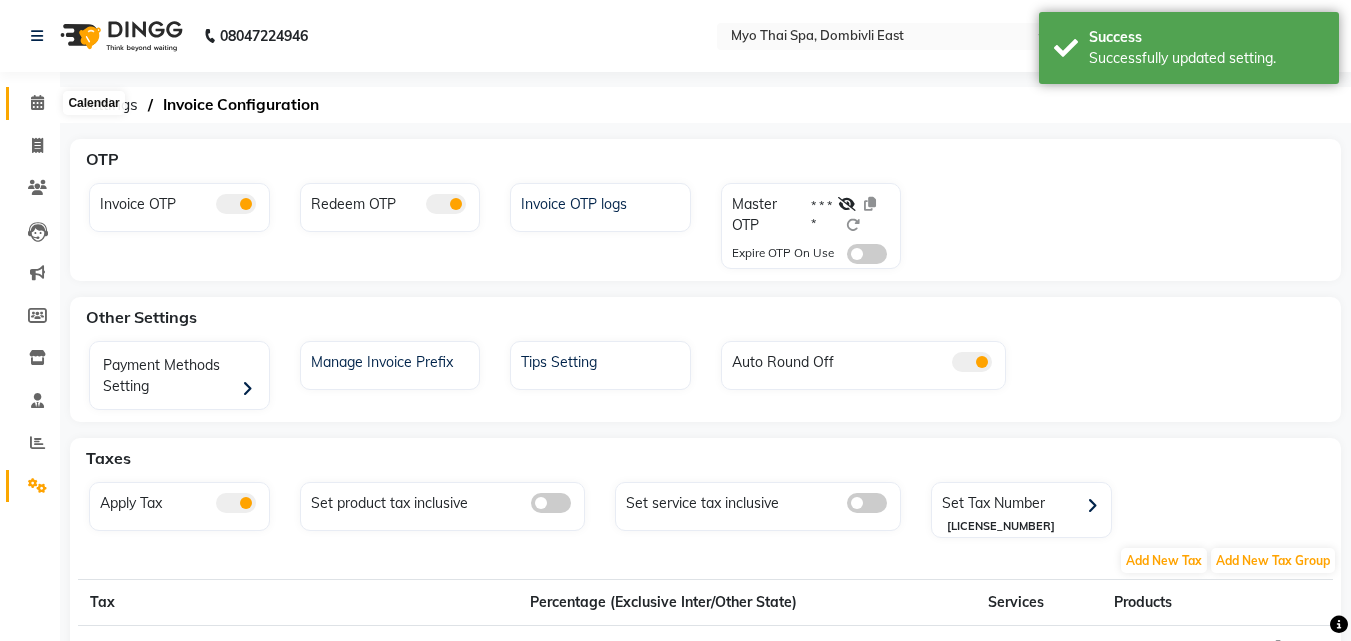 click 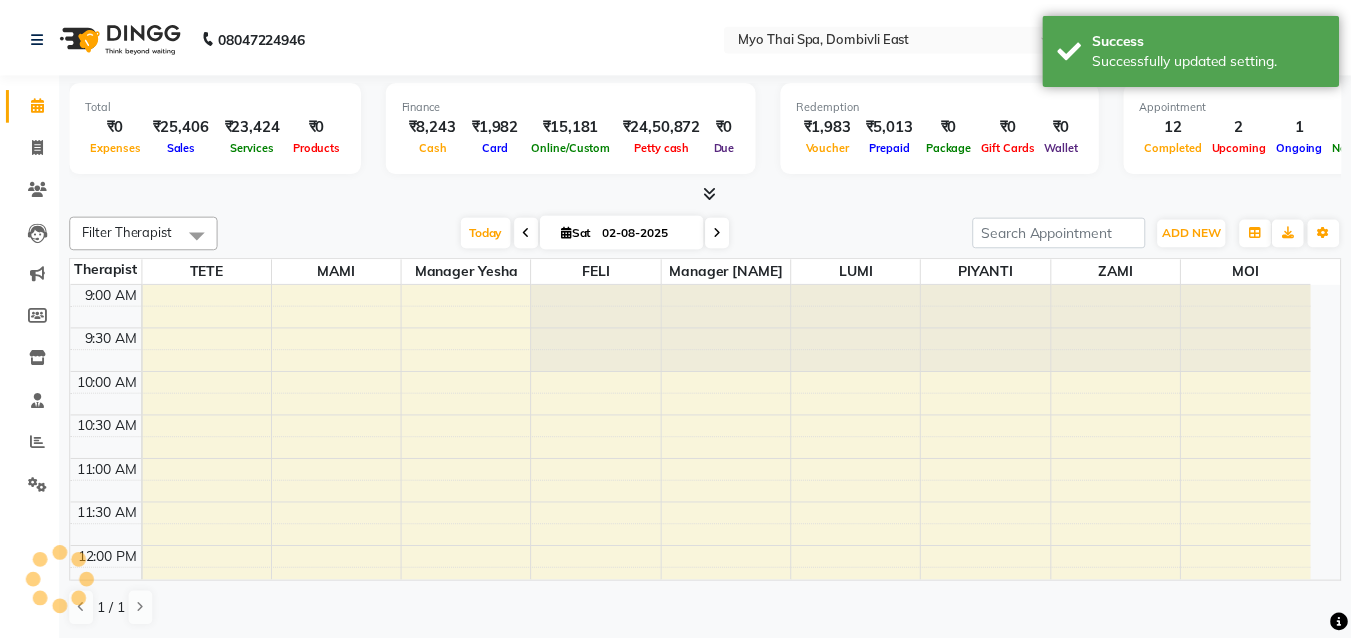 scroll, scrollTop: 0, scrollLeft: 0, axis: both 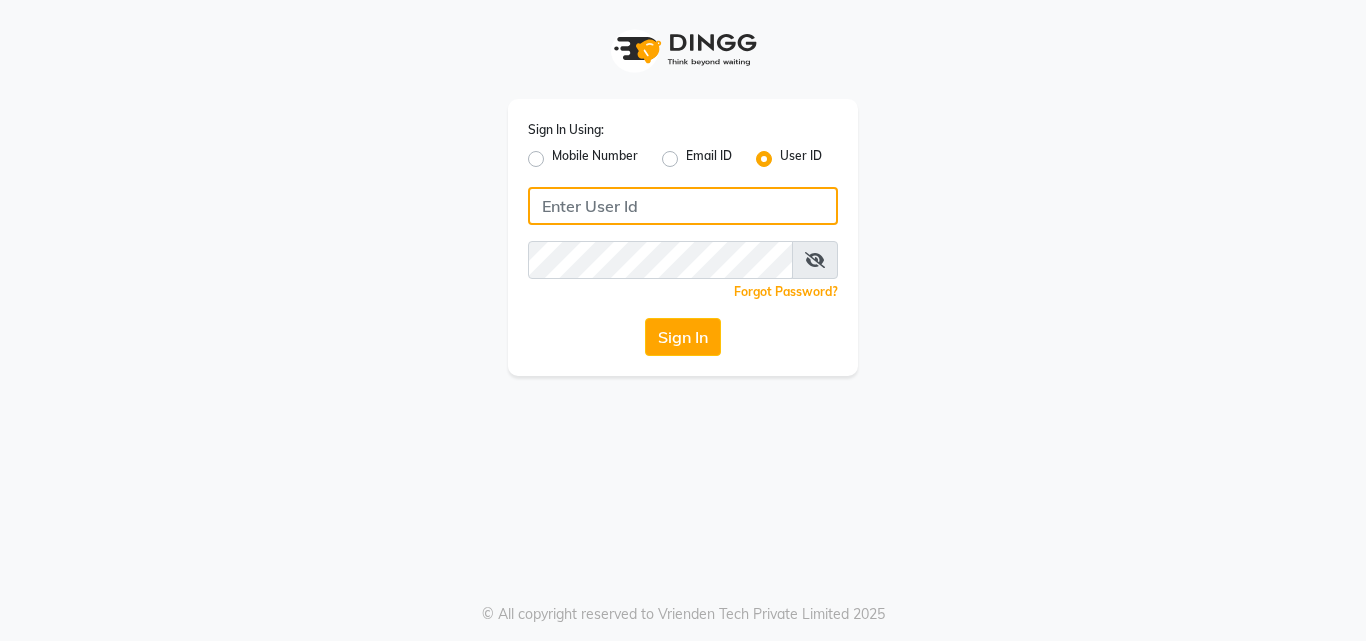 click 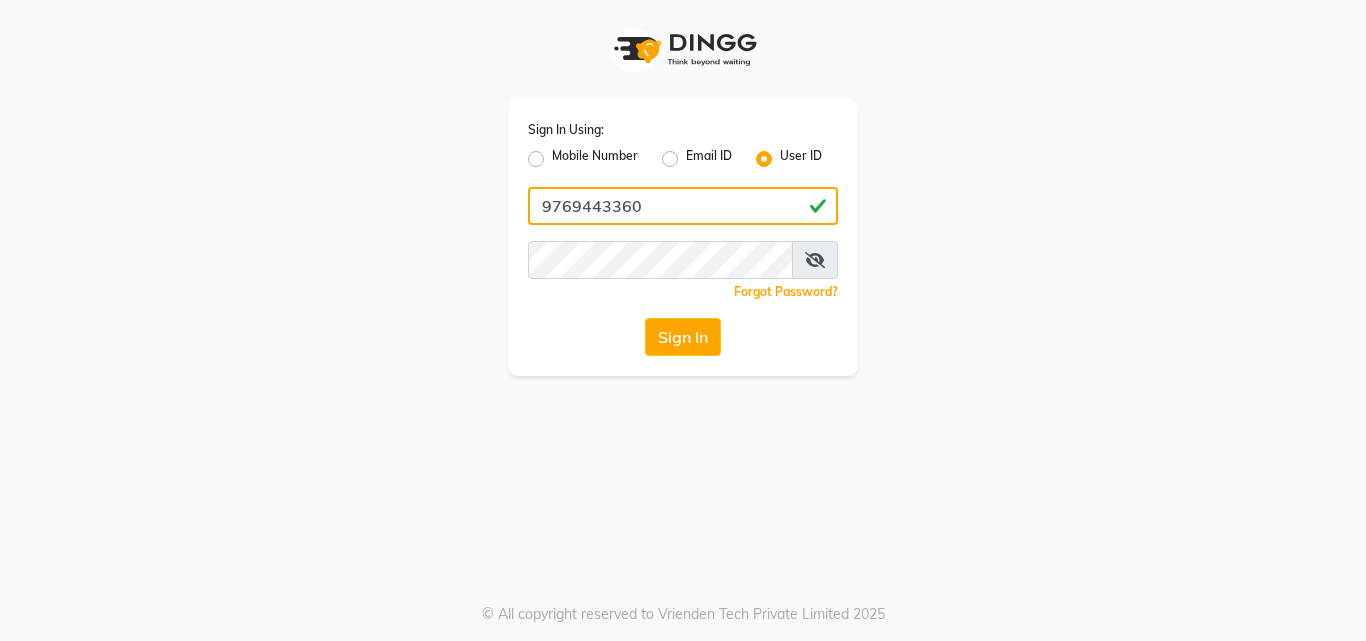 type on "9769443360" 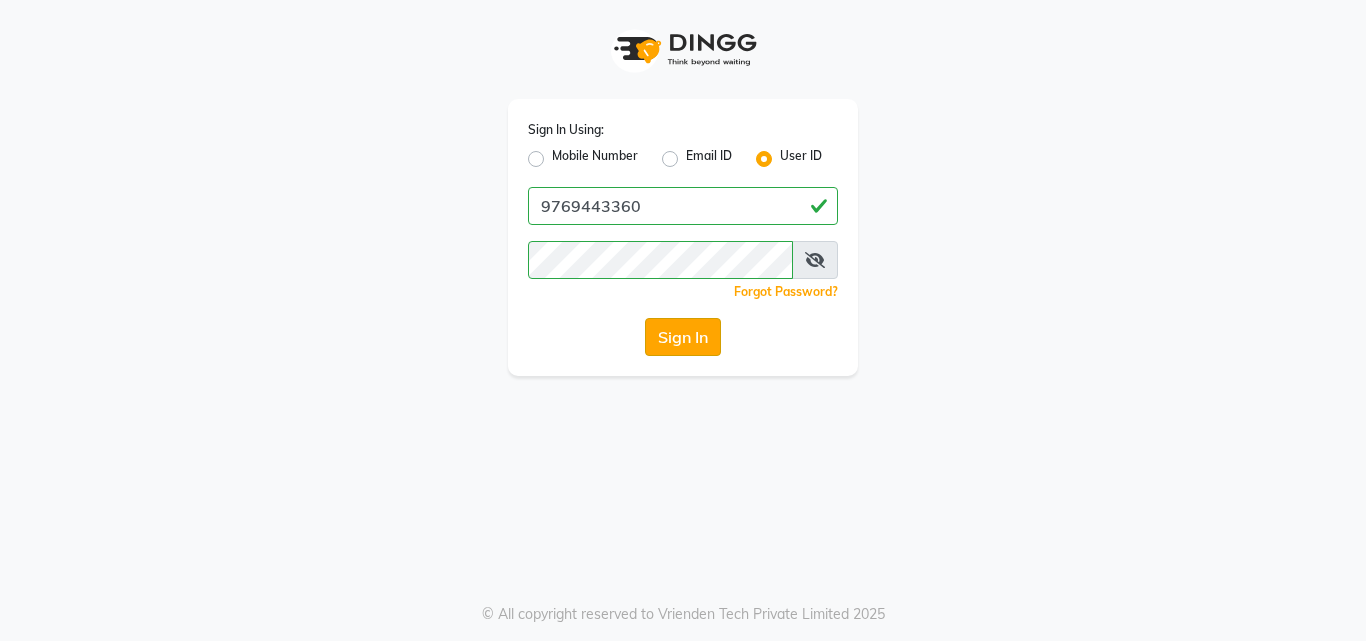 click on "Sign In" 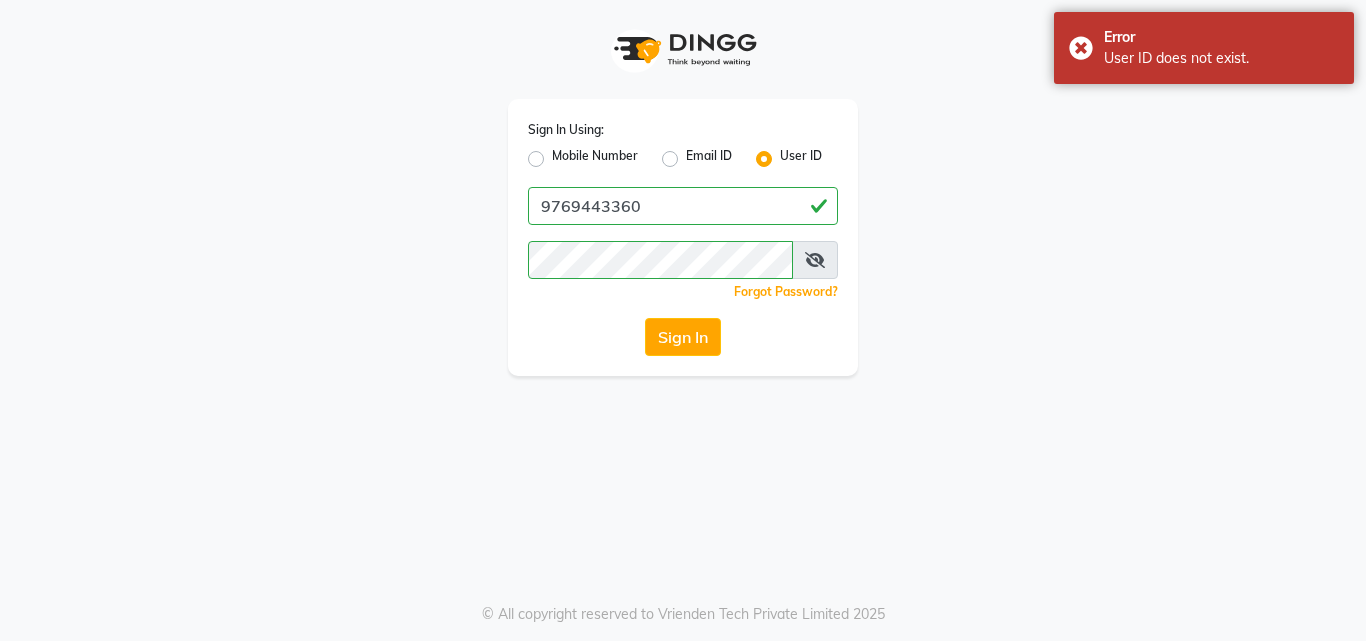 click at bounding box center (815, 260) 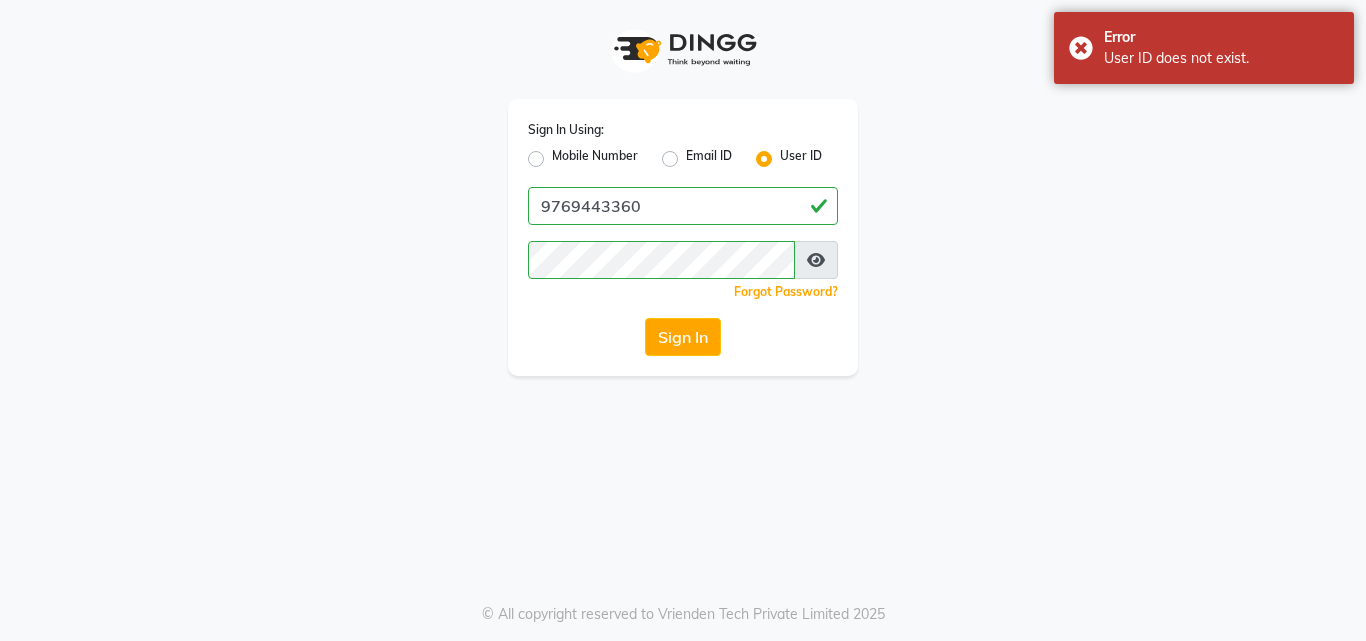 click on "Mobile Number" 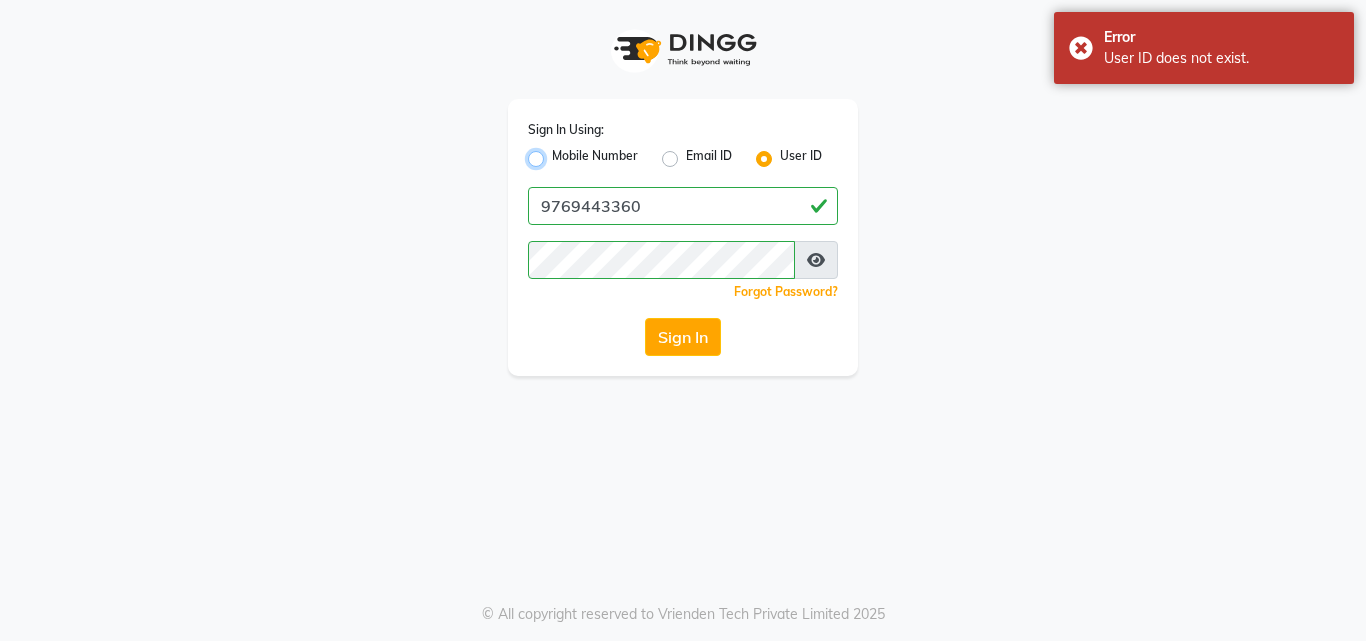 click on "Mobile Number" at bounding box center (558, 153) 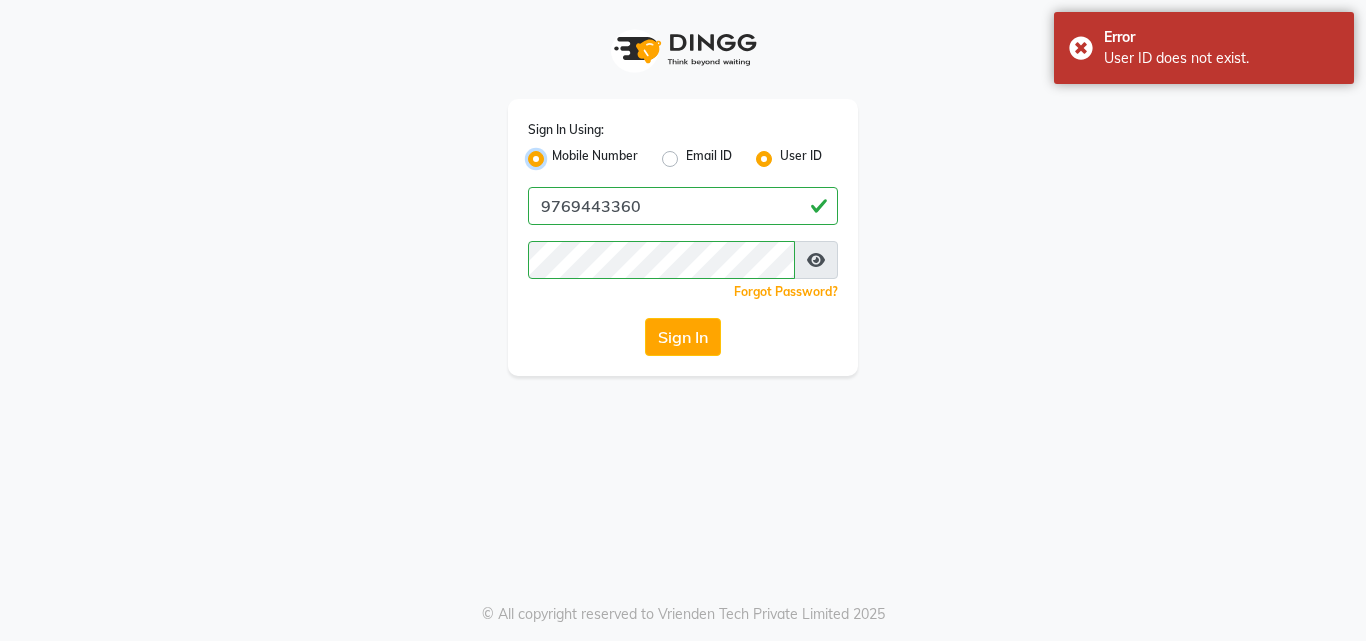 radio on "false" 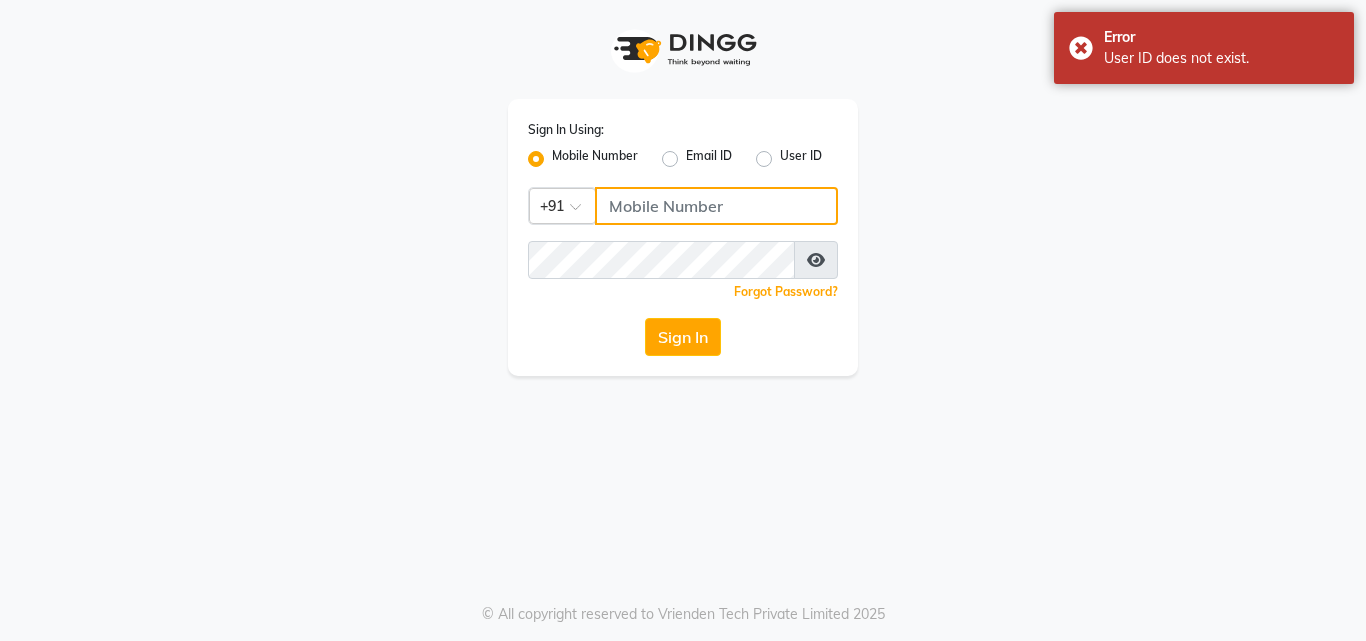click 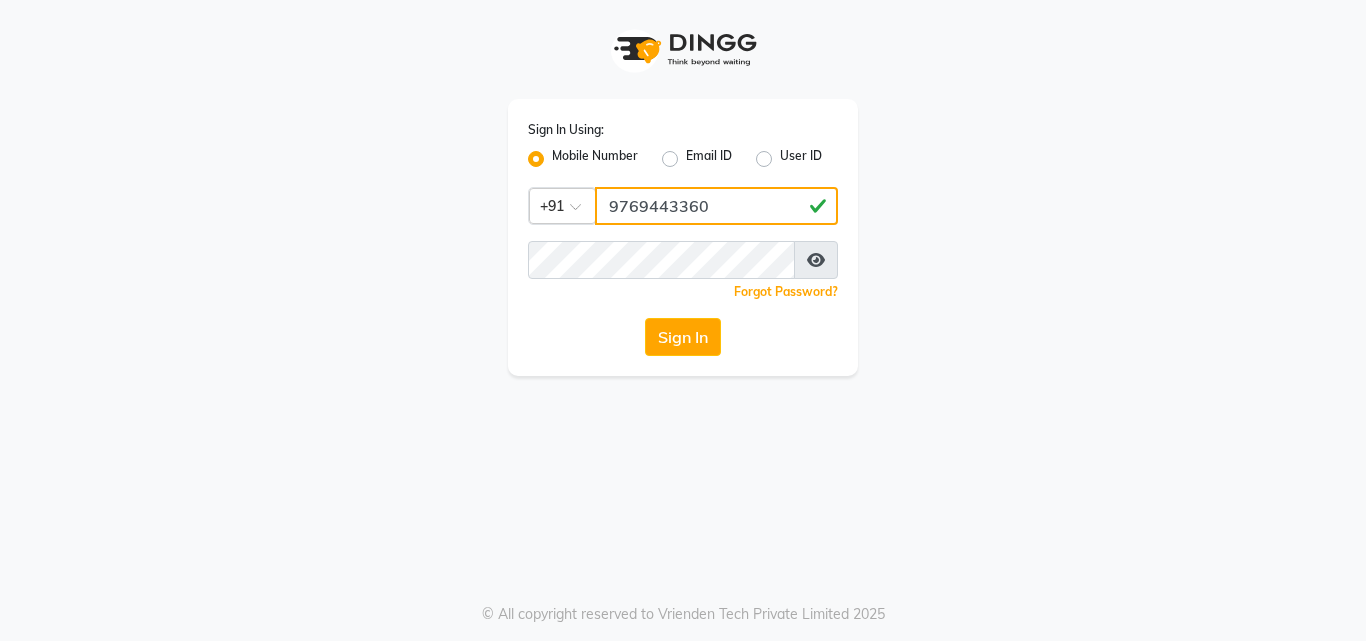 type on "9769443360" 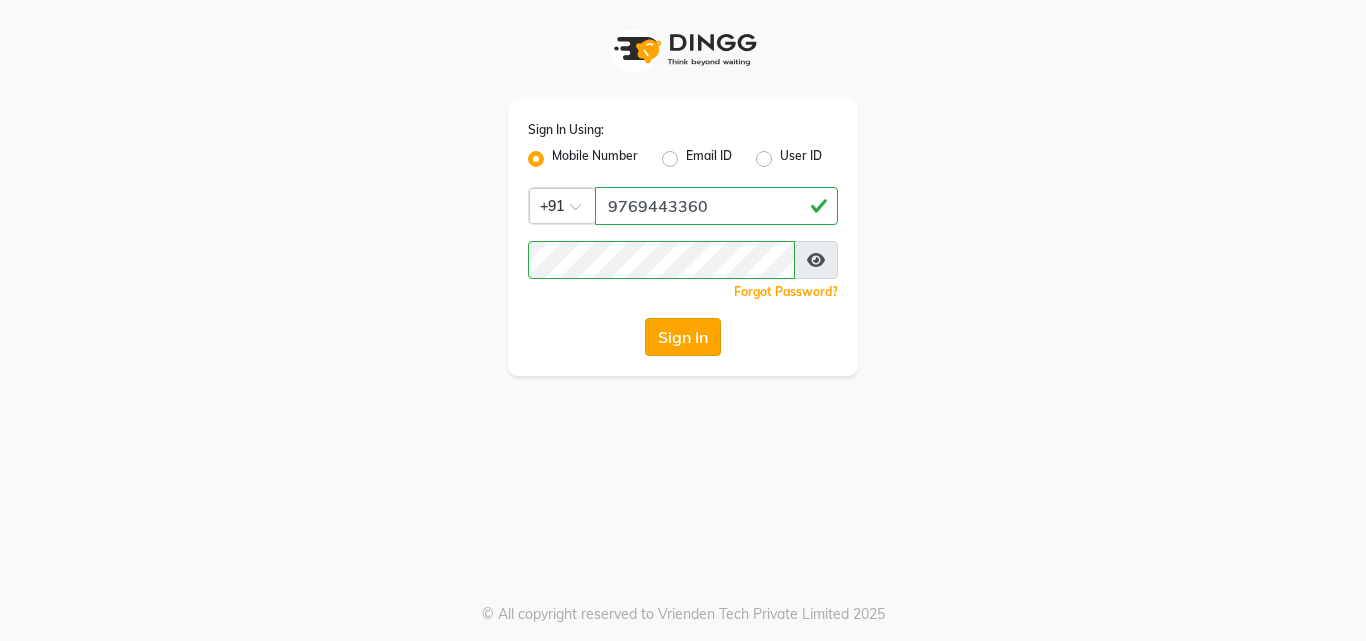click on "Sign In" 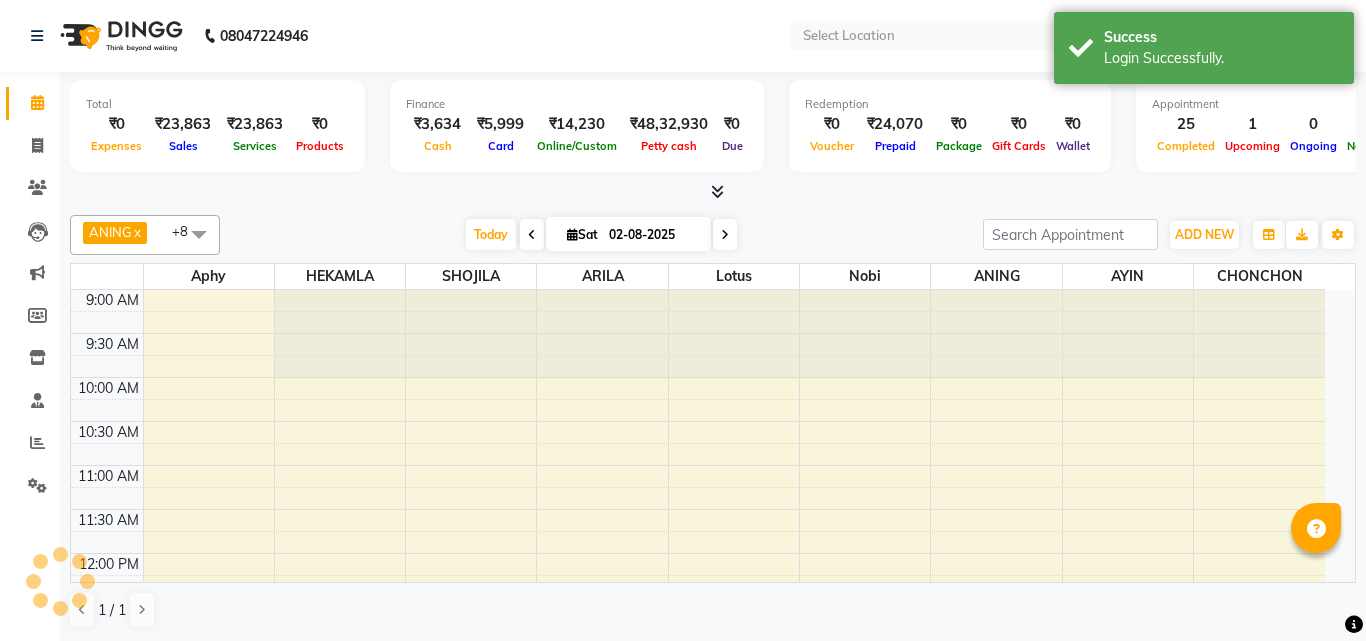 select on "en" 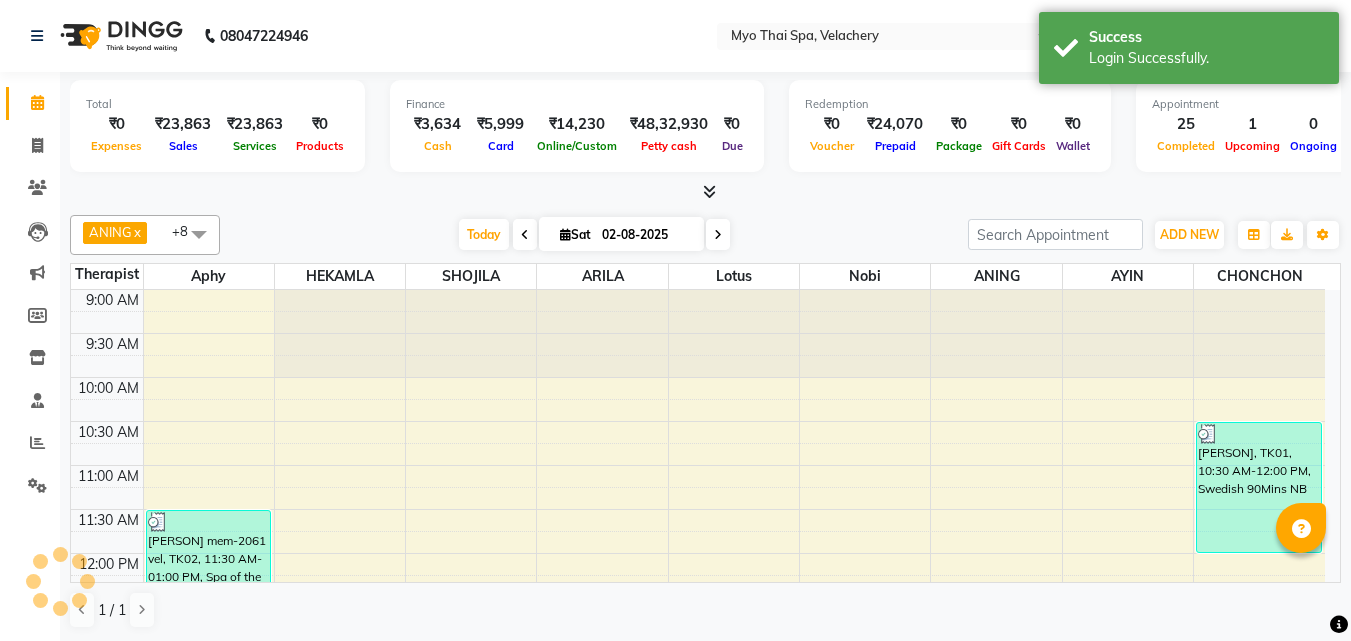 scroll, scrollTop: 0, scrollLeft: 0, axis: both 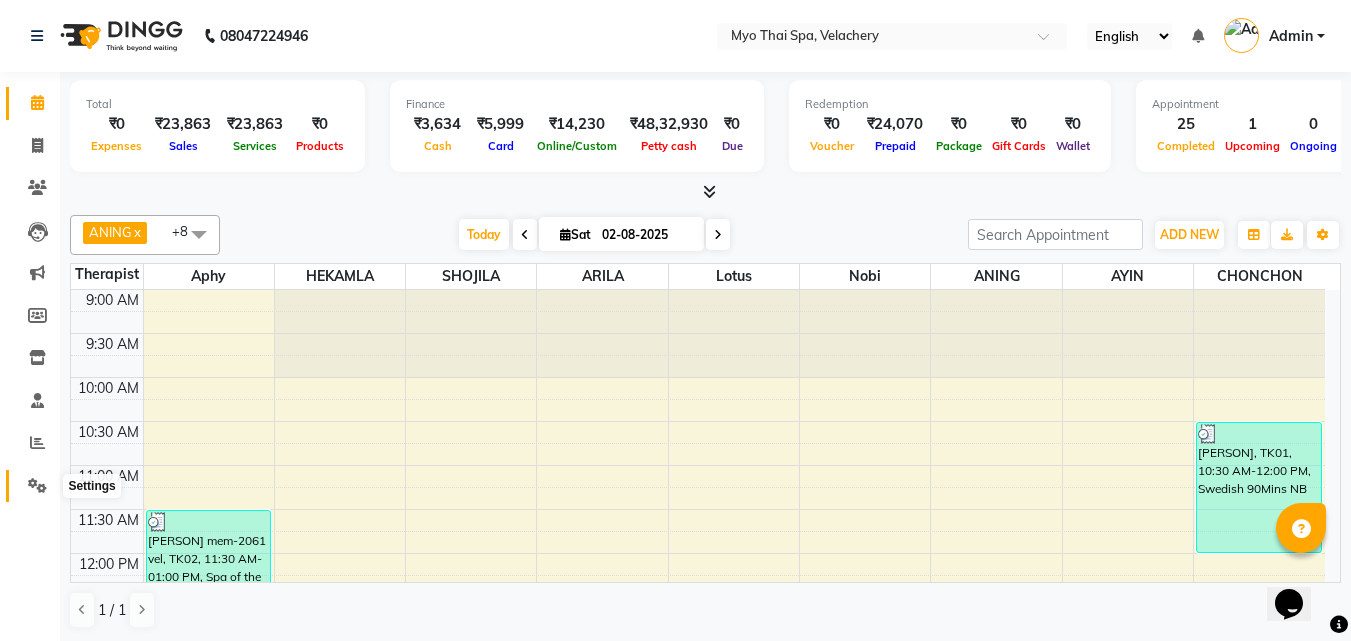 click 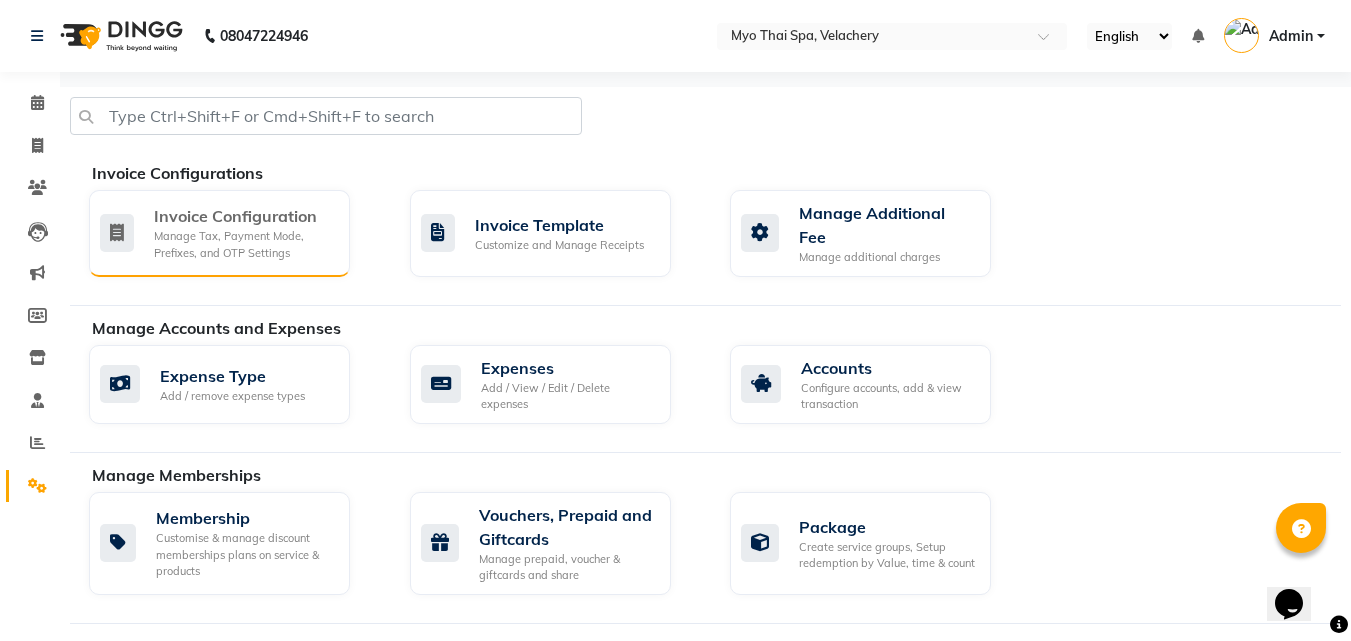 click on "Manage Tax, Payment Mode, Prefixes, and OTP Settings" 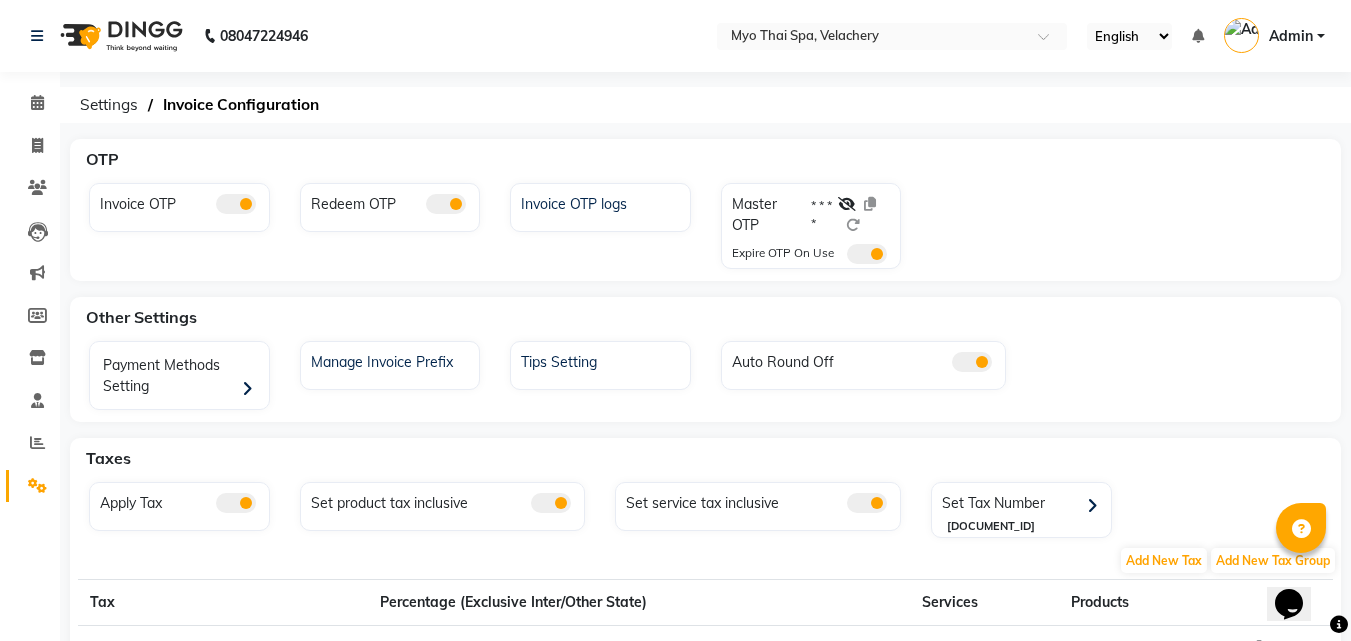 click 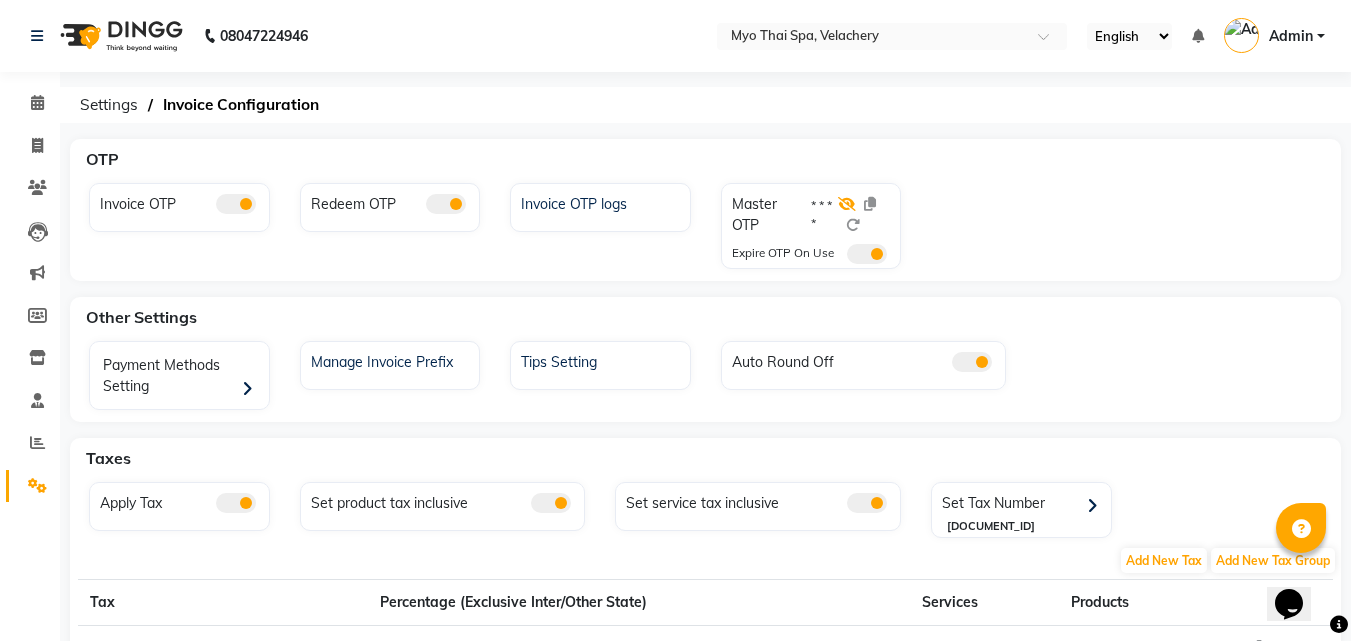 click 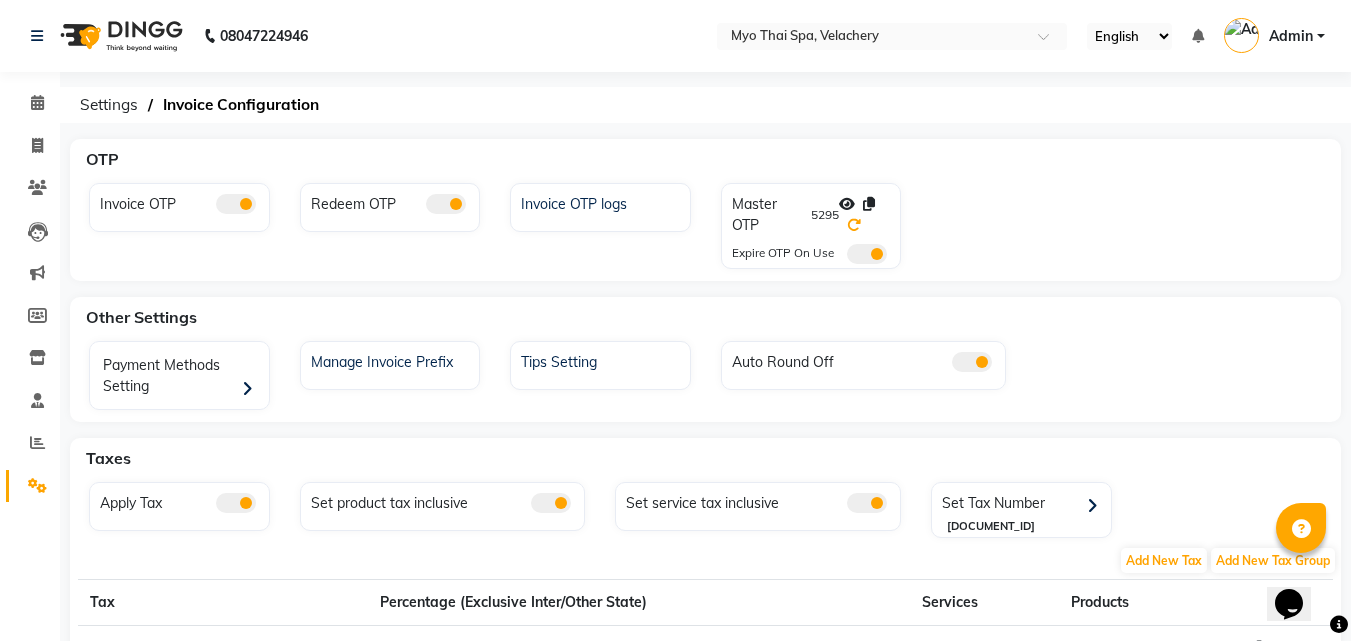 click 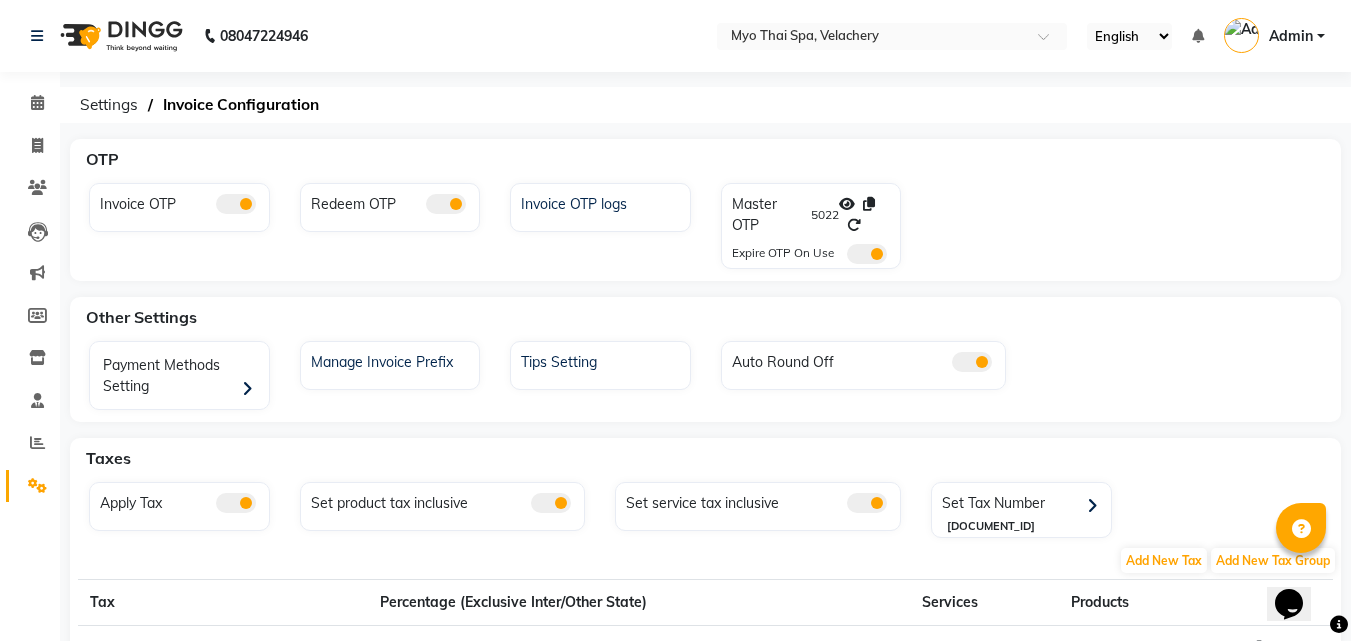 click on "Admin" at bounding box center (1291, 36) 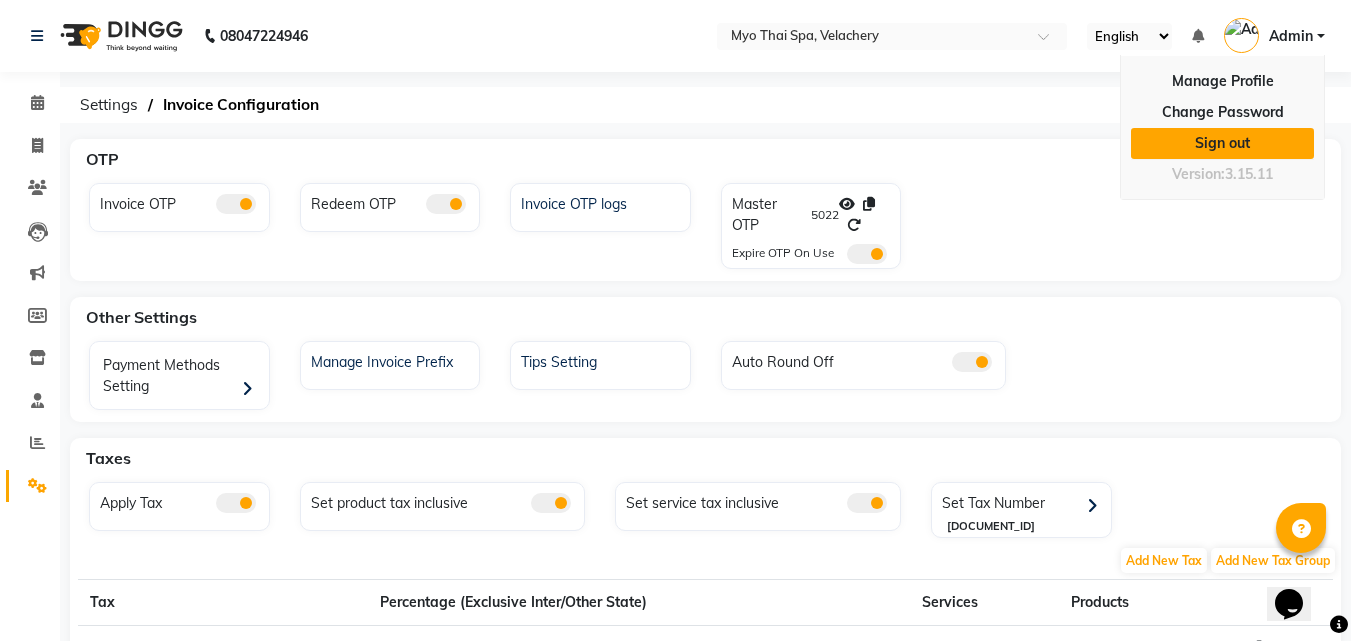 click on "Sign out" at bounding box center [1222, 143] 